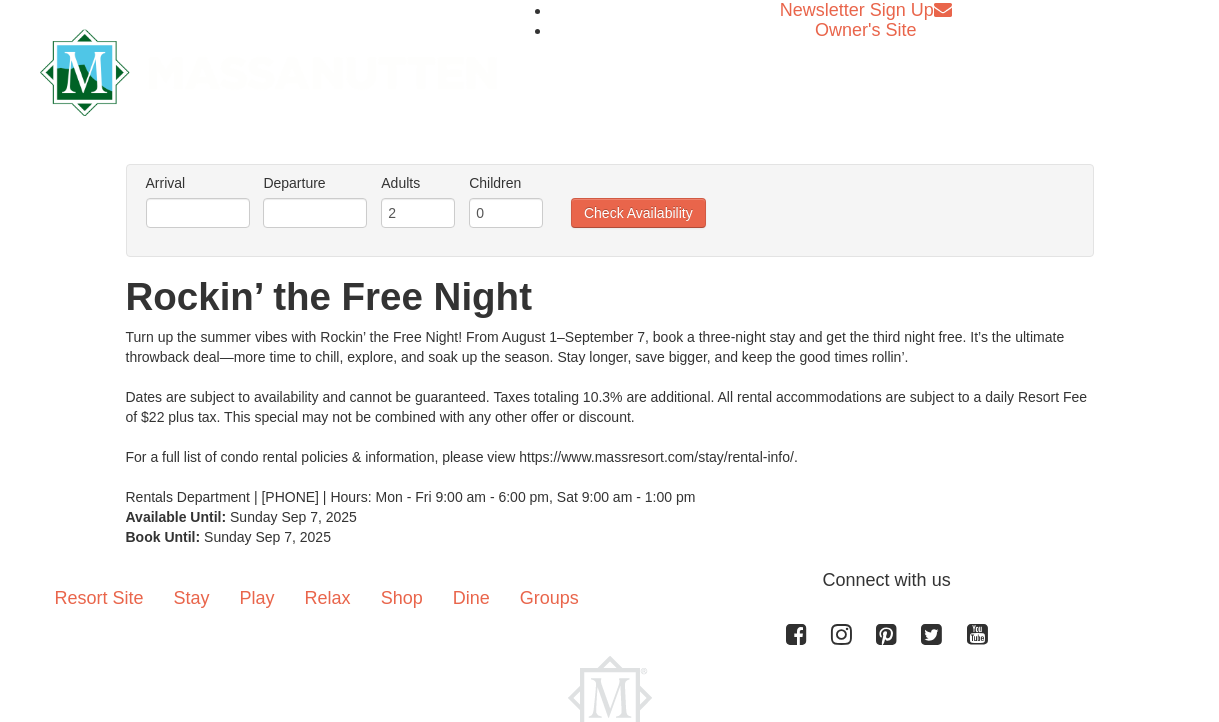 scroll, scrollTop: 0, scrollLeft: 0, axis: both 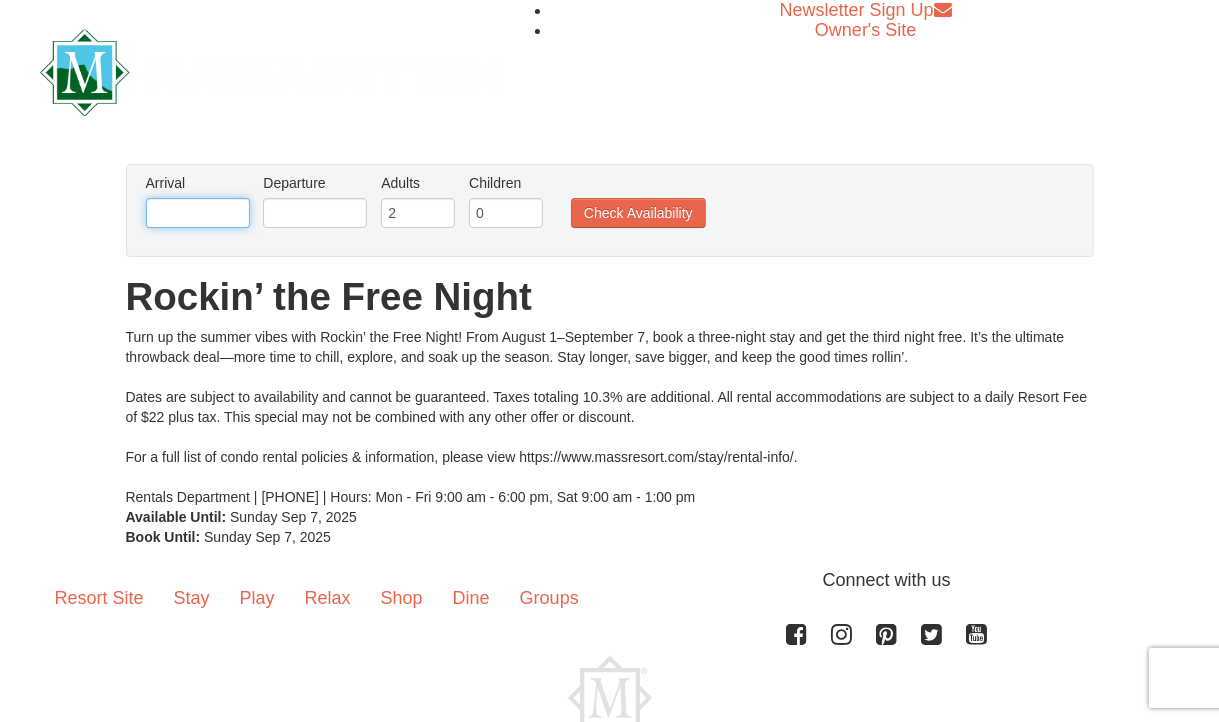click at bounding box center (198, 213) 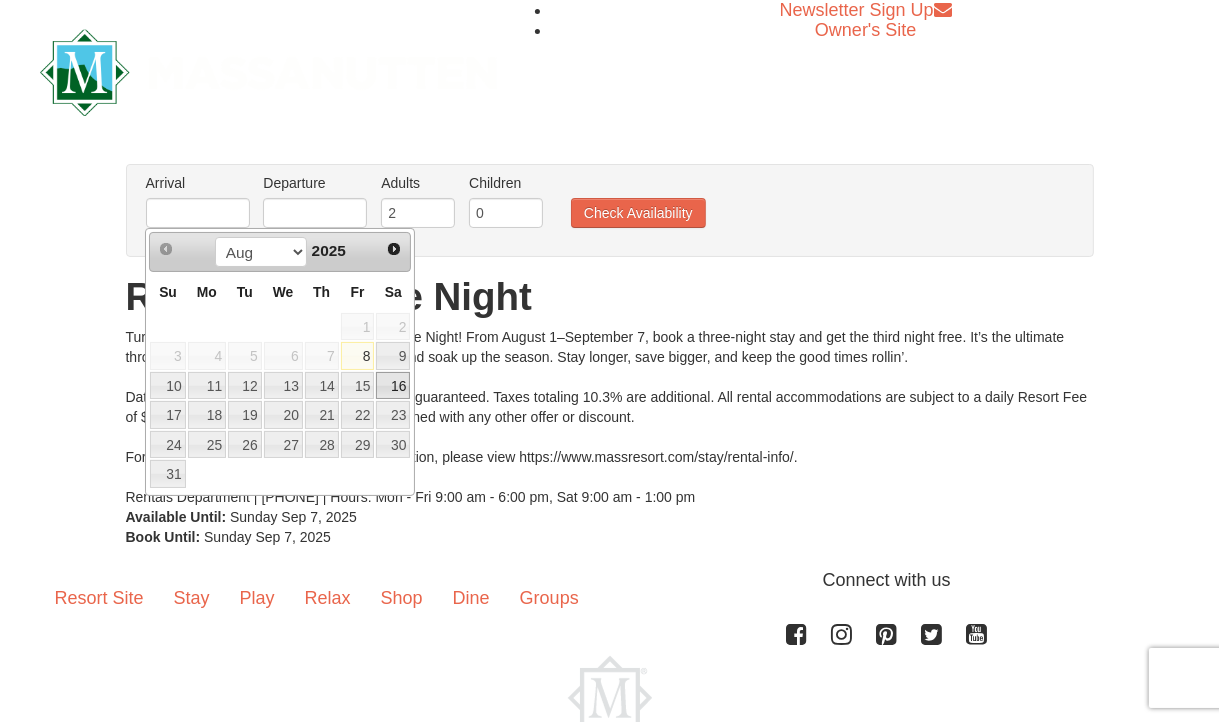 click on "16" at bounding box center [393, 386] 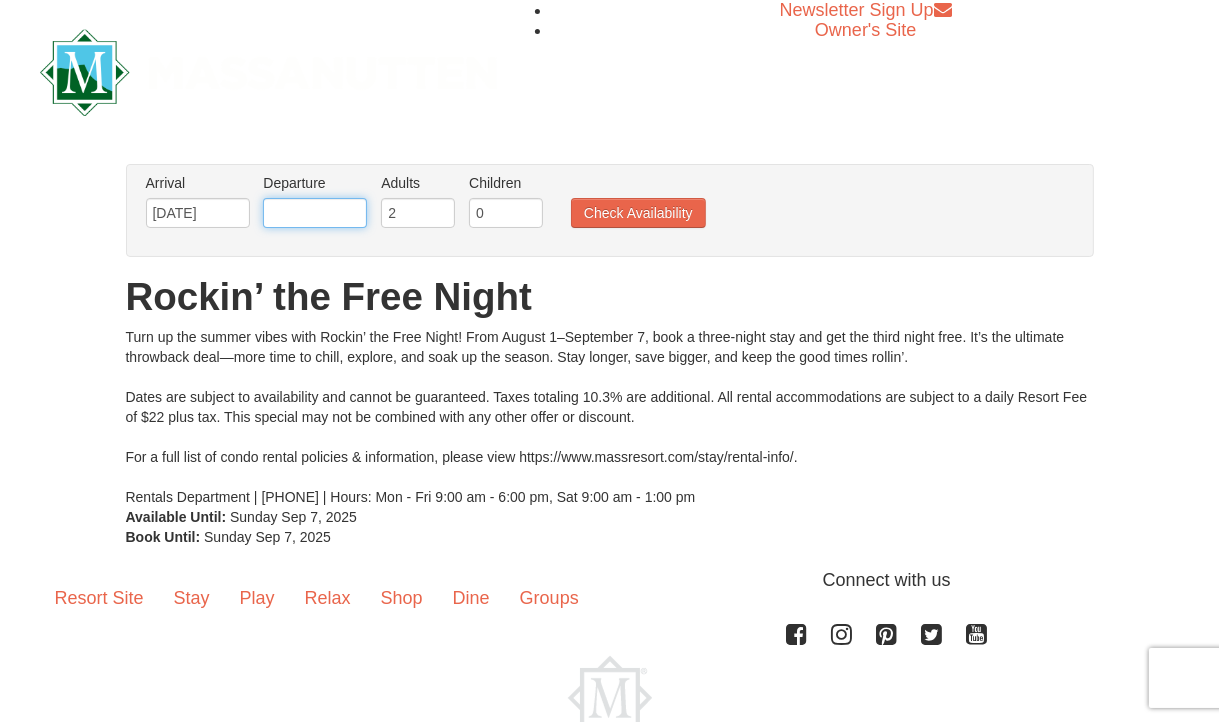 click at bounding box center (315, 213) 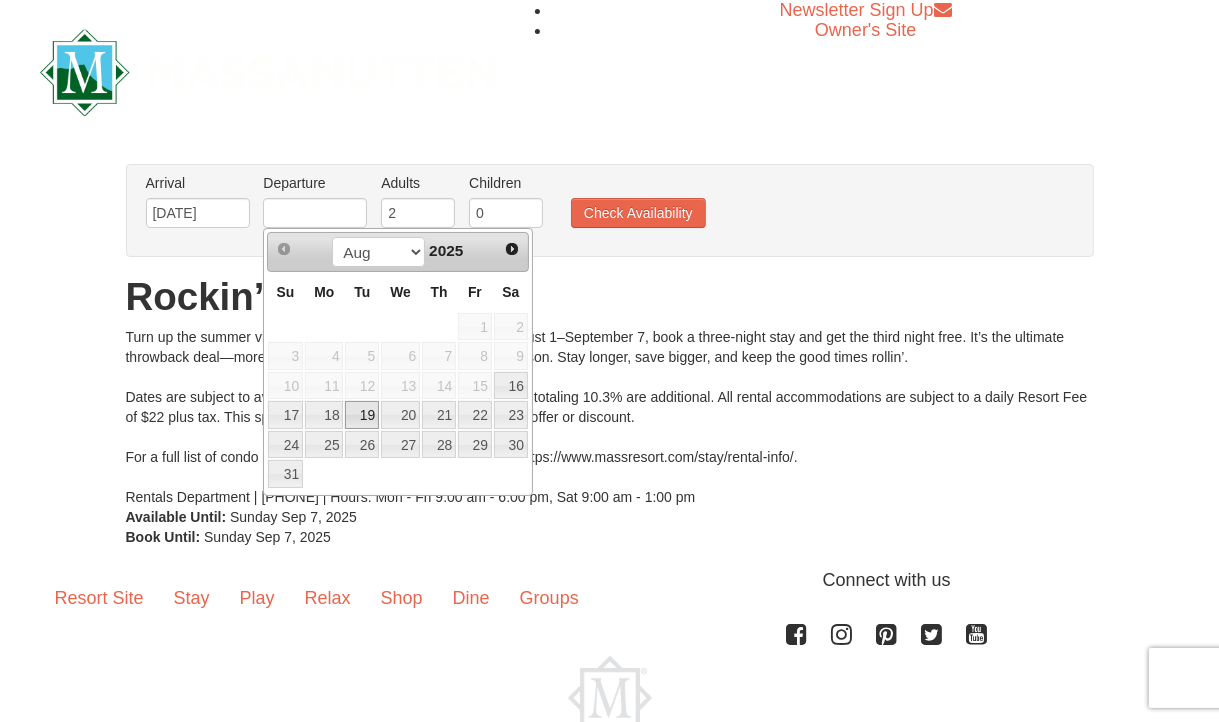 click on "19" at bounding box center (362, 415) 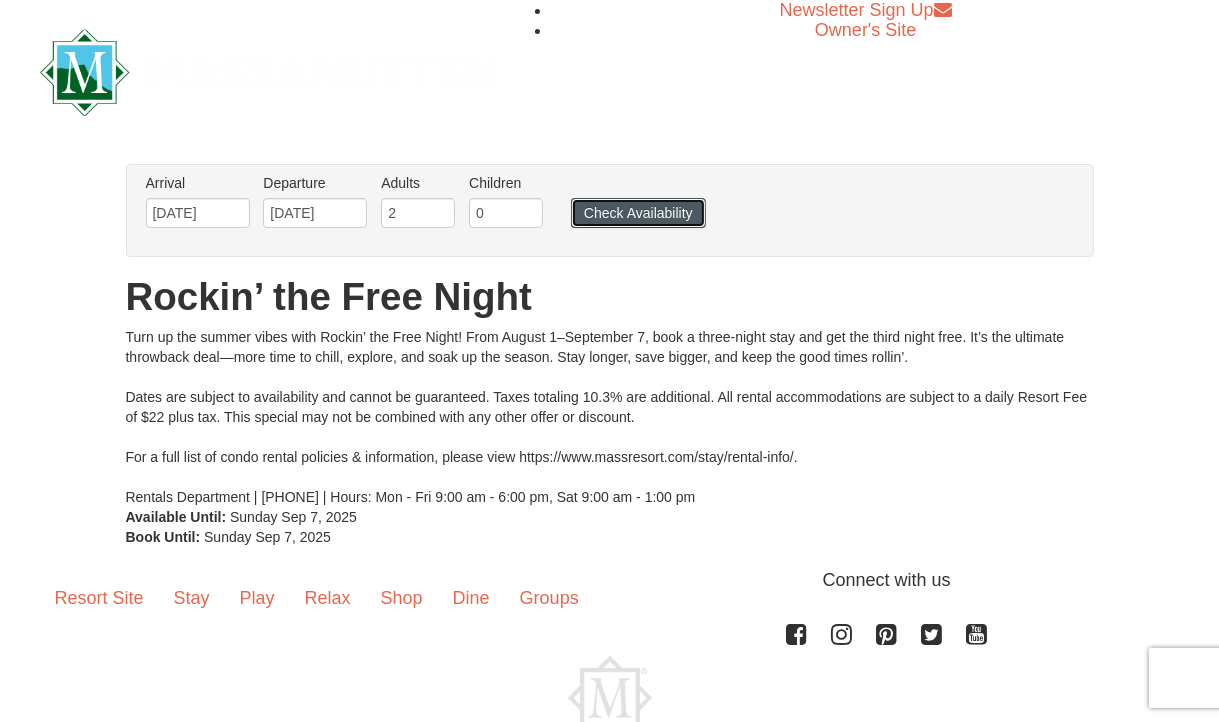 click on "Check Availability" at bounding box center (638, 213) 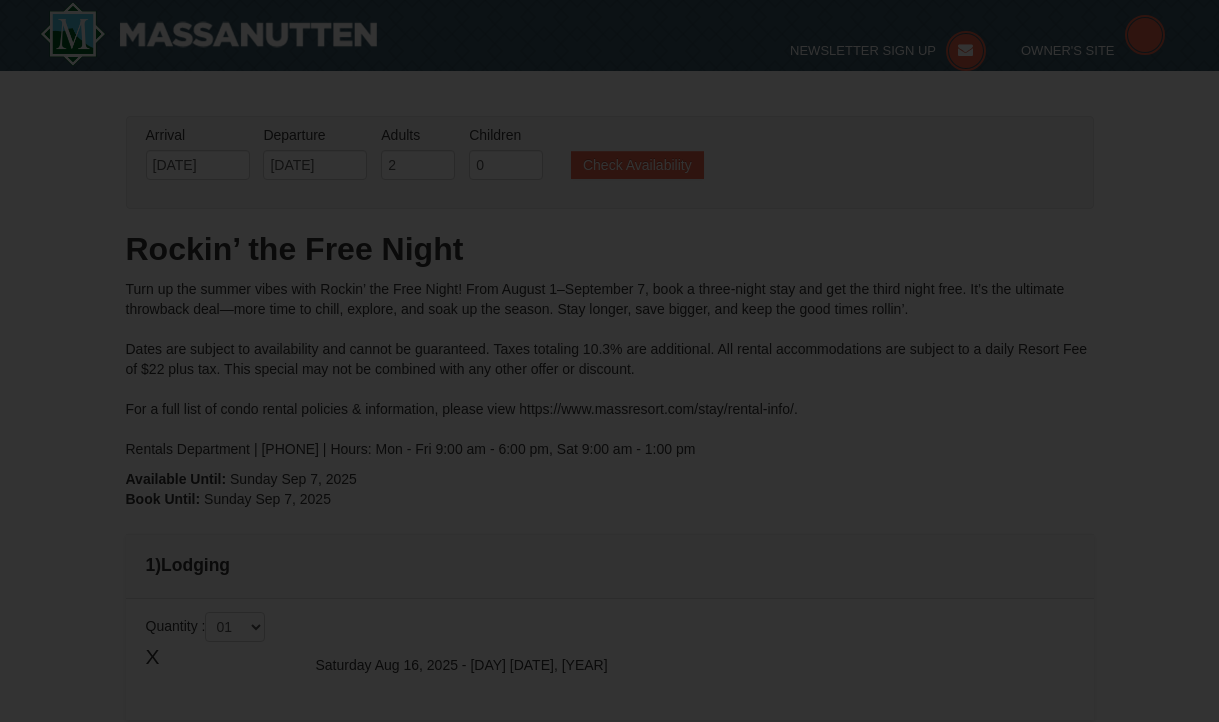 scroll, scrollTop: 114, scrollLeft: 0, axis: vertical 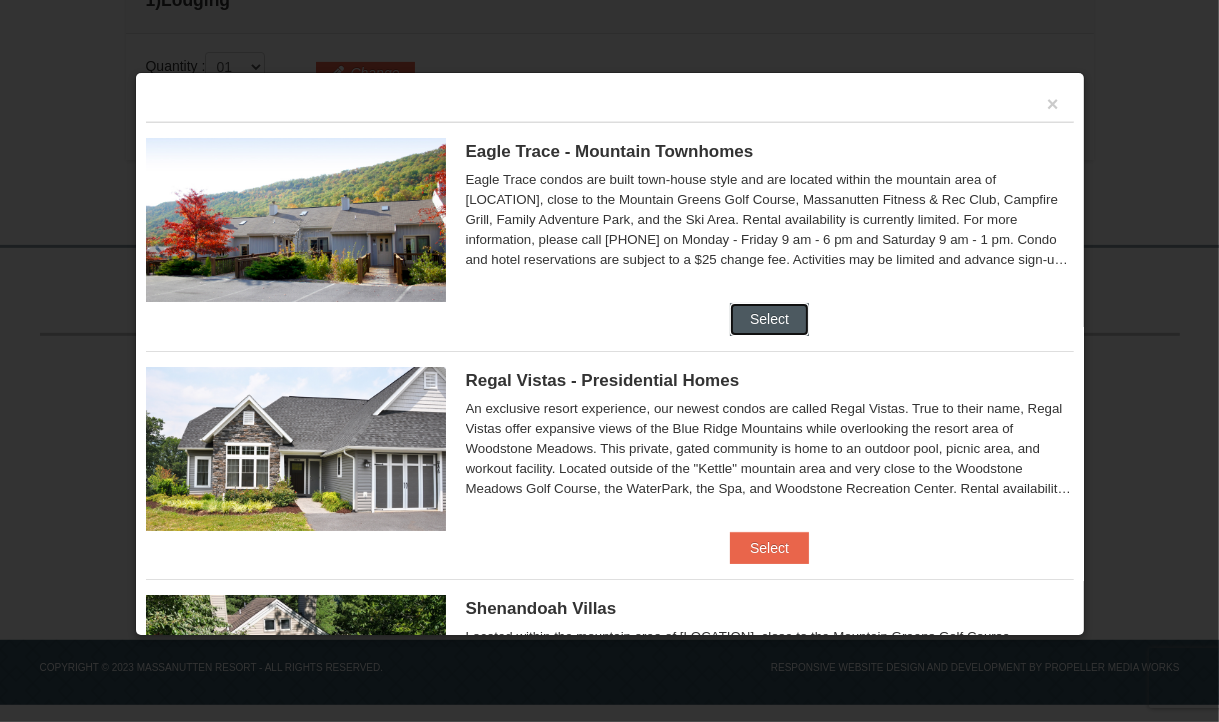 click on "Select" at bounding box center (769, 319) 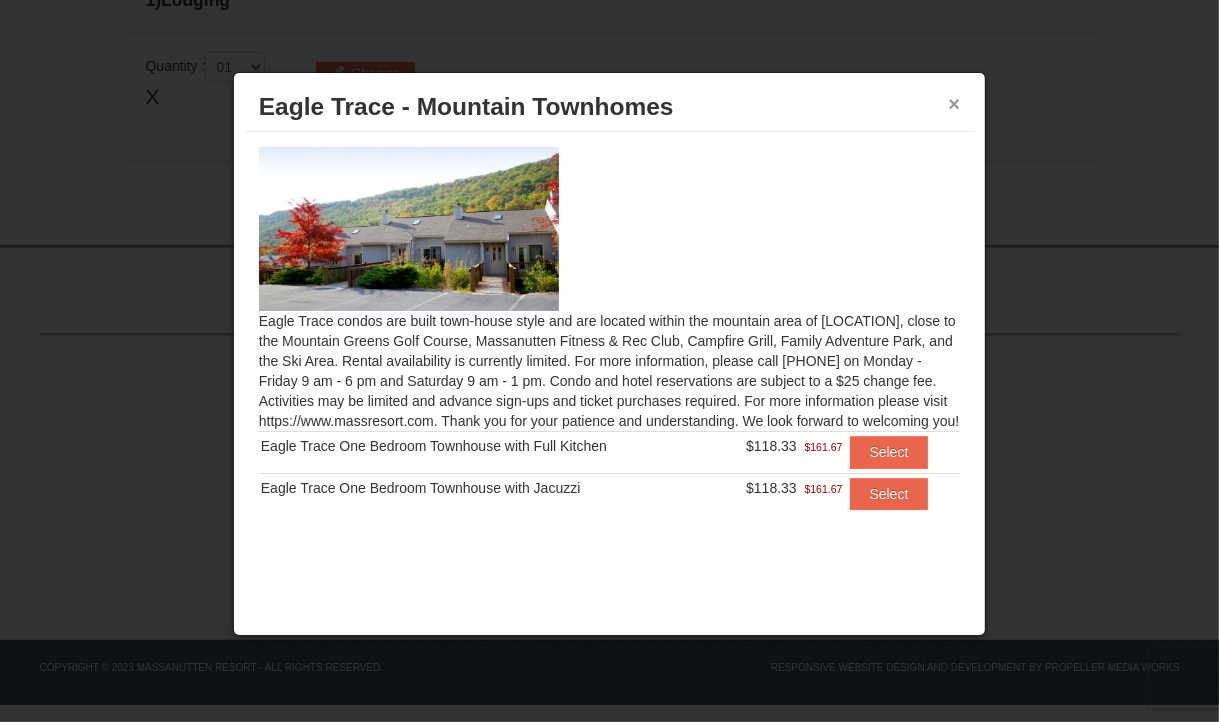 click on "×" at bounding box center [955, 104] 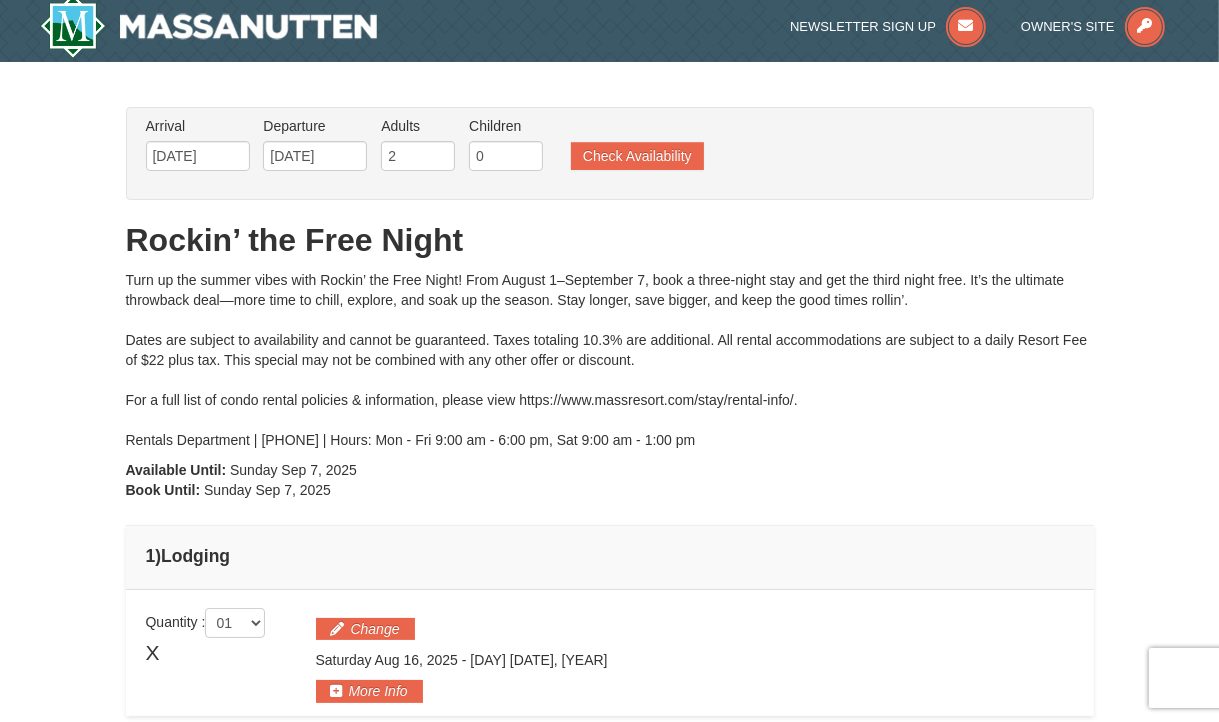 scroll, scrollTop: 564, scrollLeft: 0, axis: vertical 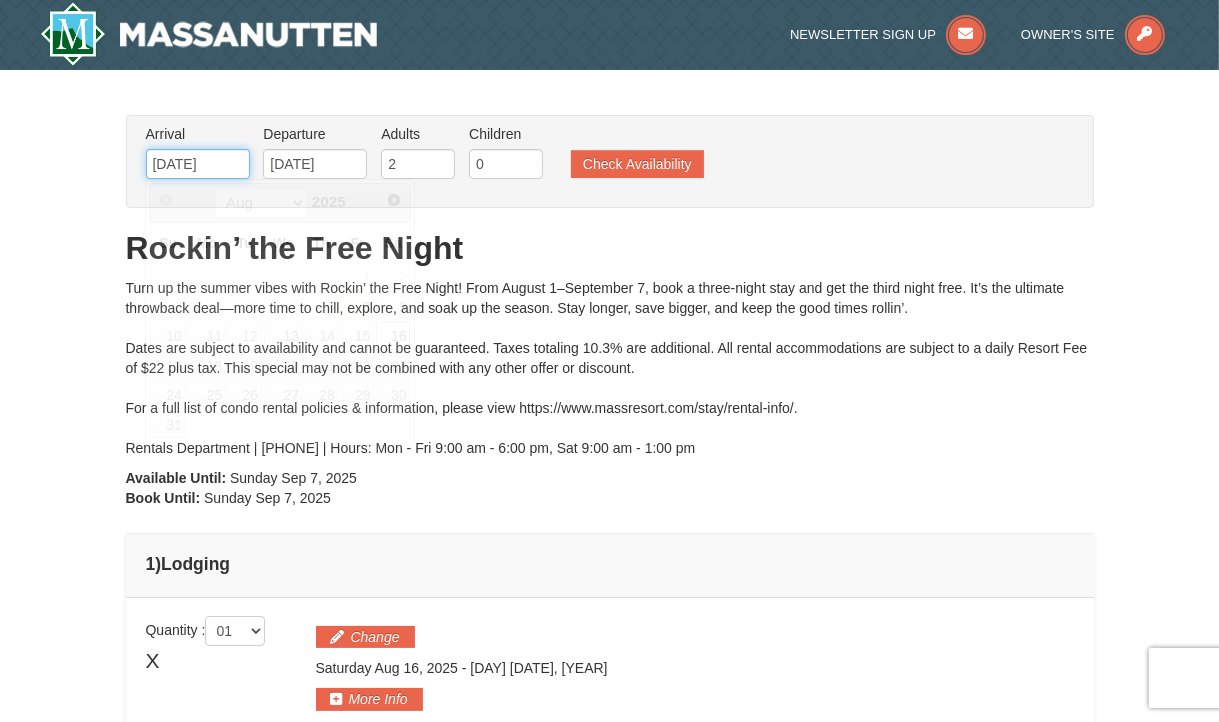 click on "08/16/2025" at bounding box center (198, 164) 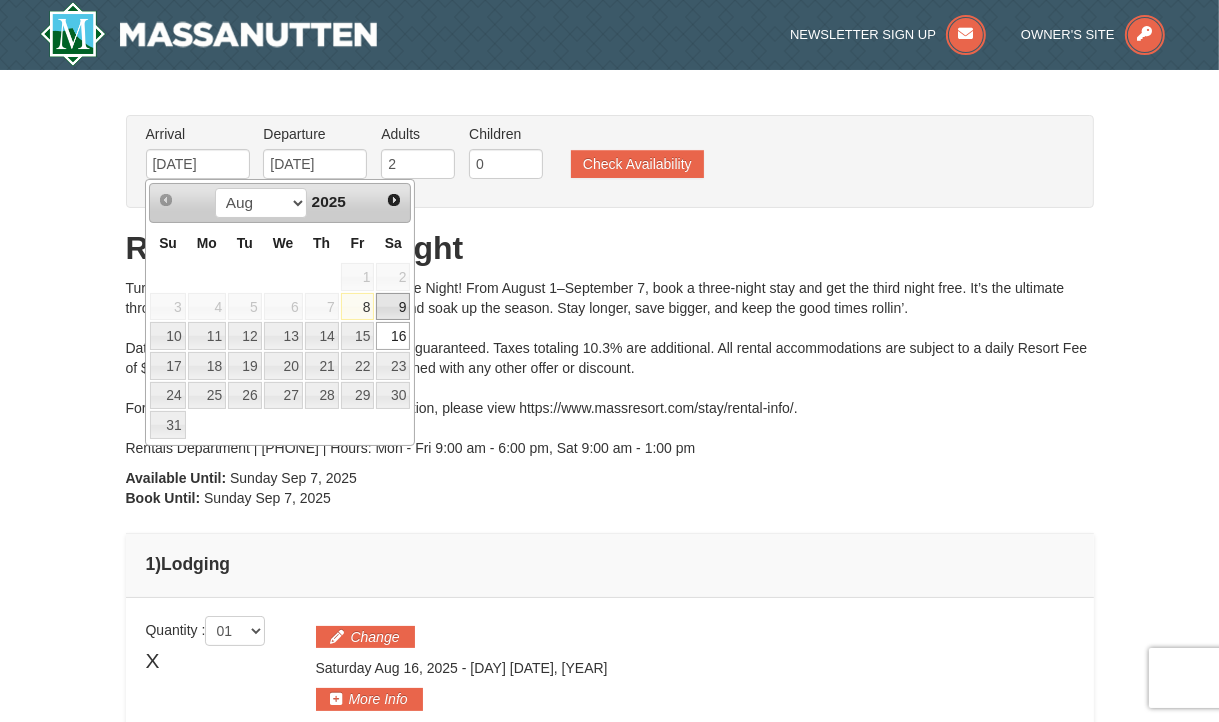 click on "9" at bounding box center (393, 307) 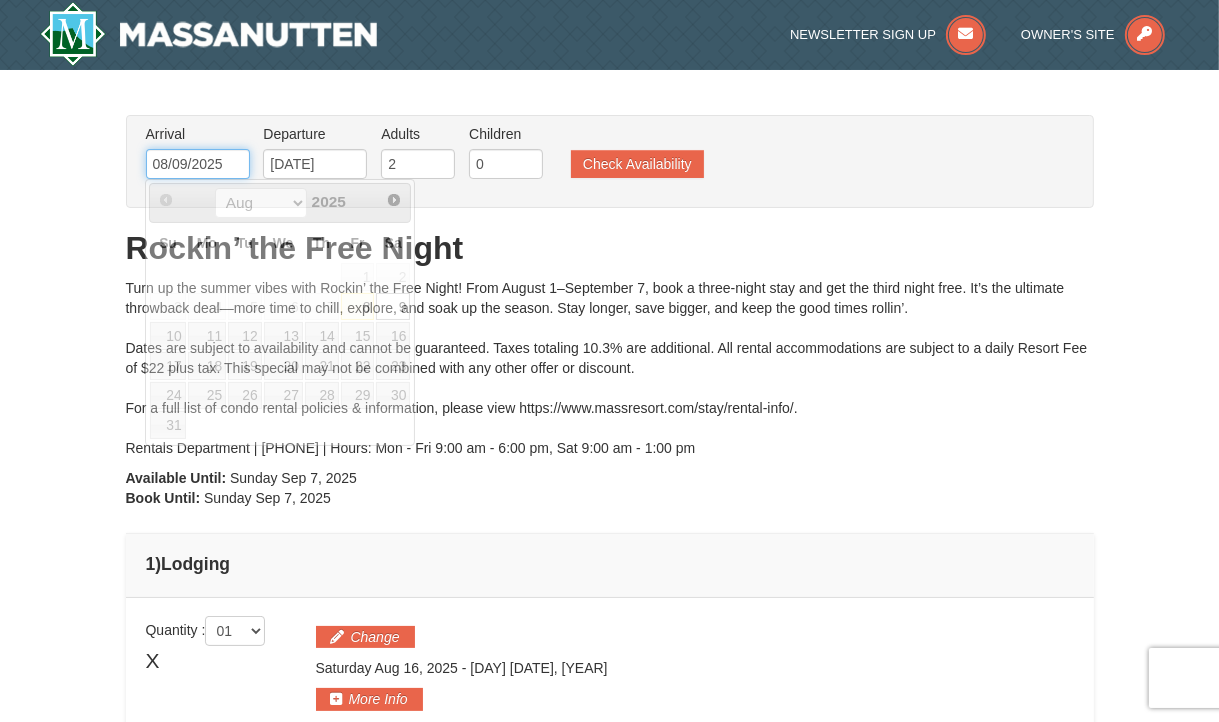 click on "08/09/2025" at bounding box center [198, 164] 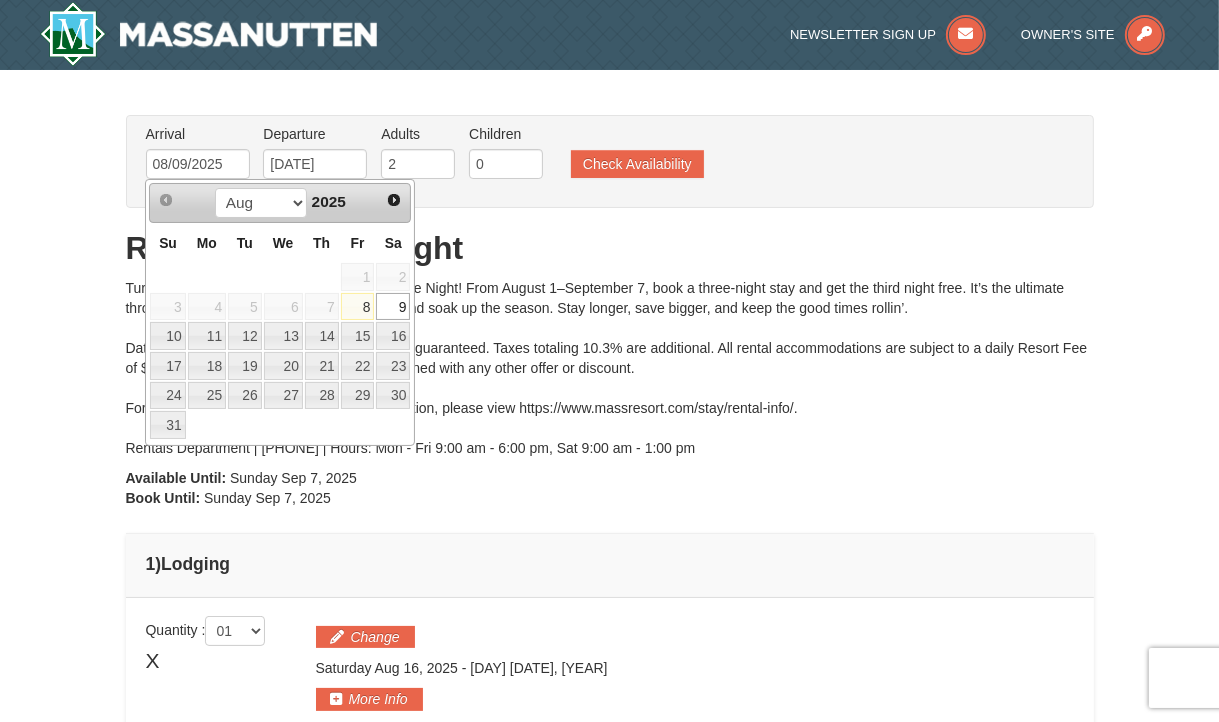 click on "×
From:
To:
Adults:
2
Children:
0
Change
Arrival Please format dates MM/DD/YYYY Please format dates MM/DD/YYYY
08/09/2025
Departure Please format dates MM/DD/YYYY Please format dates MM/DD/YYYY
08/19/2025
Adults 2" at bounding box center (609, 429) 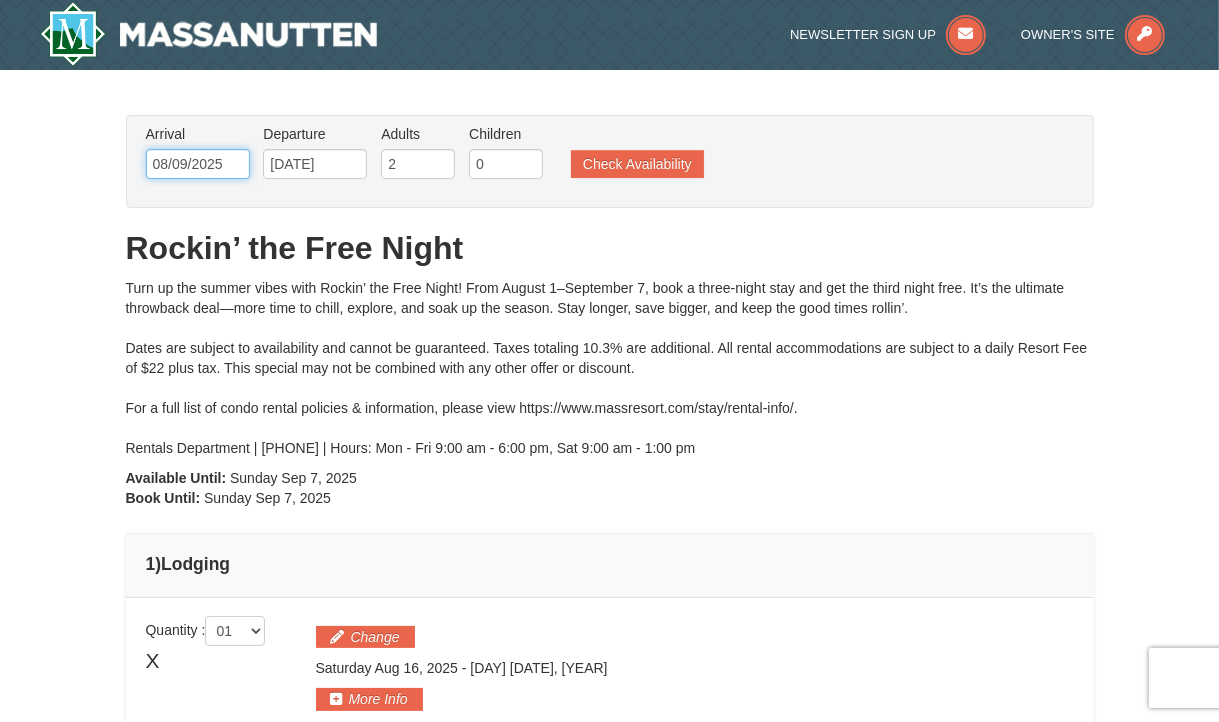 click on "08/09/2025" at bounding box center [198, 164] 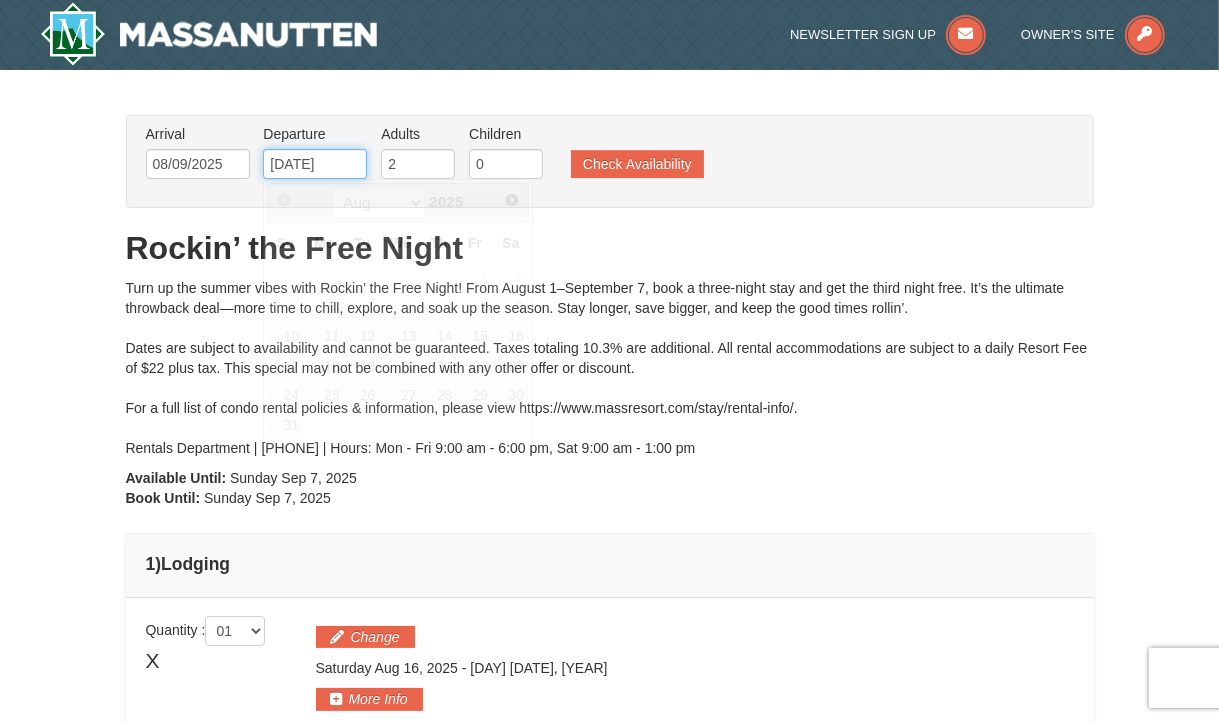 click on "08/19/2025" at bounding box center [315, 164] 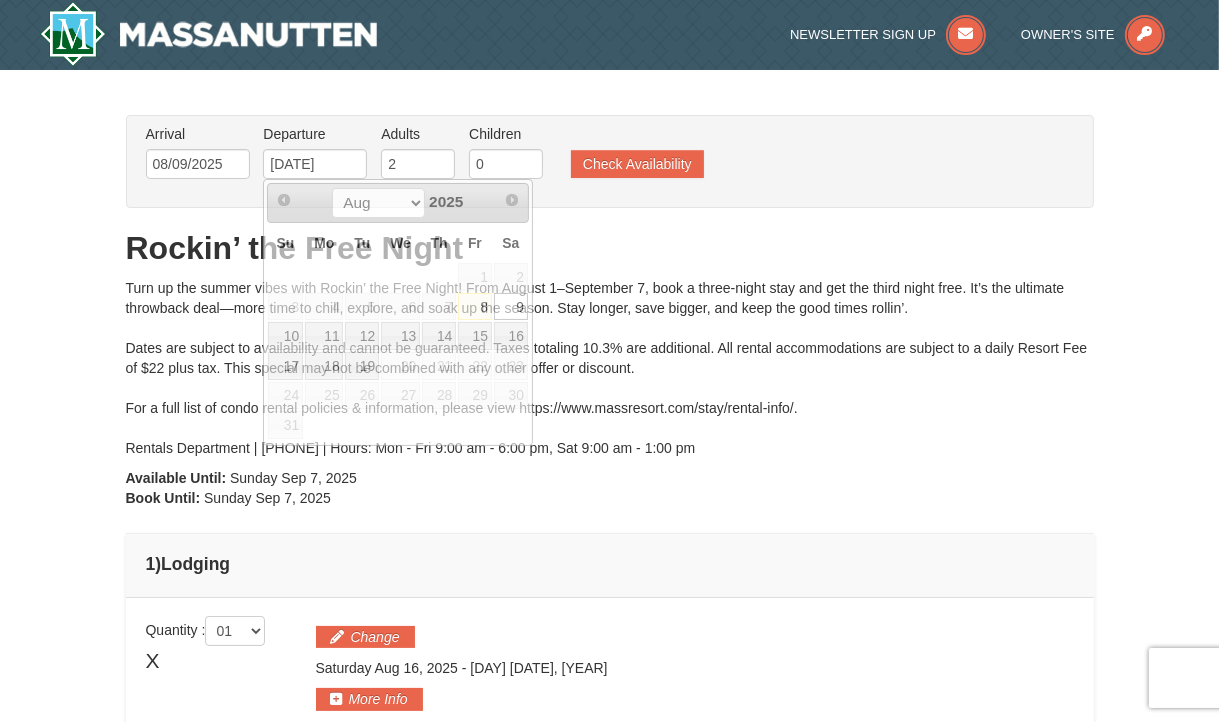 click on "×
From:
To:
Adults:
2
Children:
0
Change
Arrival Please format dates MM/DD/YYYY Please format dates MM/DD/YYYY
08/09/2025
Departure Please format dates MM/DD/YYYY Please format dates MM/DD/YYYY
08/19/2025
Adults 2" at bounding box center [609, 429] 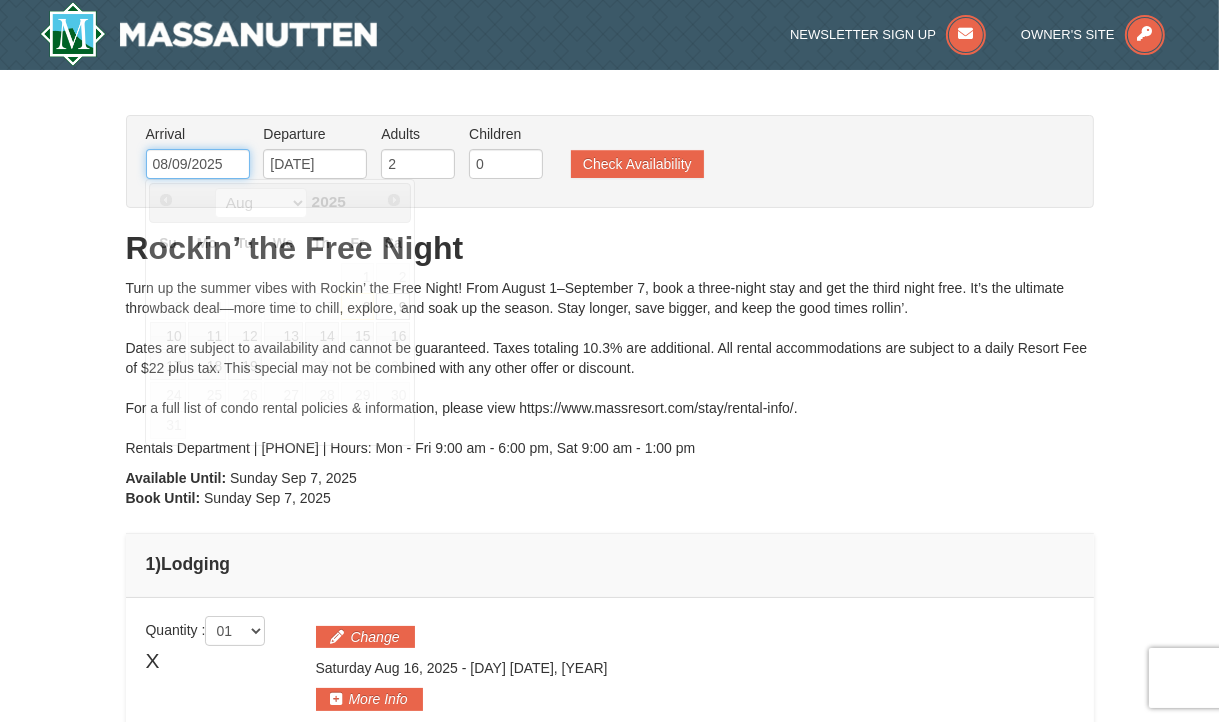 click on "08/09/2025" at bounding box center [198, 164] 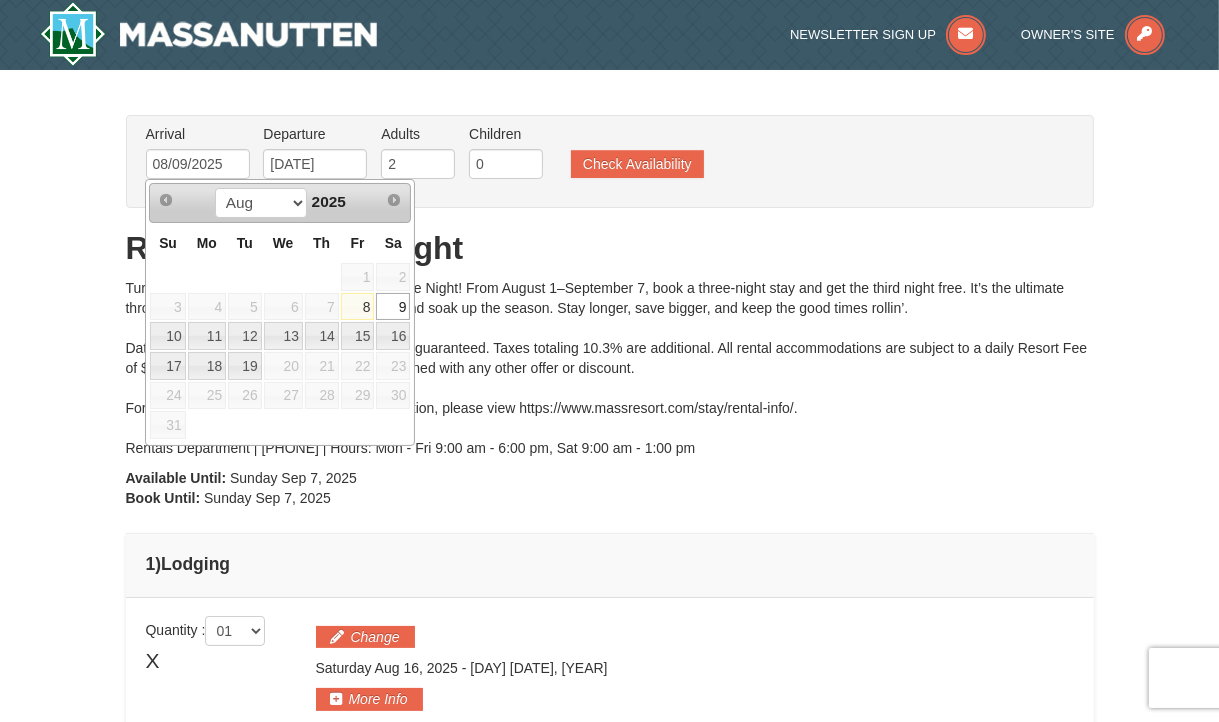 click on "9" at bounding box center (393, 307) 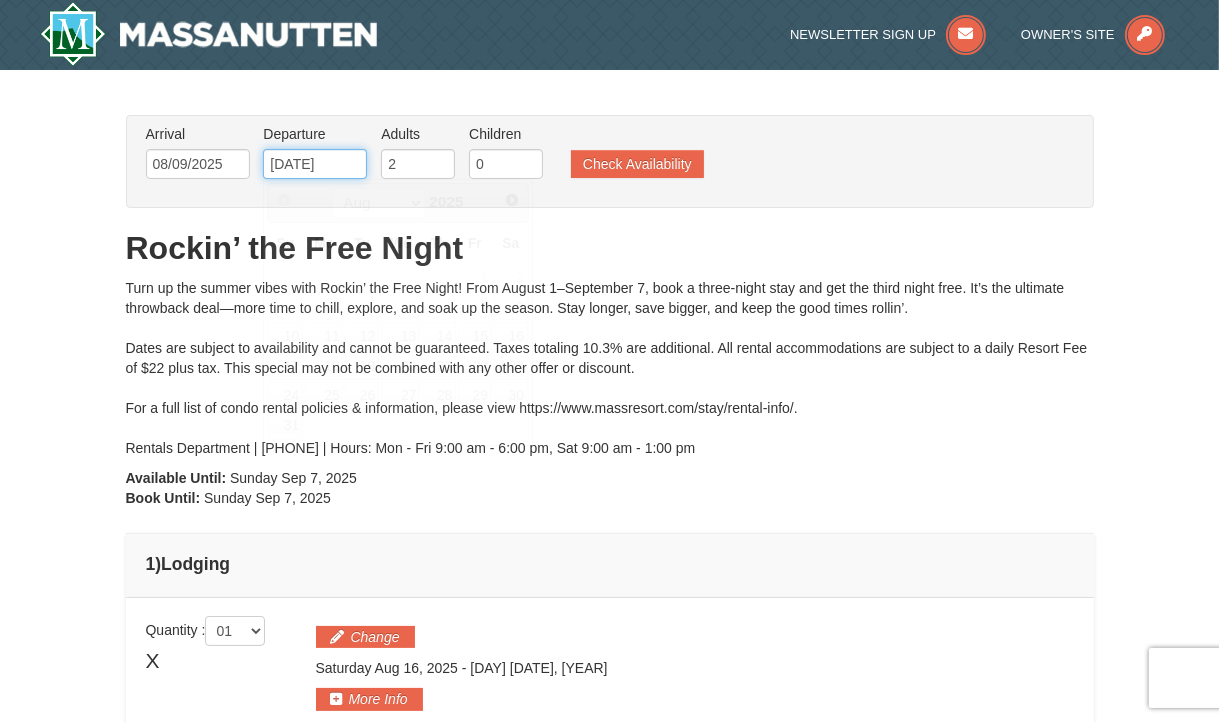 click on "08/19/2025" at bounding box center (315, 164) 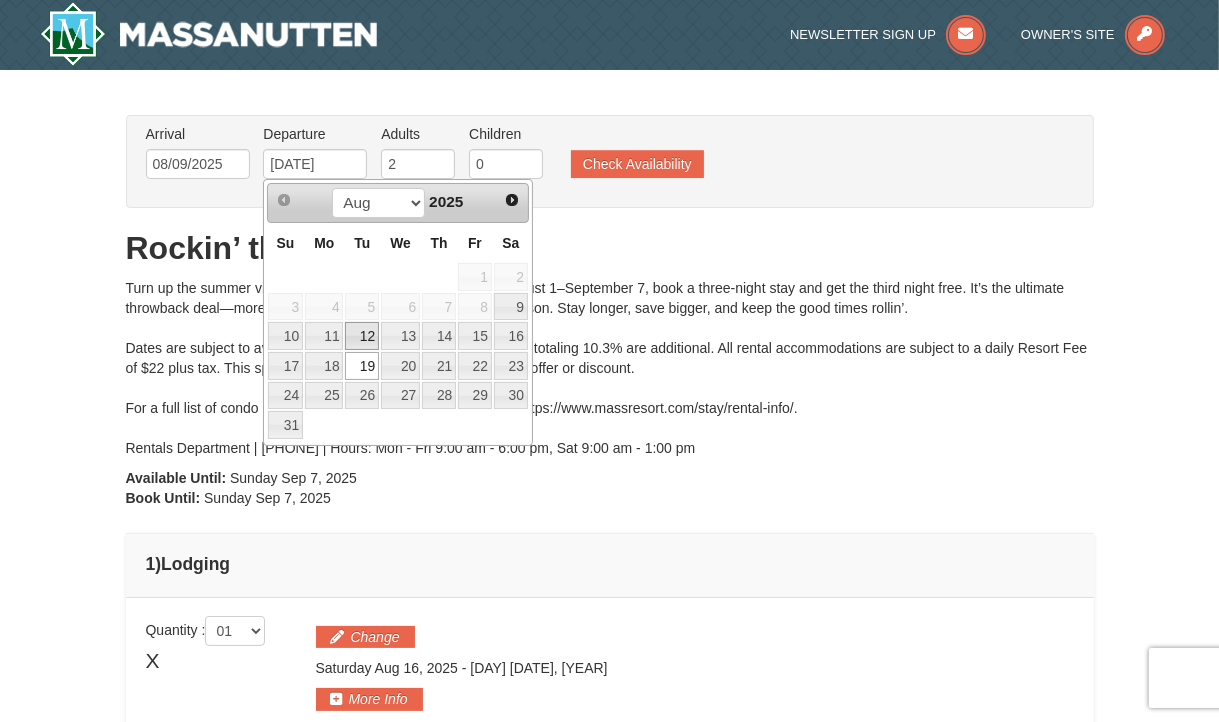 click on "12" at bounding box center (362, 336) 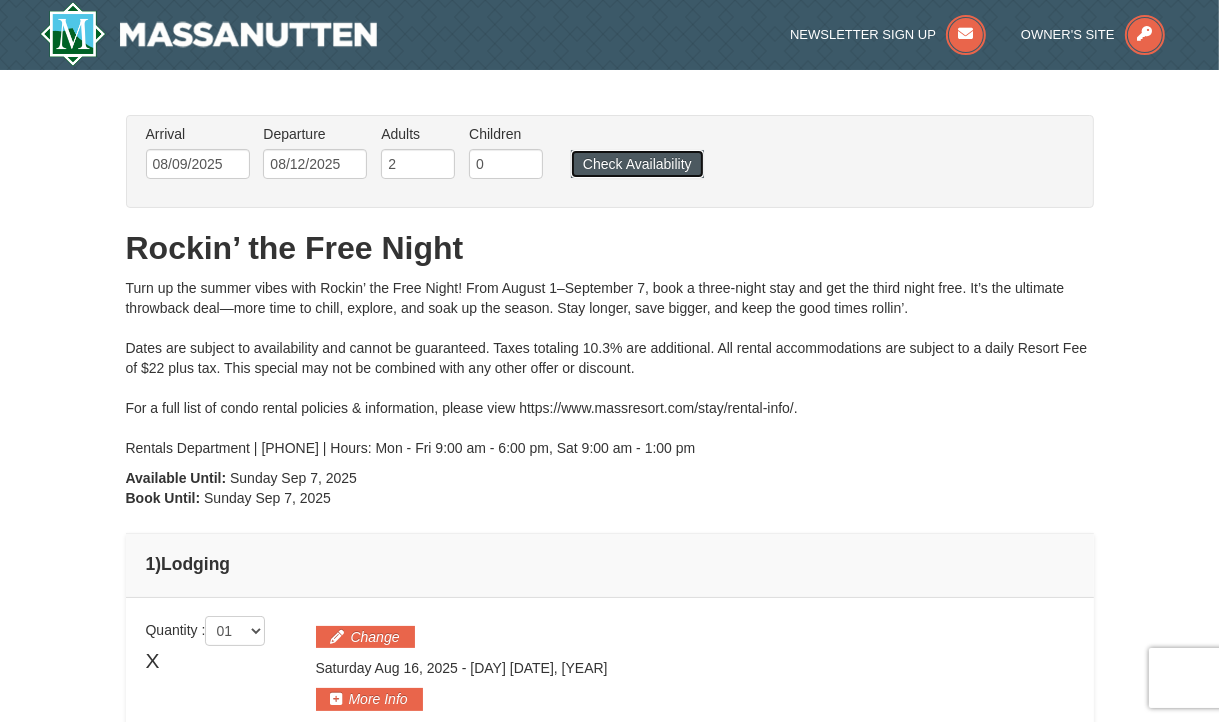 click on "Check Availability" at bounding box center [637, 164] 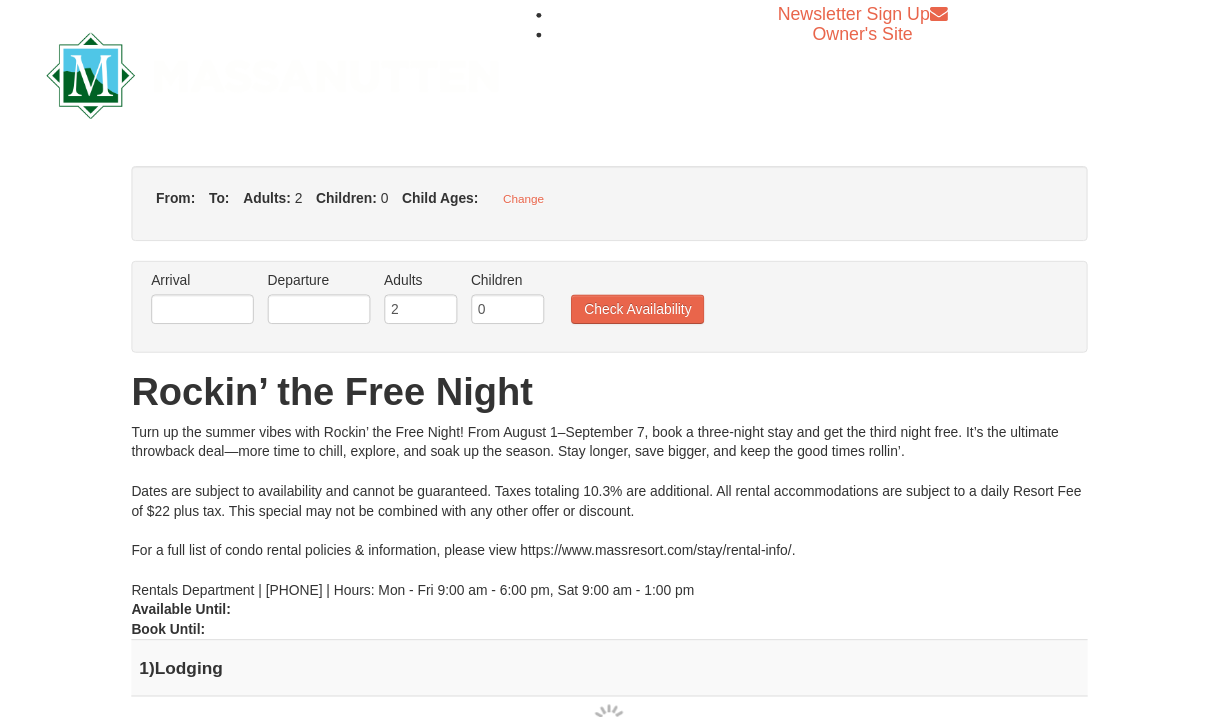 scroll, scrollTop: 0, scrollLeft: 0, axis: both 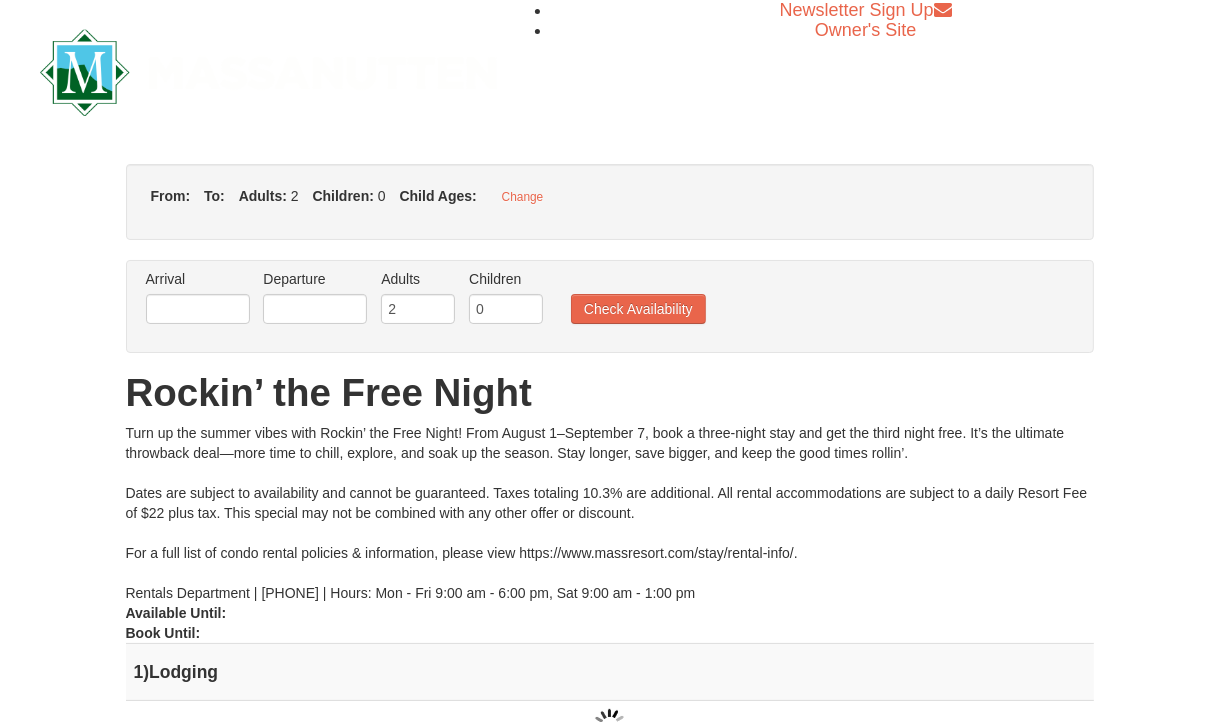 type on "08/09/2025" 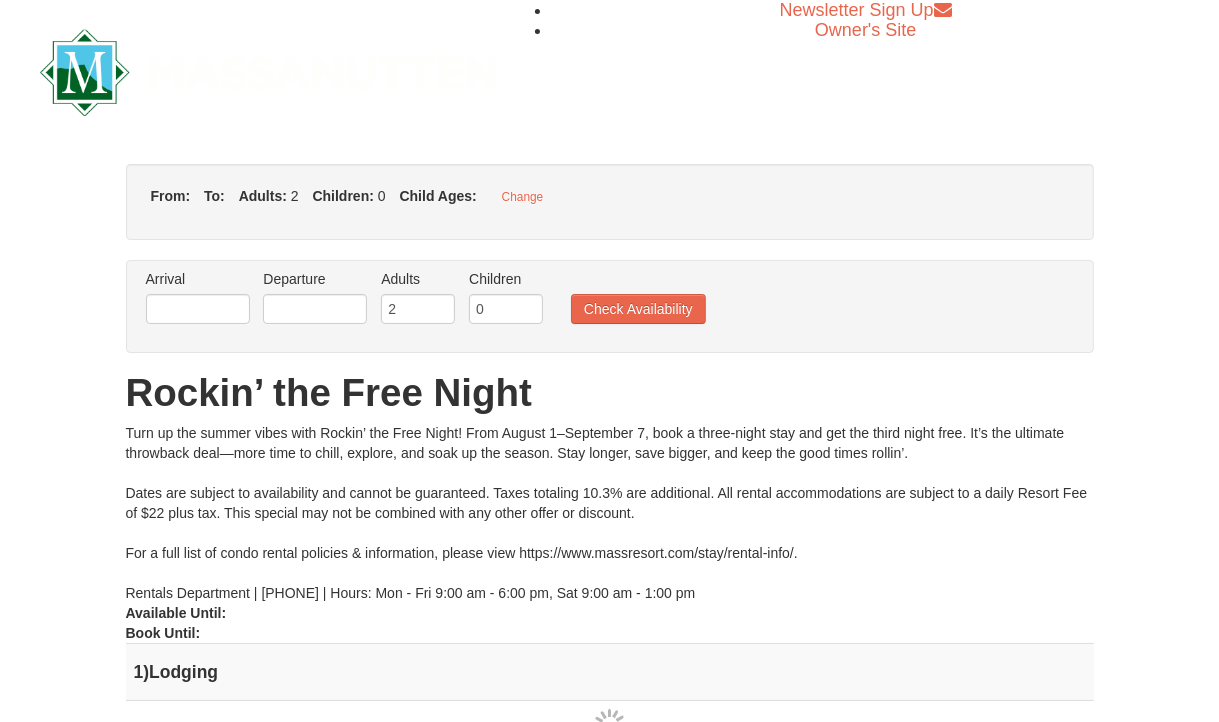 type on "08/12/2025" 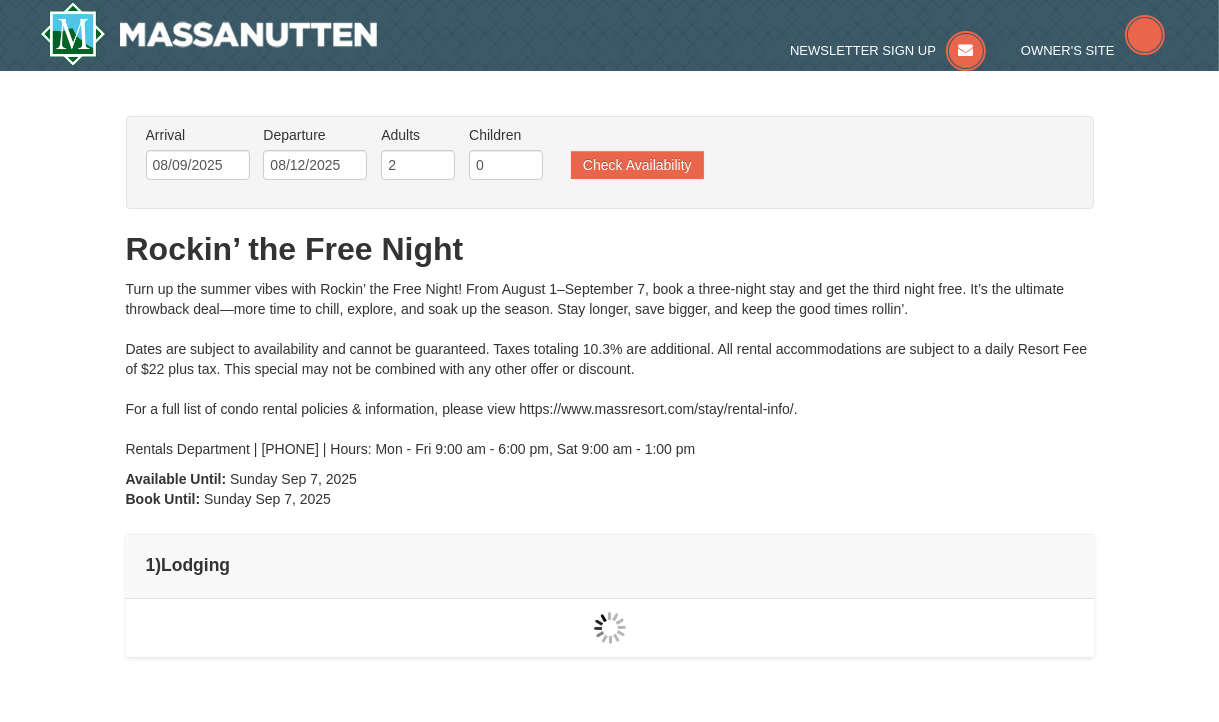 scroll, scrollTop: 0, scrollLeft: 0, axis: both 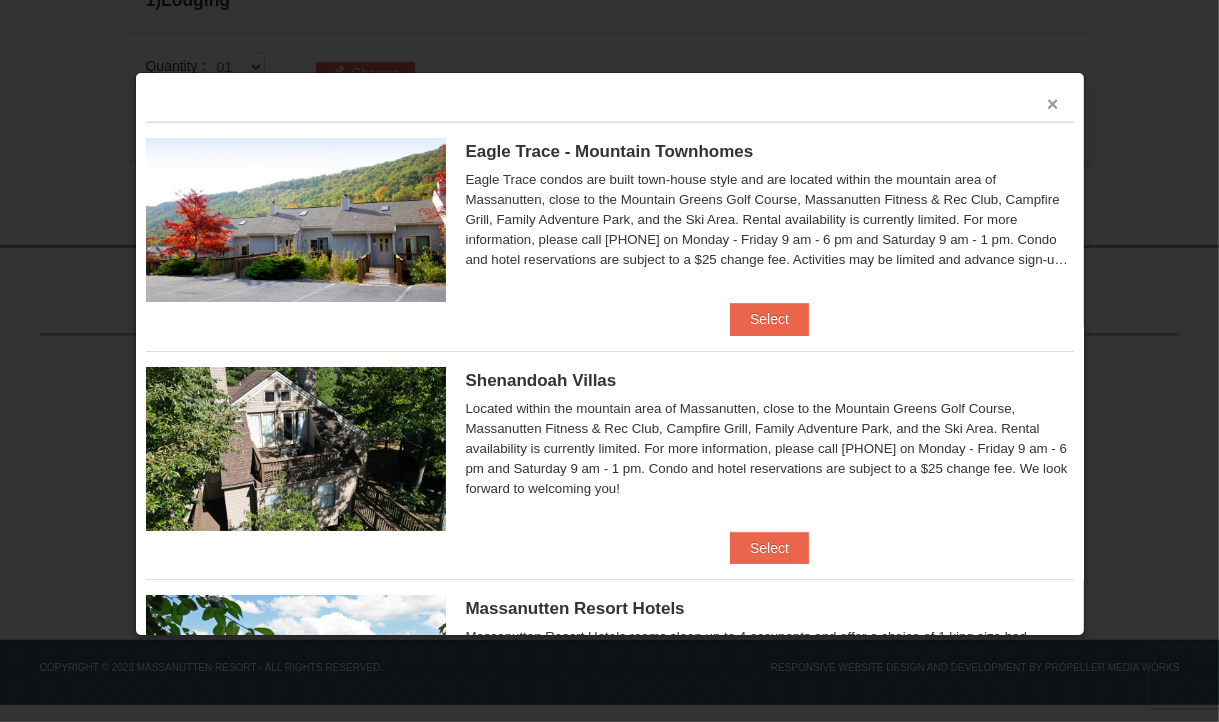 click on "×" at bounding box center (1053, 104) 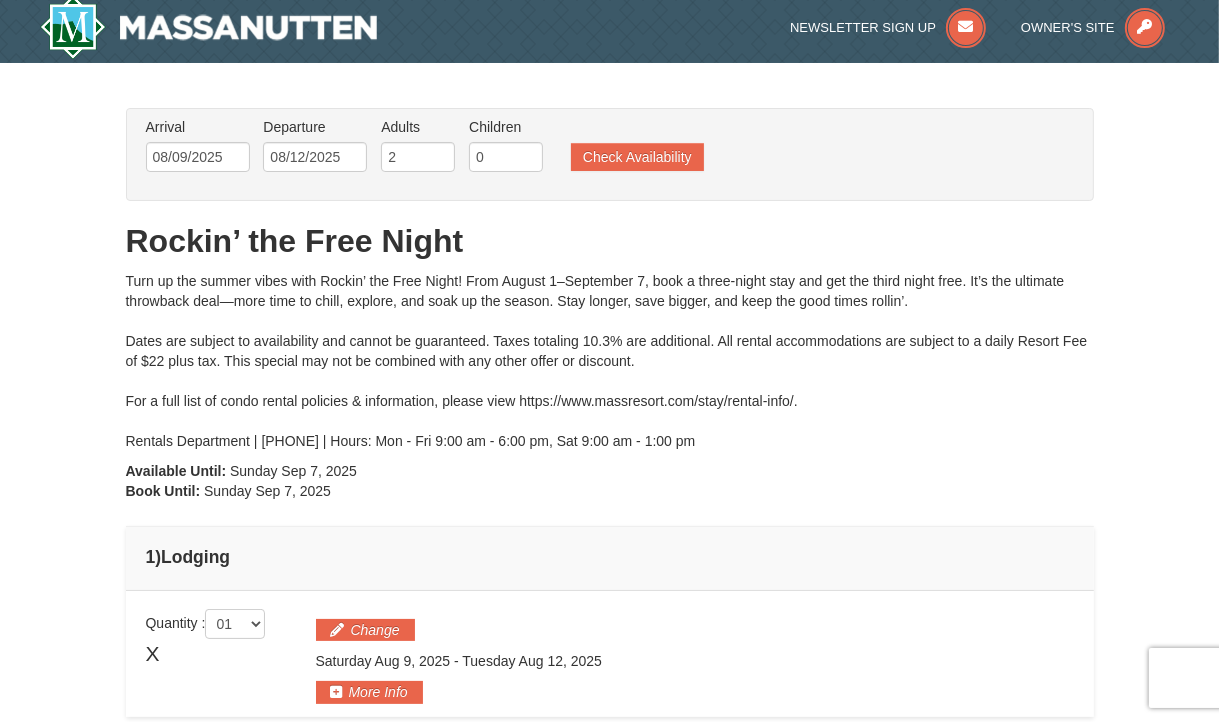 scroll, scrollTop: 0, scrollLeft: 0, axis: both 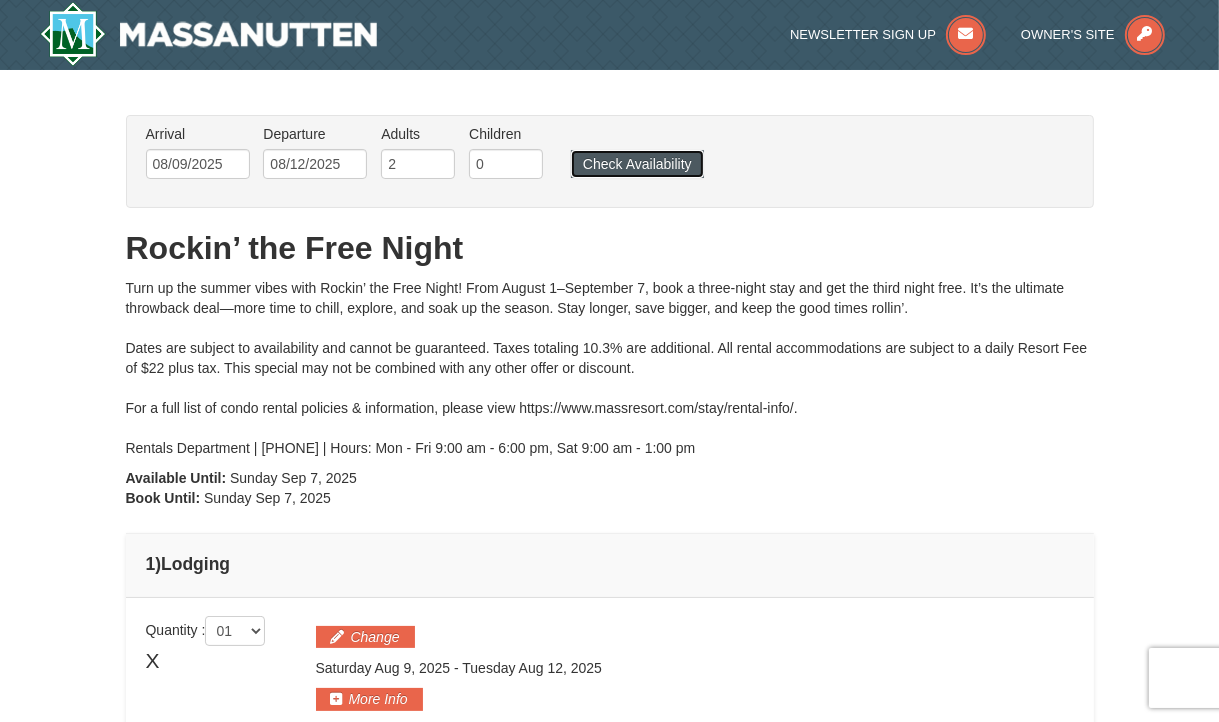 click on "Check Availability" at bounding box center [637, 164] 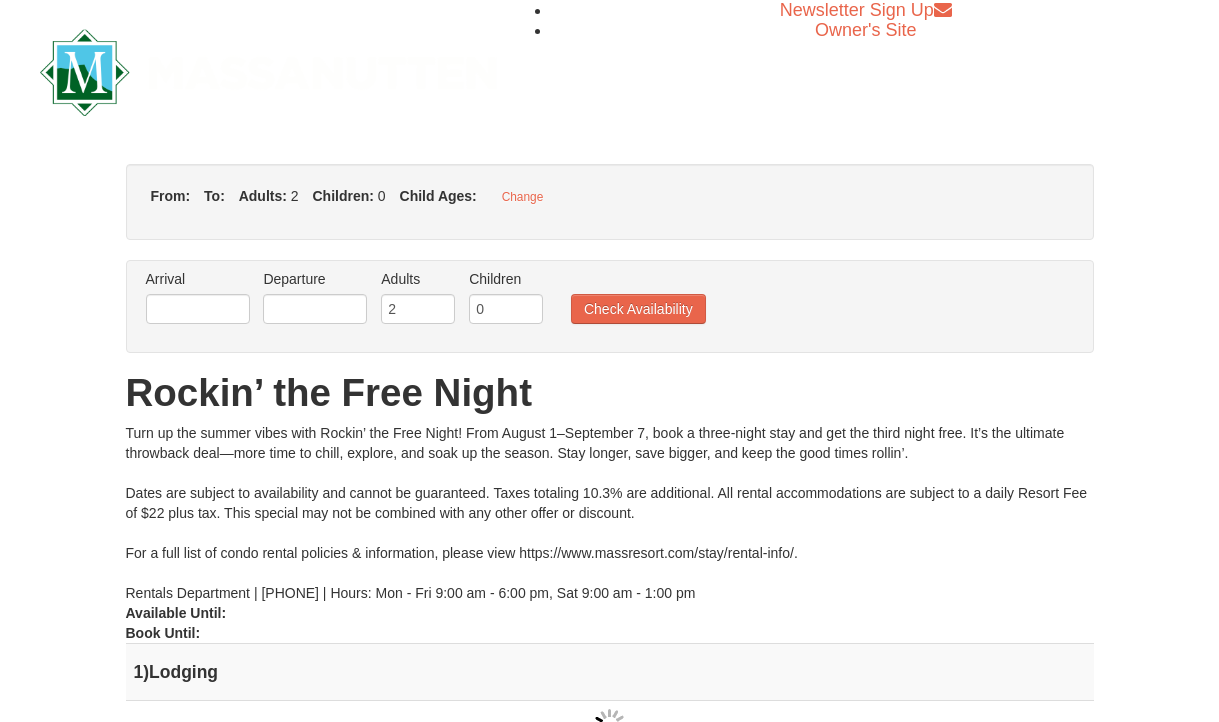 type on "08/09/2025" 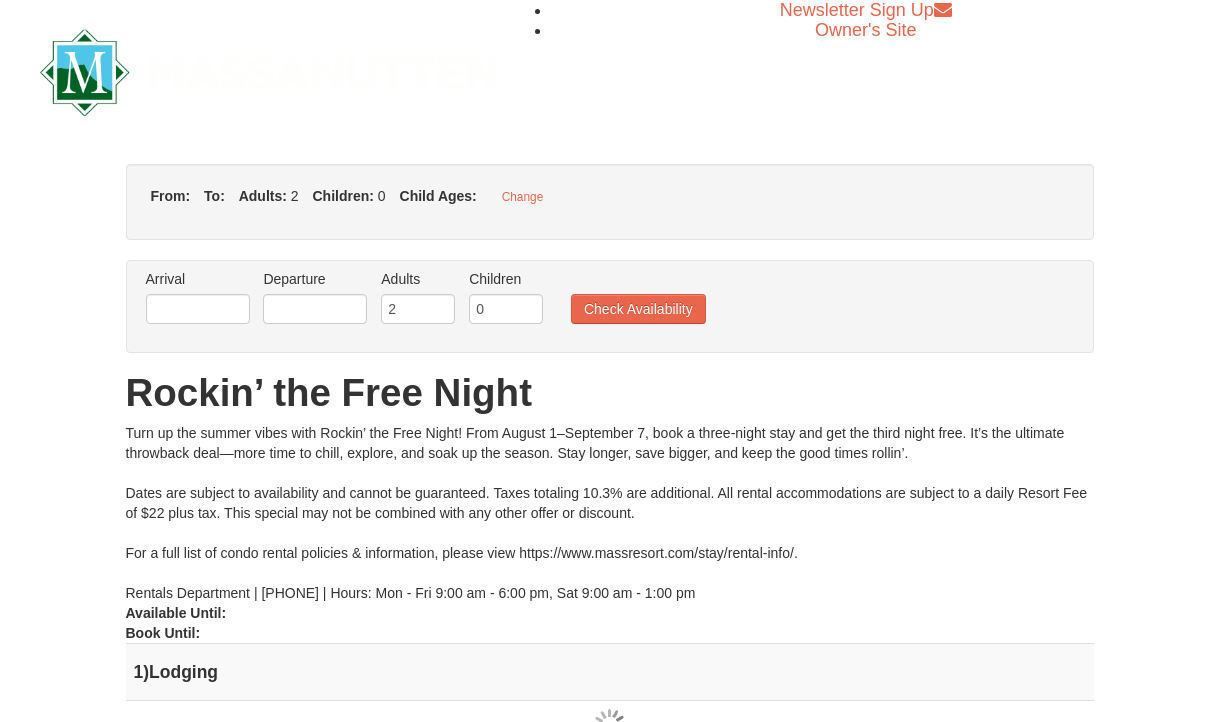 type on "08/12/2025" 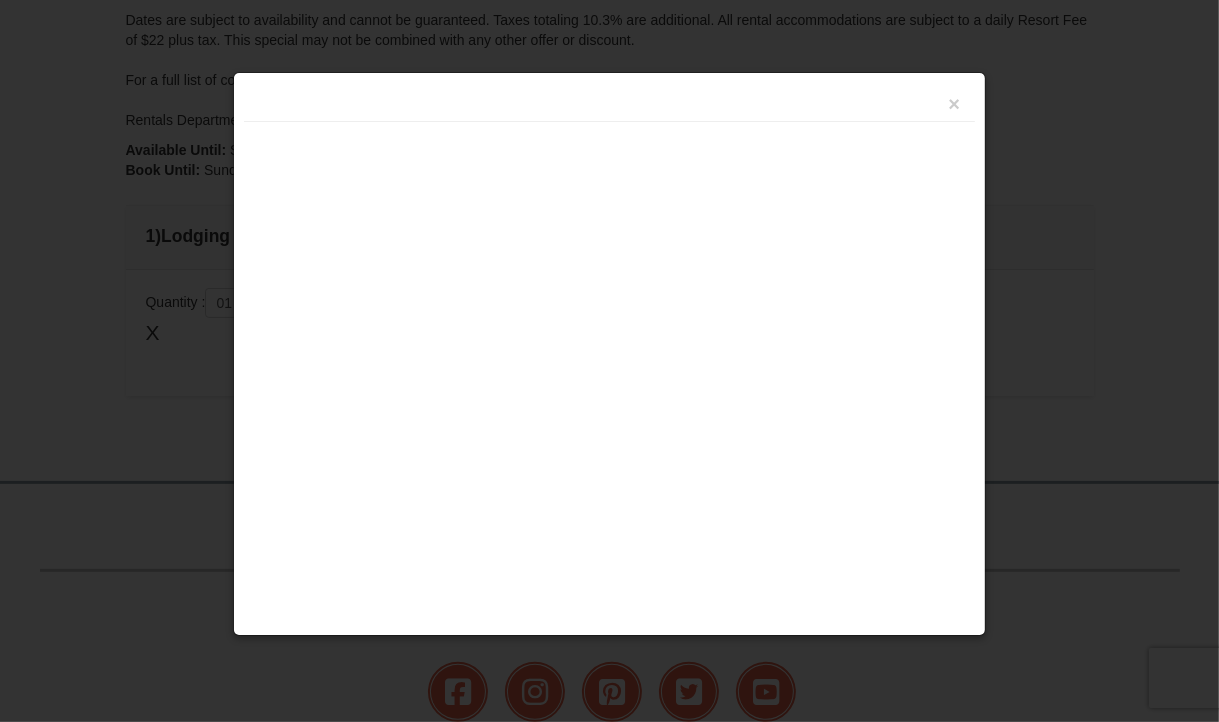 scroll, scrollTop: 560, scrollLeft: 0, axis: vertical 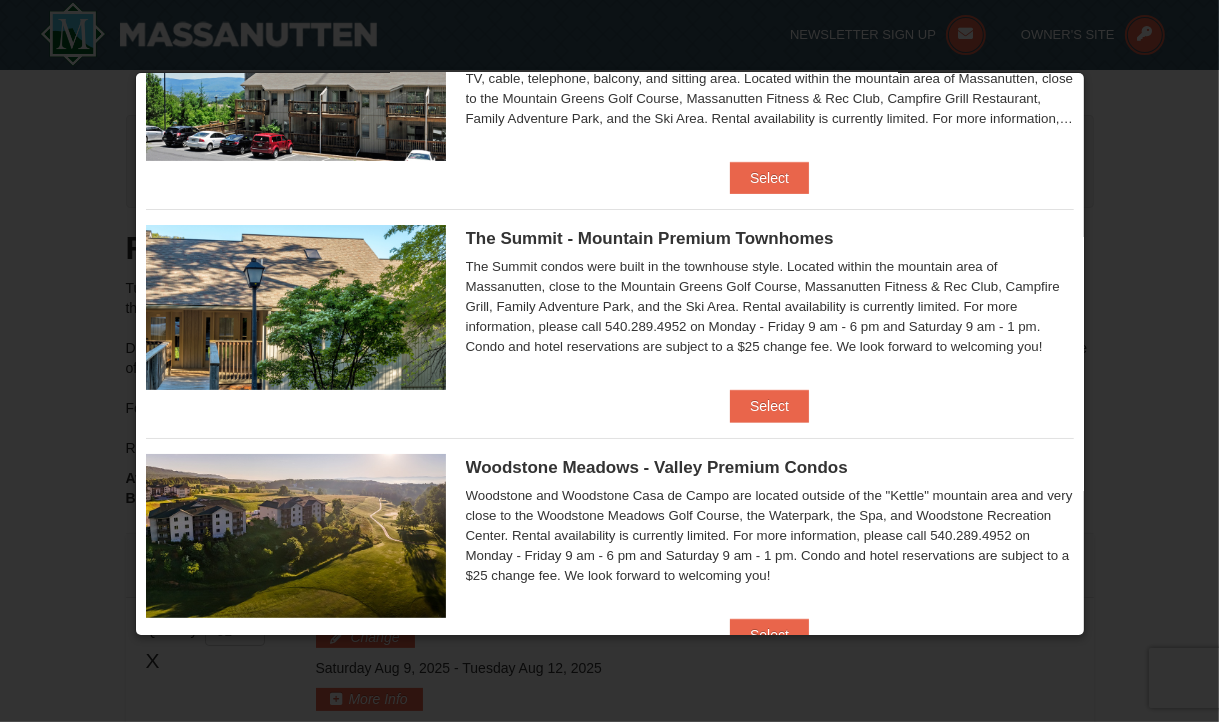 click on "The Summit - Mountain Premium Townhomes" at bounding box center (650, 238) 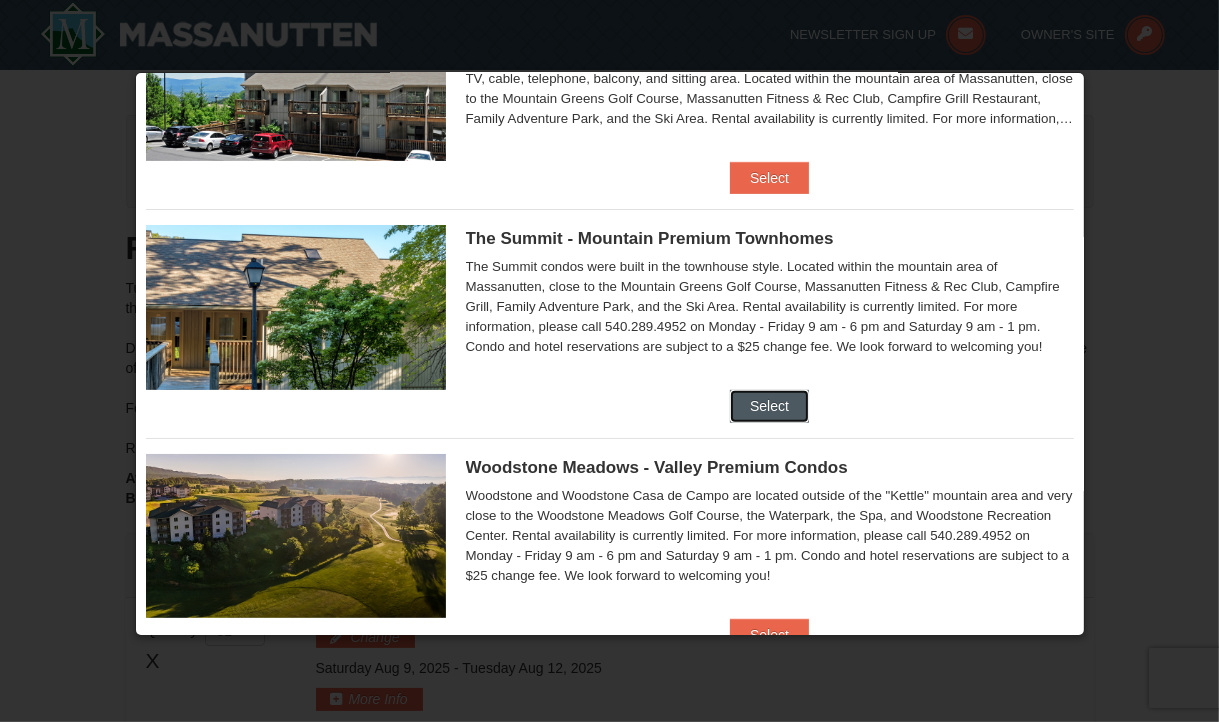 click on "Select" at bounding box center [769, 406] 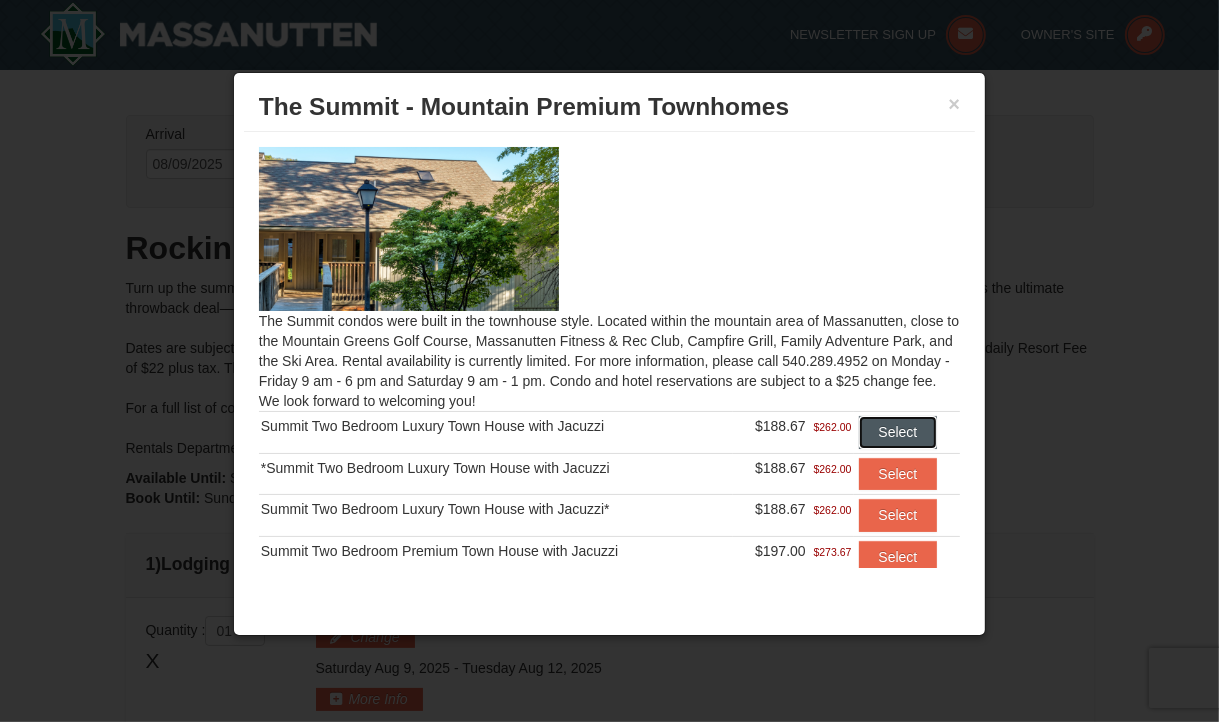 click on "Select" at bounding box center [898, 432] 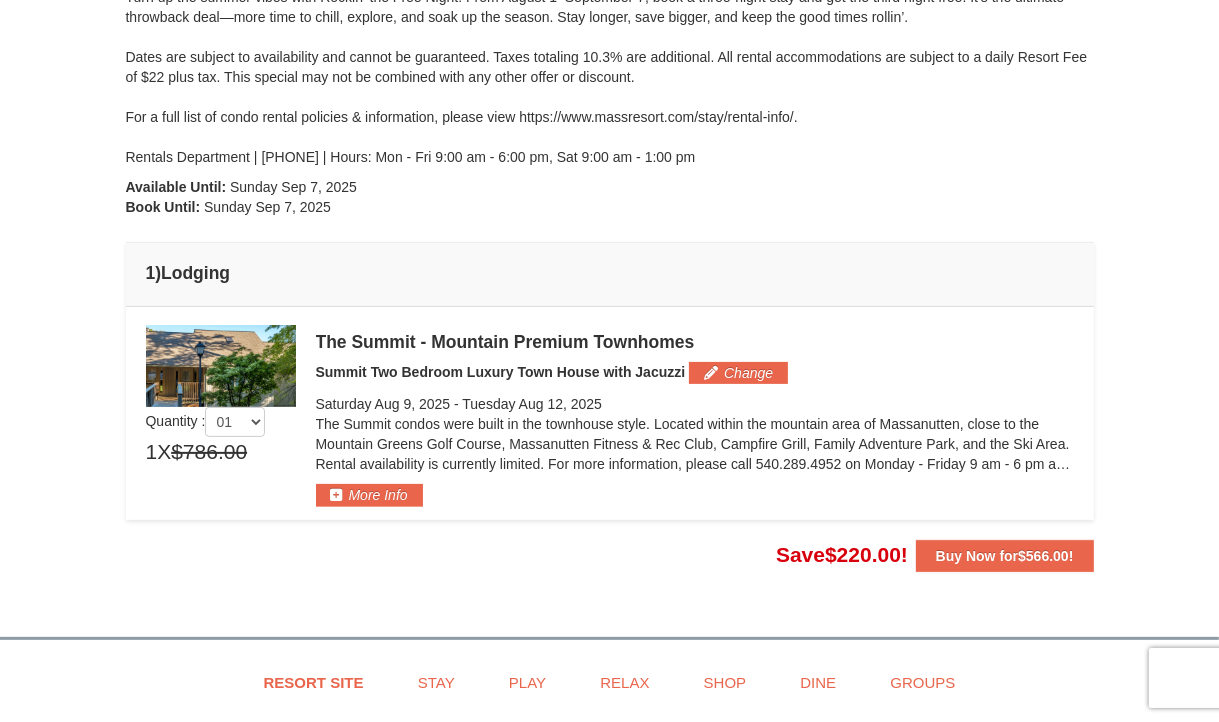 scroll, scrollTop: 294, scrollLeft: 0, axis: vertical 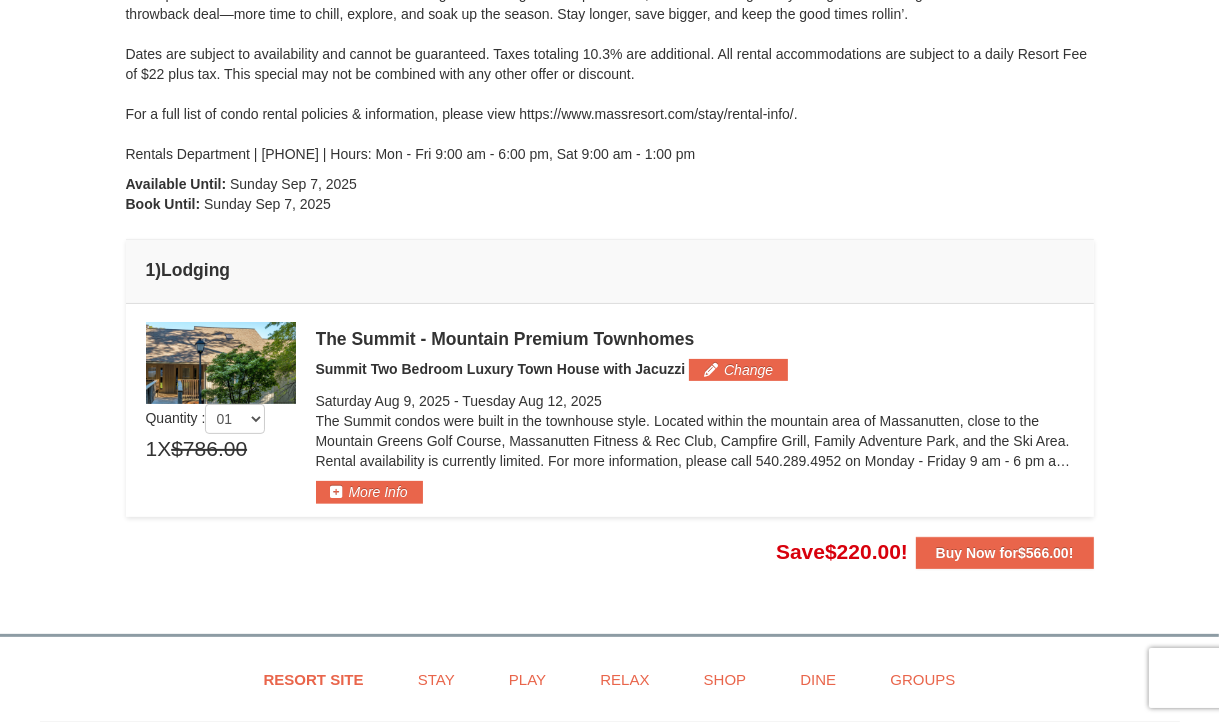 click at bounding box center [221, 363] 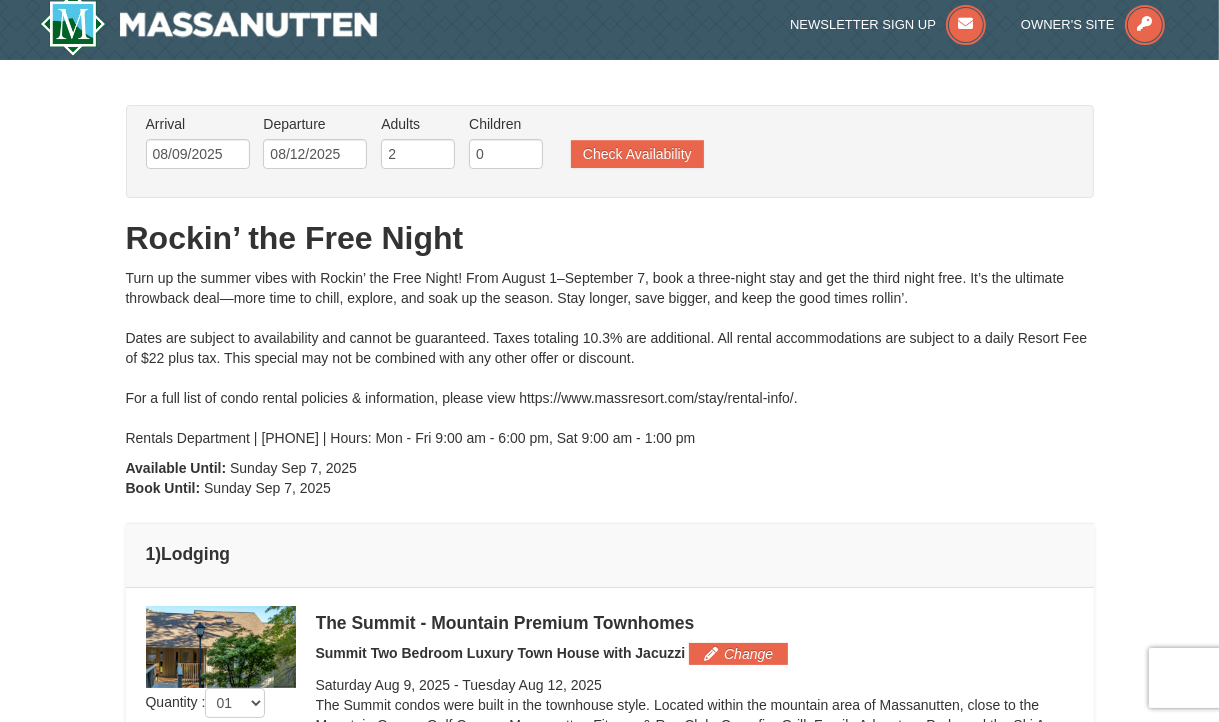scroll, scrollTop: 0, scrollLeft: 0, axis: both 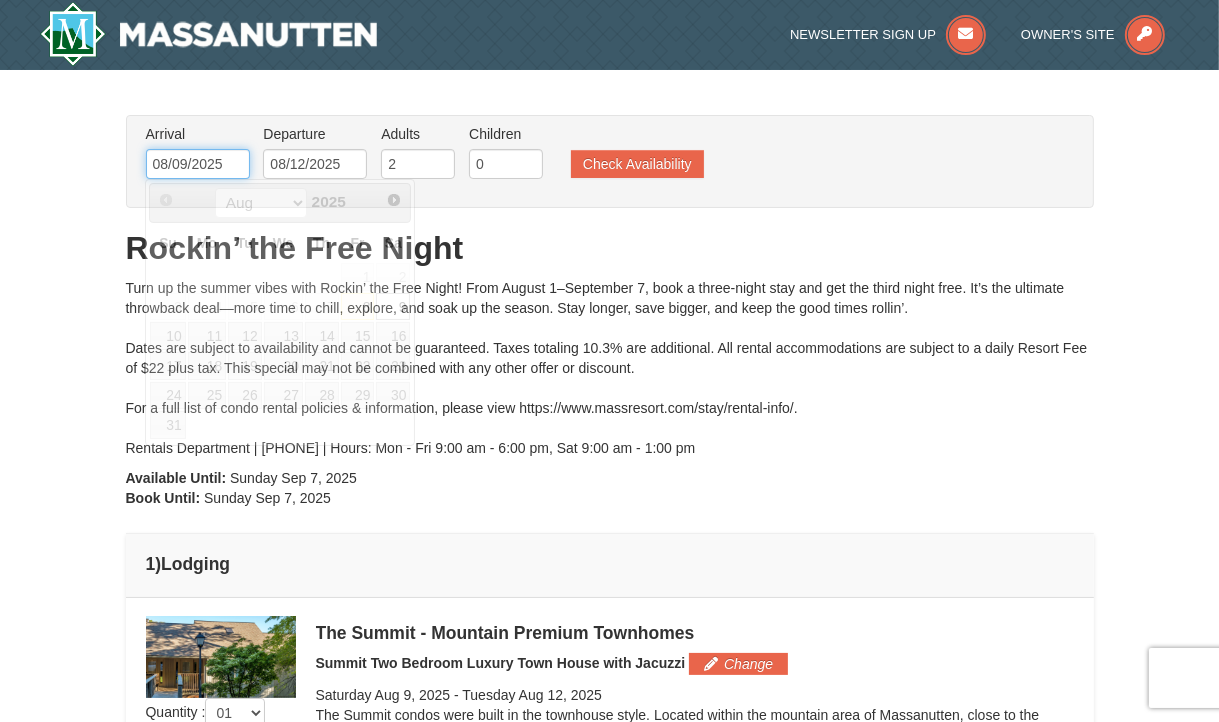 click on "08/09/2025" at bounding box center (198, 164) 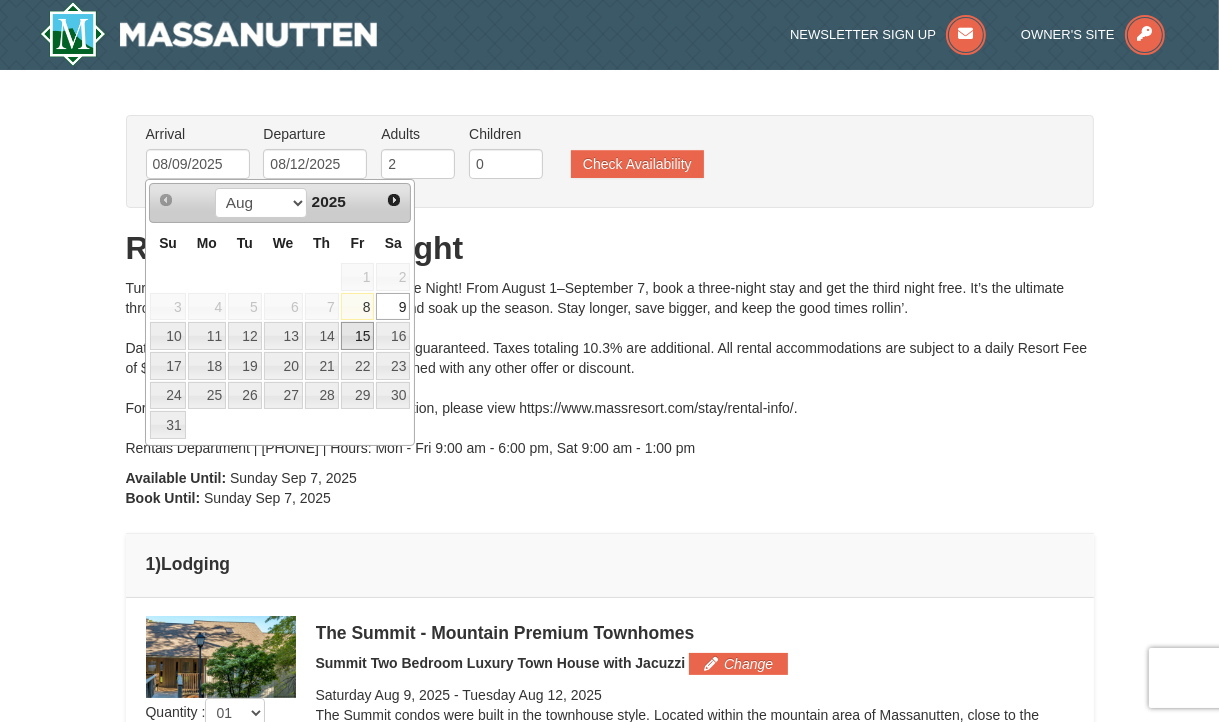 click on "15" at bounding box center (358, 336) 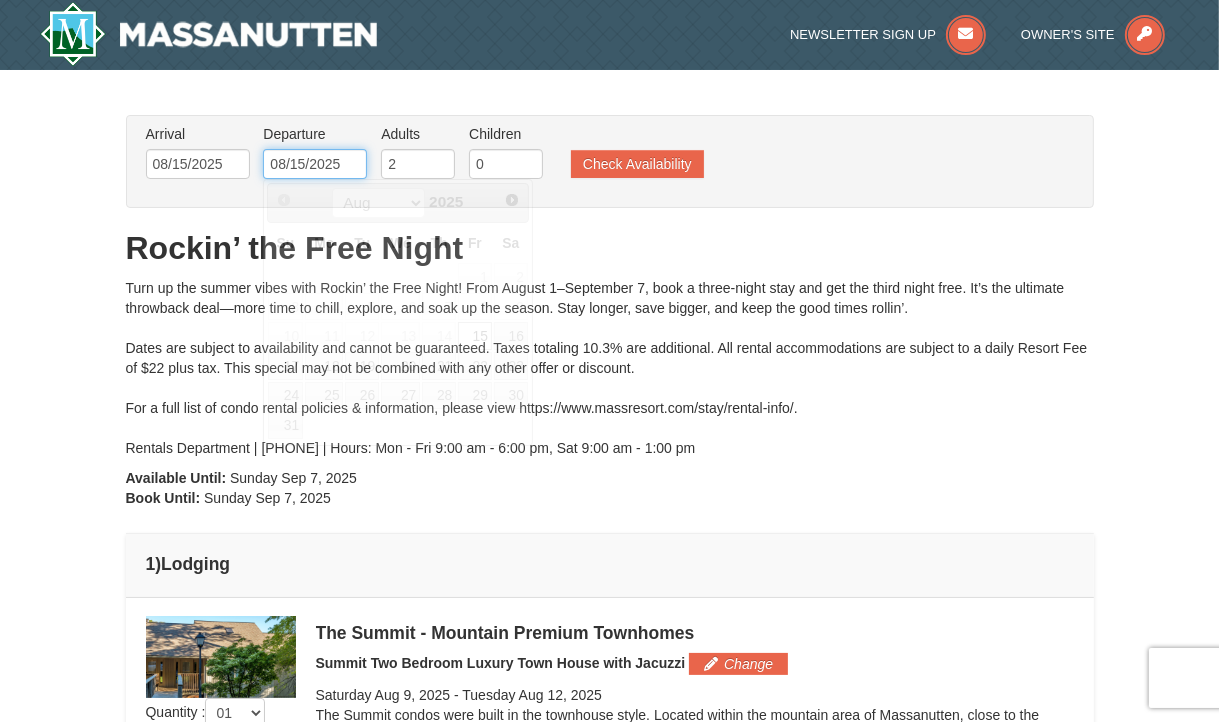 click on "08/15/2025" at bounding box center (315, 164) 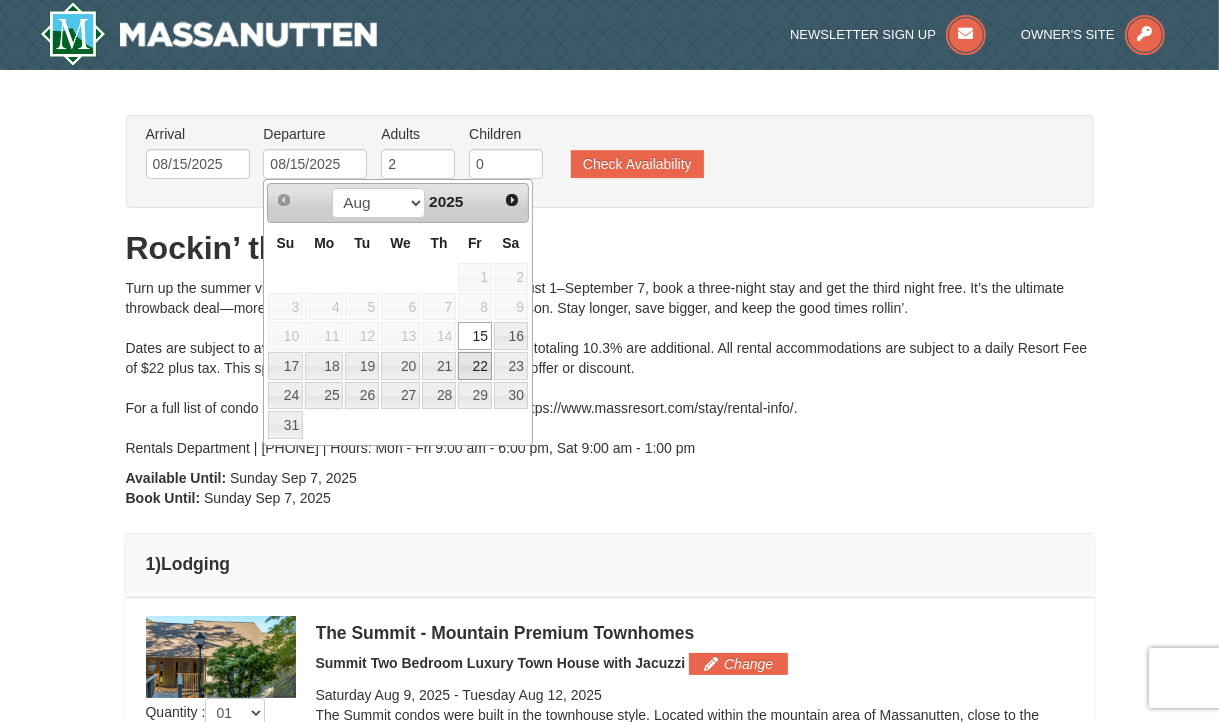 click on "22" at bounding box center (475, 366) 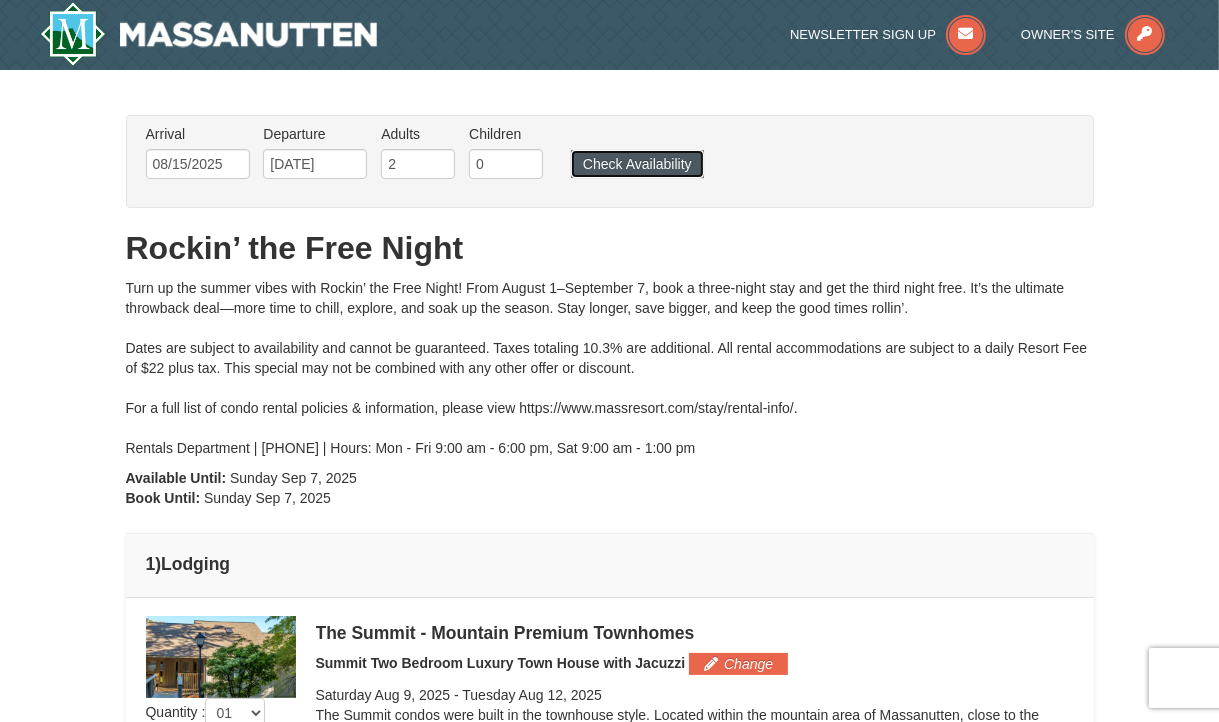 click on "Check Availability" at bounding box center (637, 164) 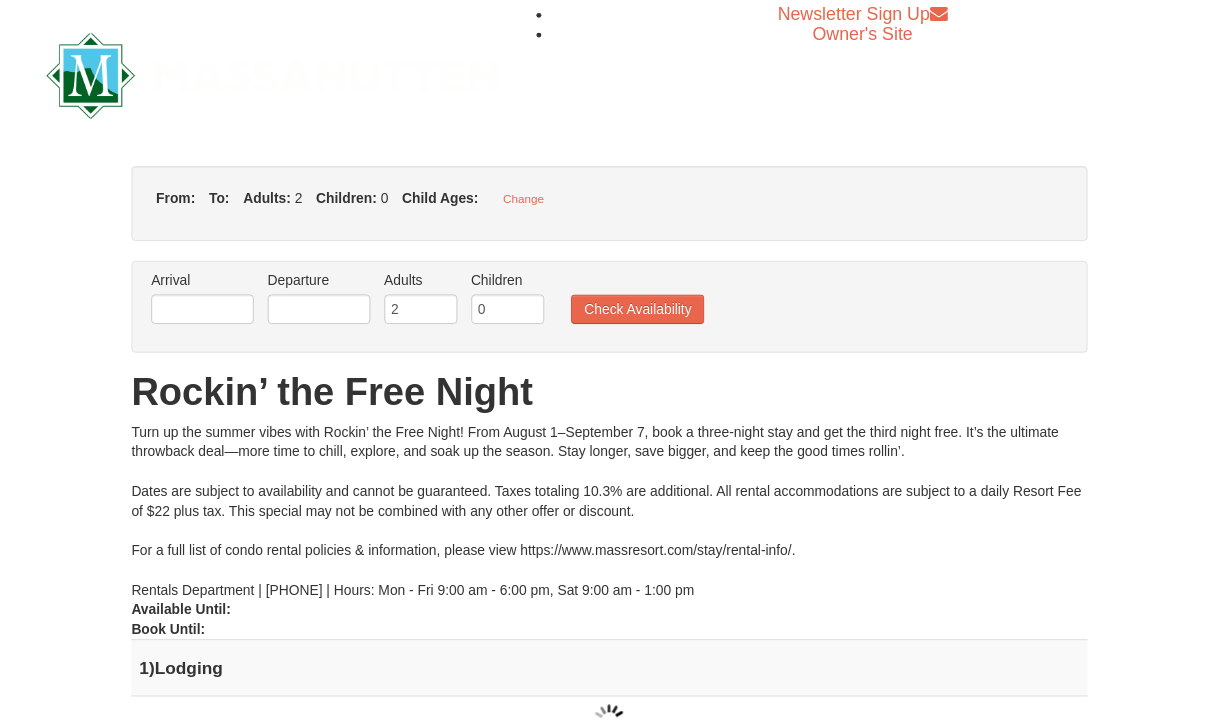 scroll, scrollTop: 0, scrollLeft: 0, axis: both 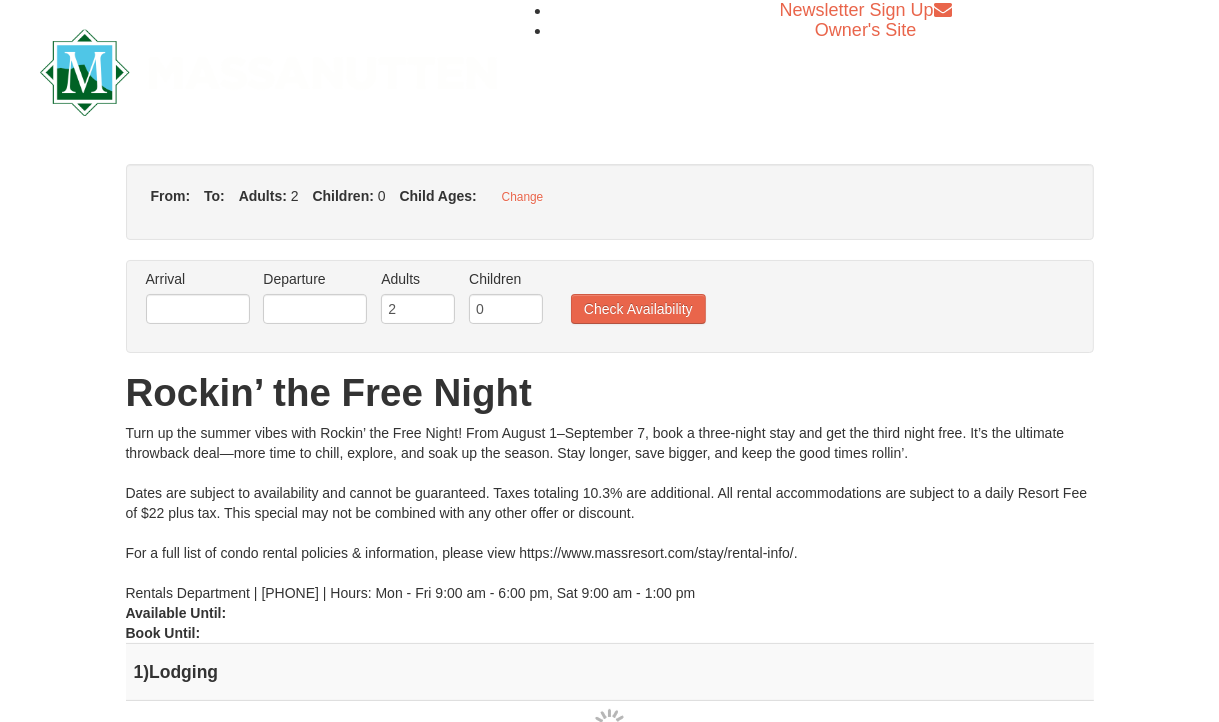 type on "08/15/2025" 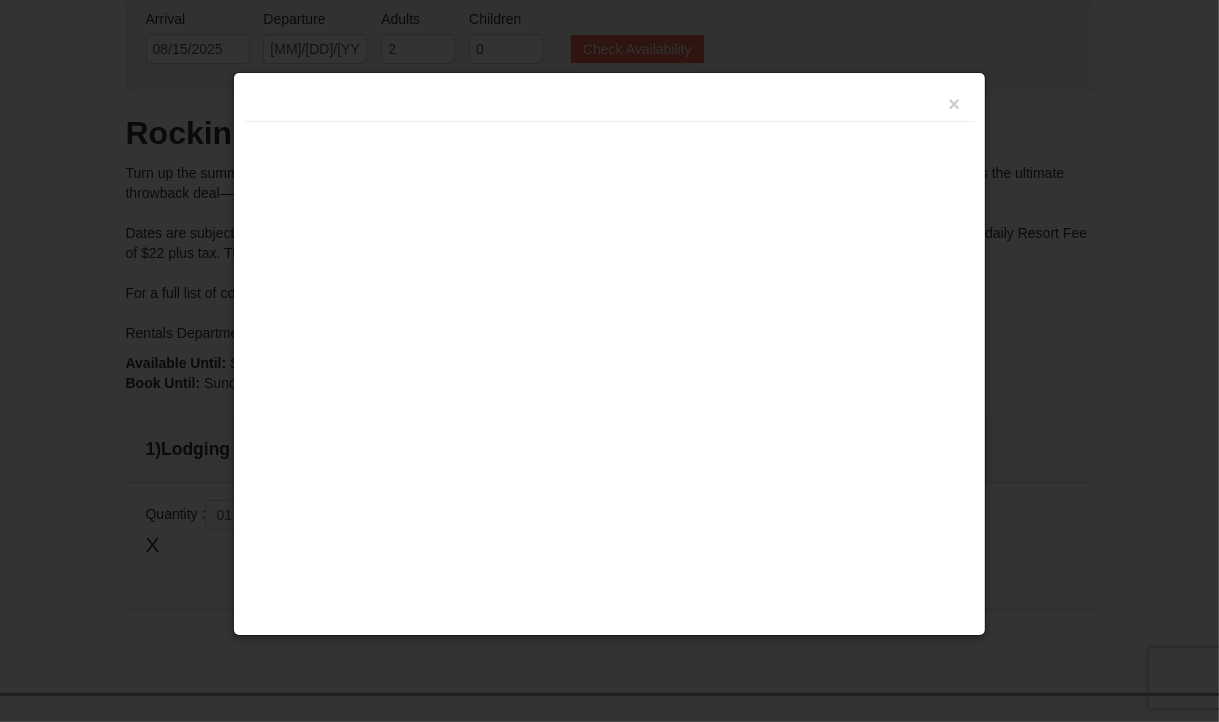 scroll, scrollTop: 0, scrollLeft: 0, axis: both 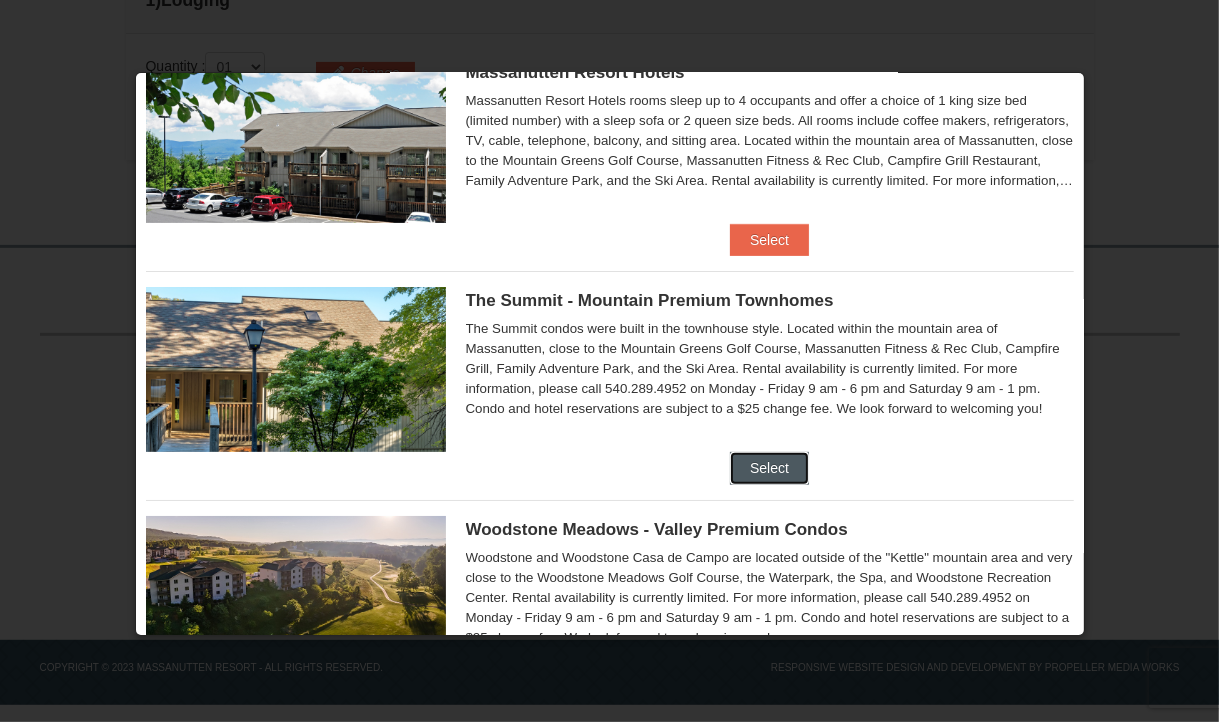 click on "Select" at bounding box center [769, 468] 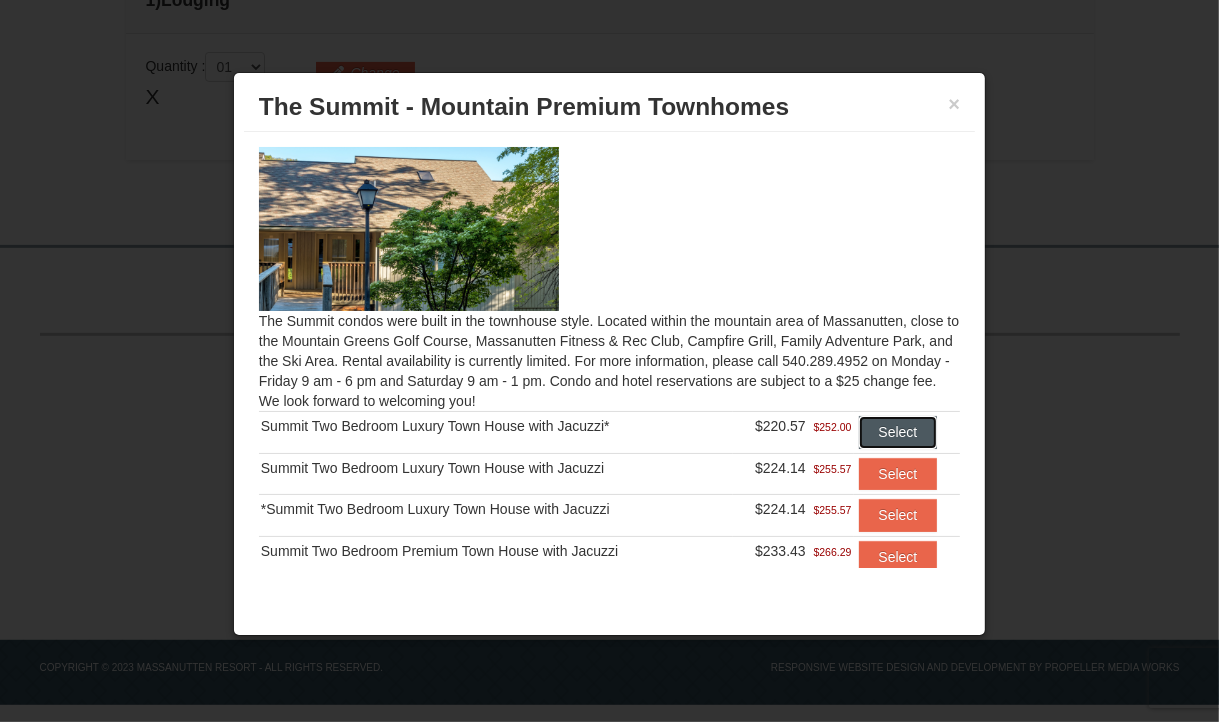 click on "Select" at bounding box center [898, 432] 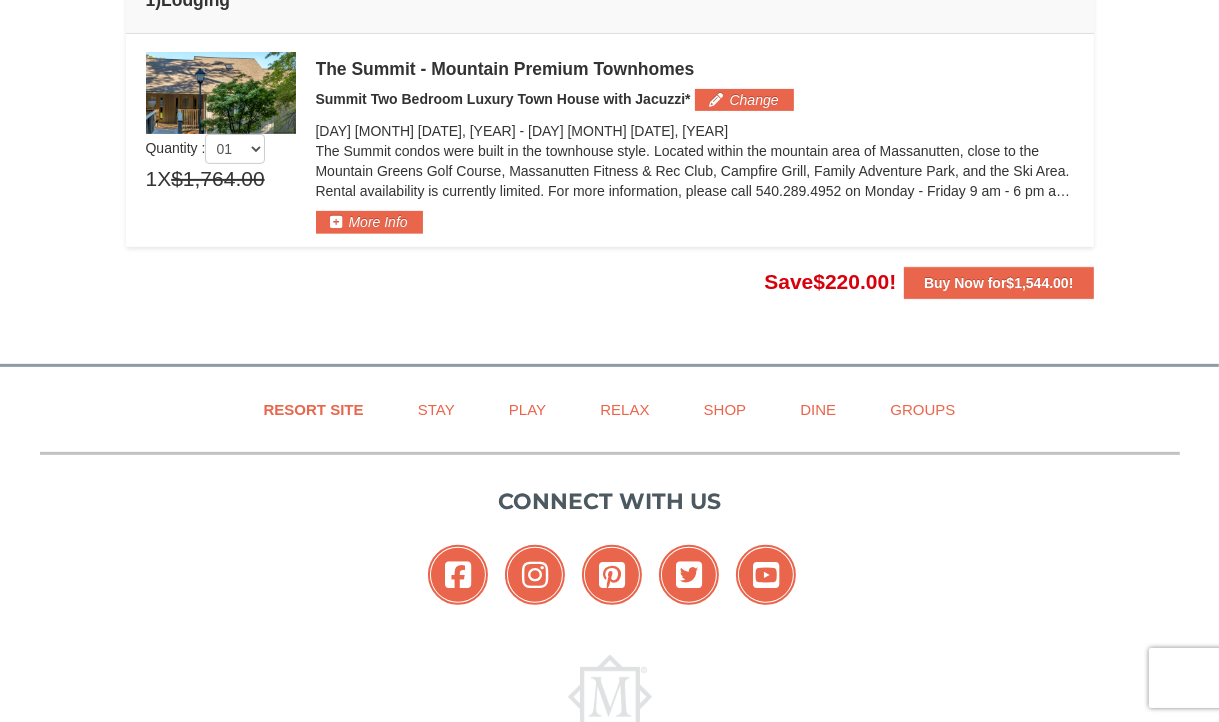 click on "The Summit - Mountain Premium Townhomes" at bounding box center [695, 69] 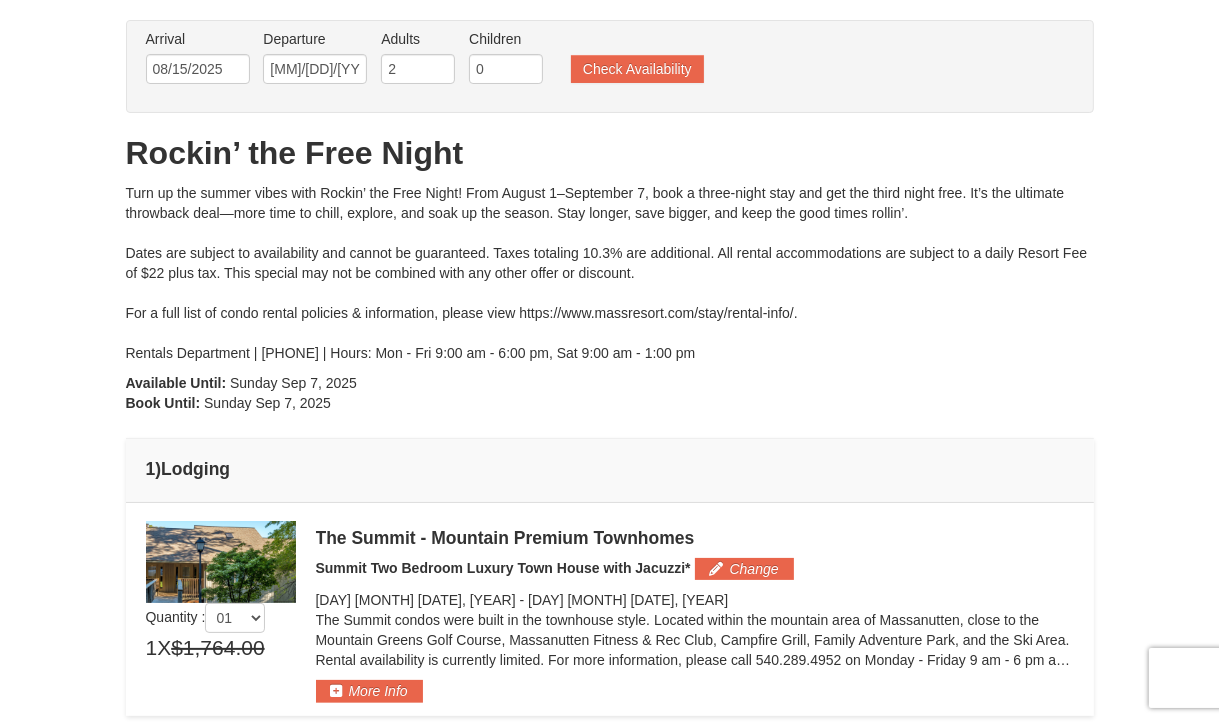 scroll, scrollTop: 0, scrollLeft: 0, axis: both 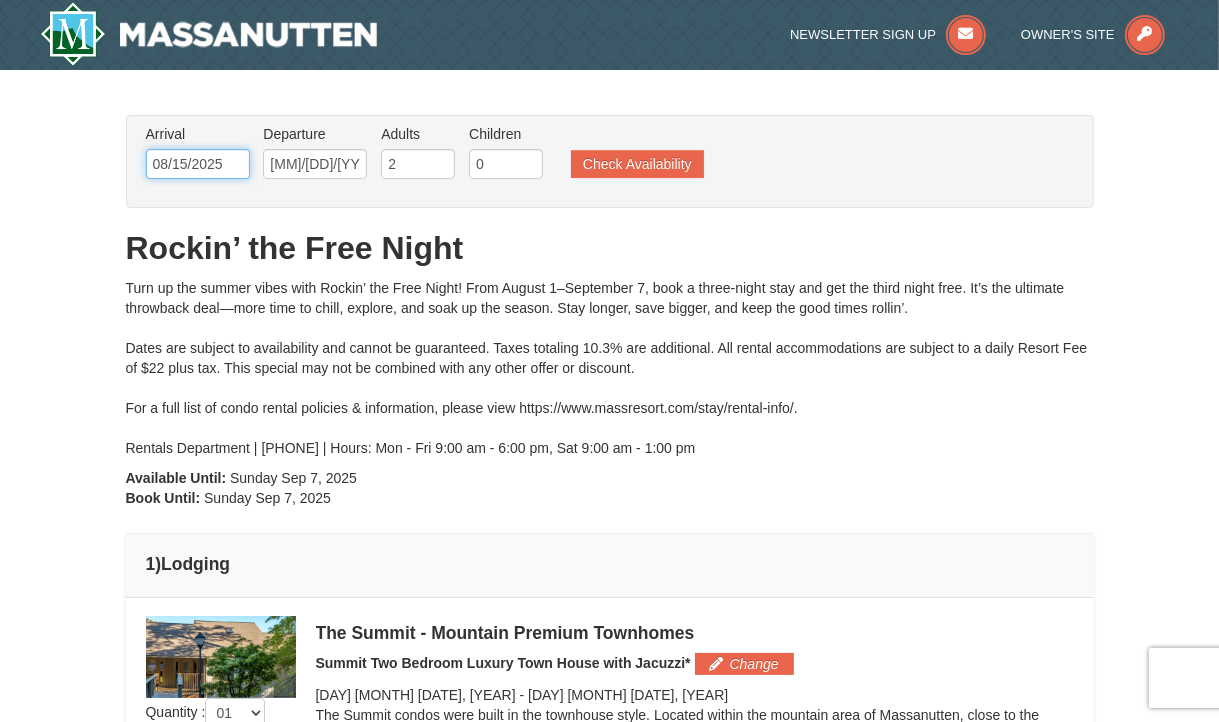 click on "08/15/2025" at bounding box center (198, 164) 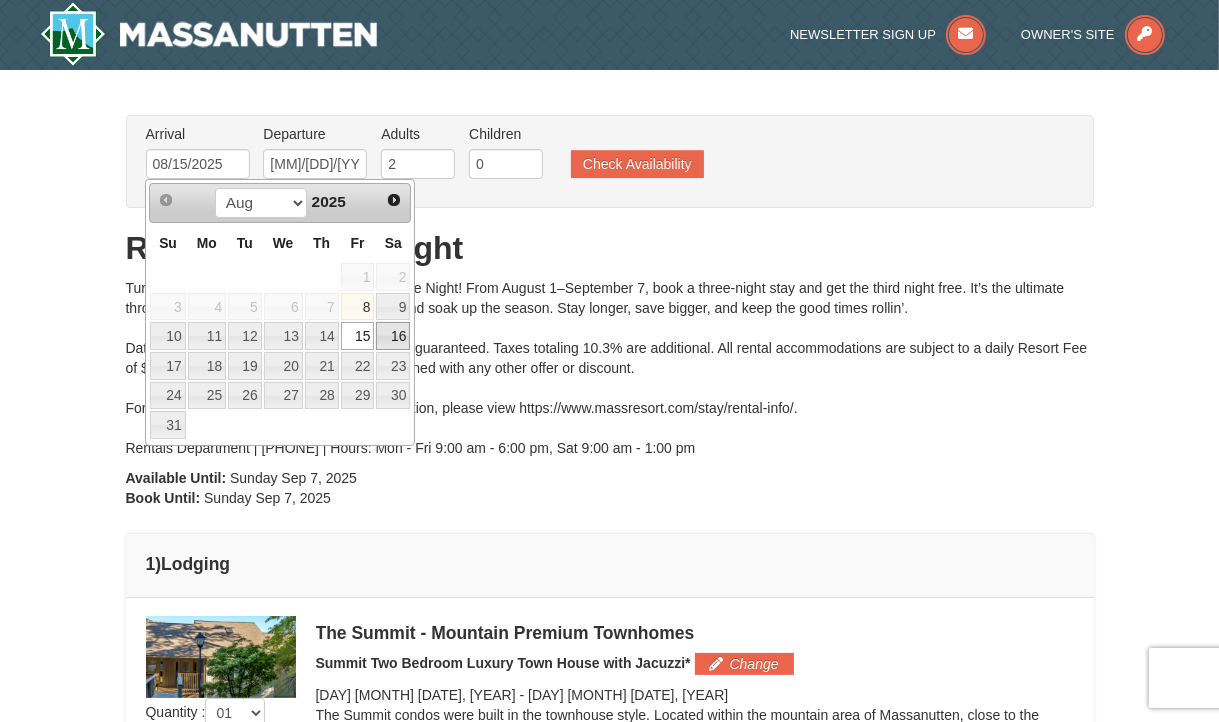 click on "16" at bounding box center (393, 336) 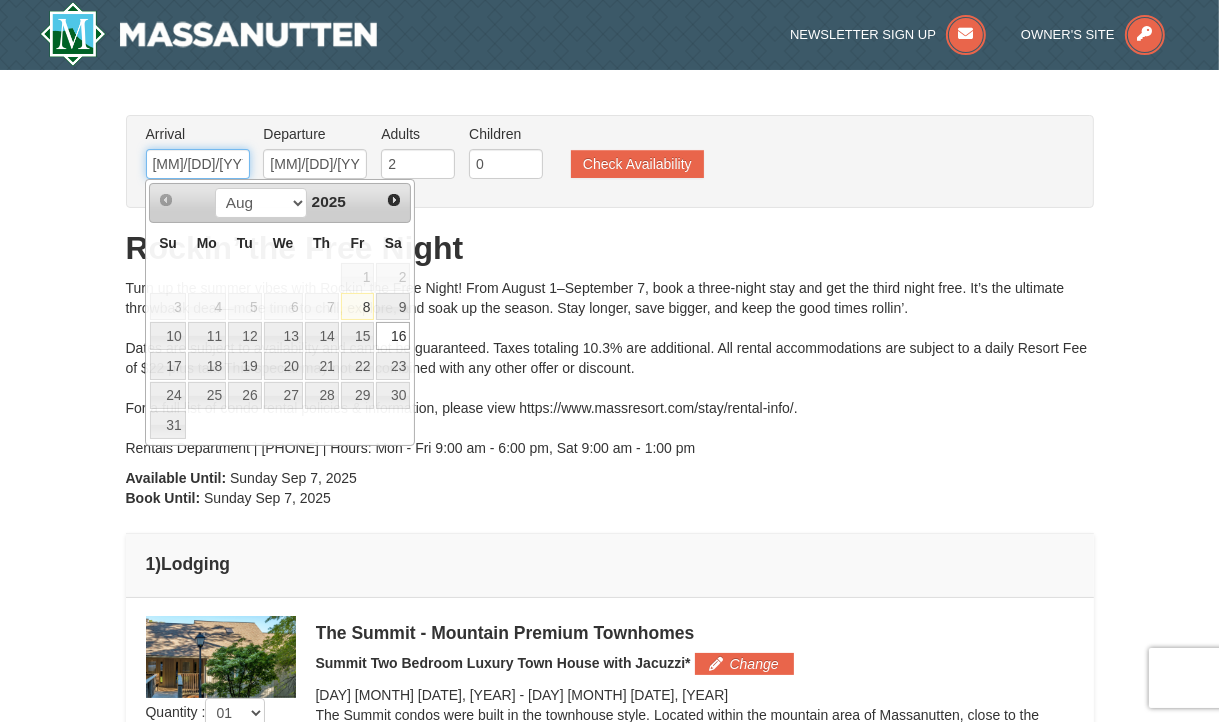 click on "08/16/2025" at bounding box center (198, 164) 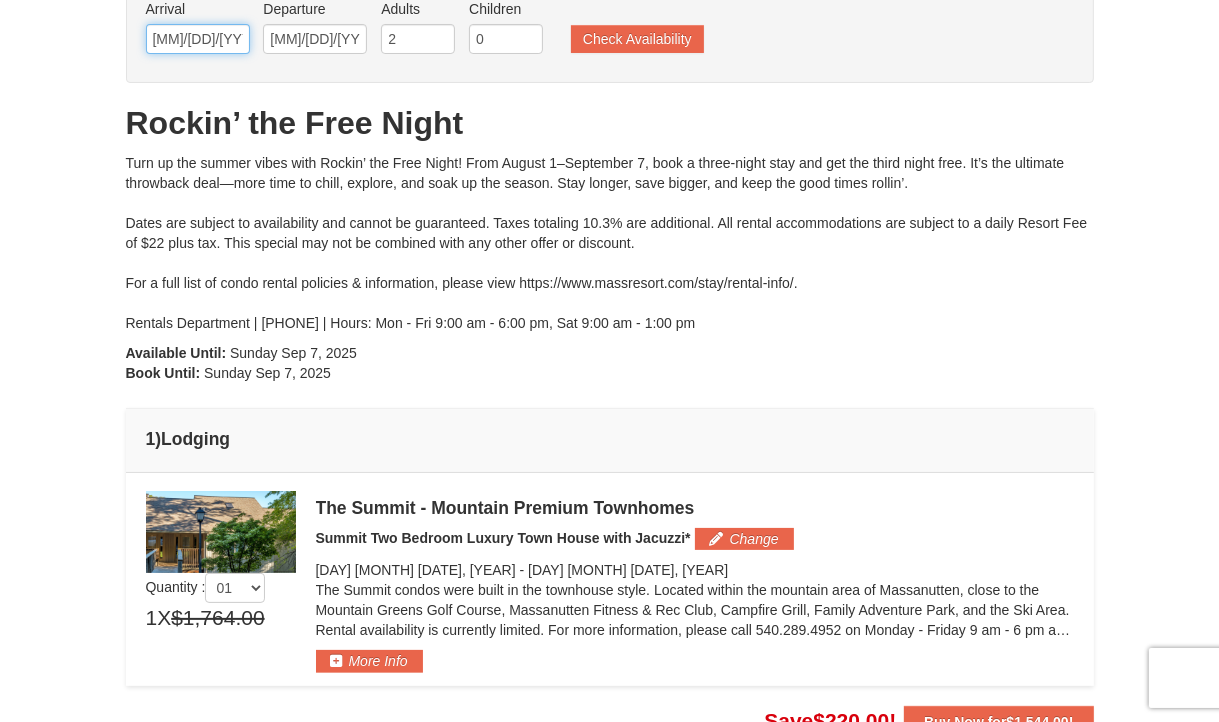 scroll, scrollTop: 0, scrollLeft: 0, axis: both 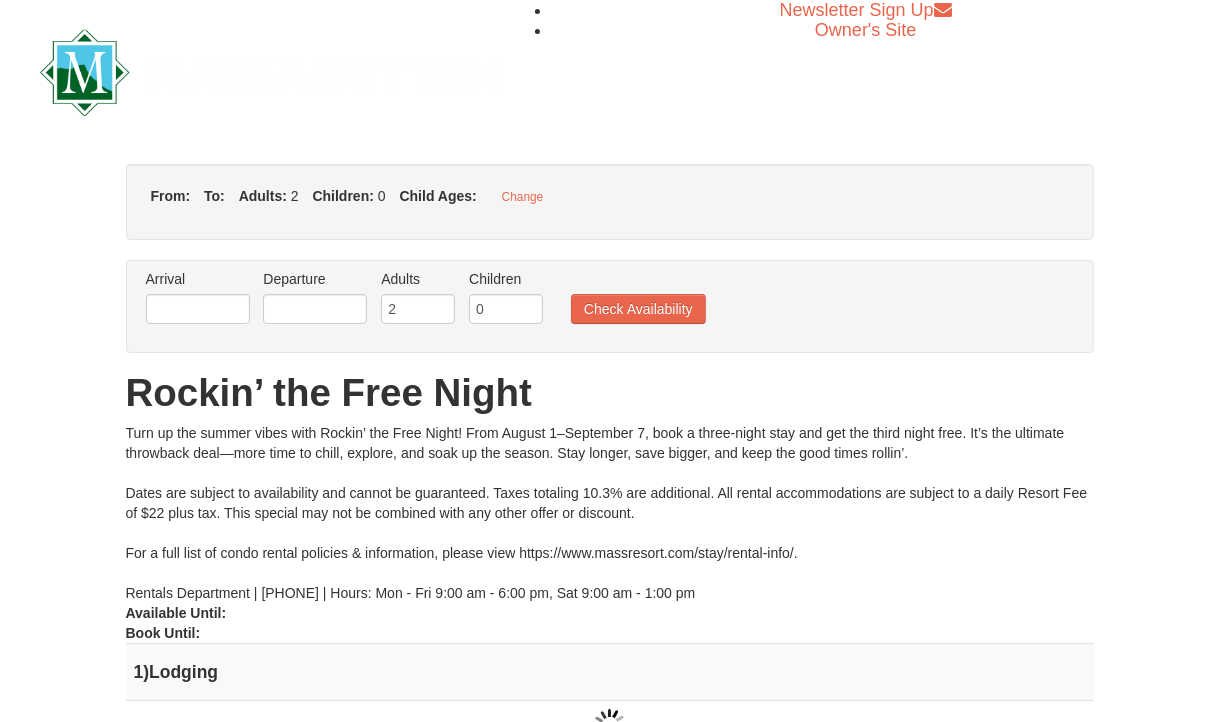 type on "08/09/2025" 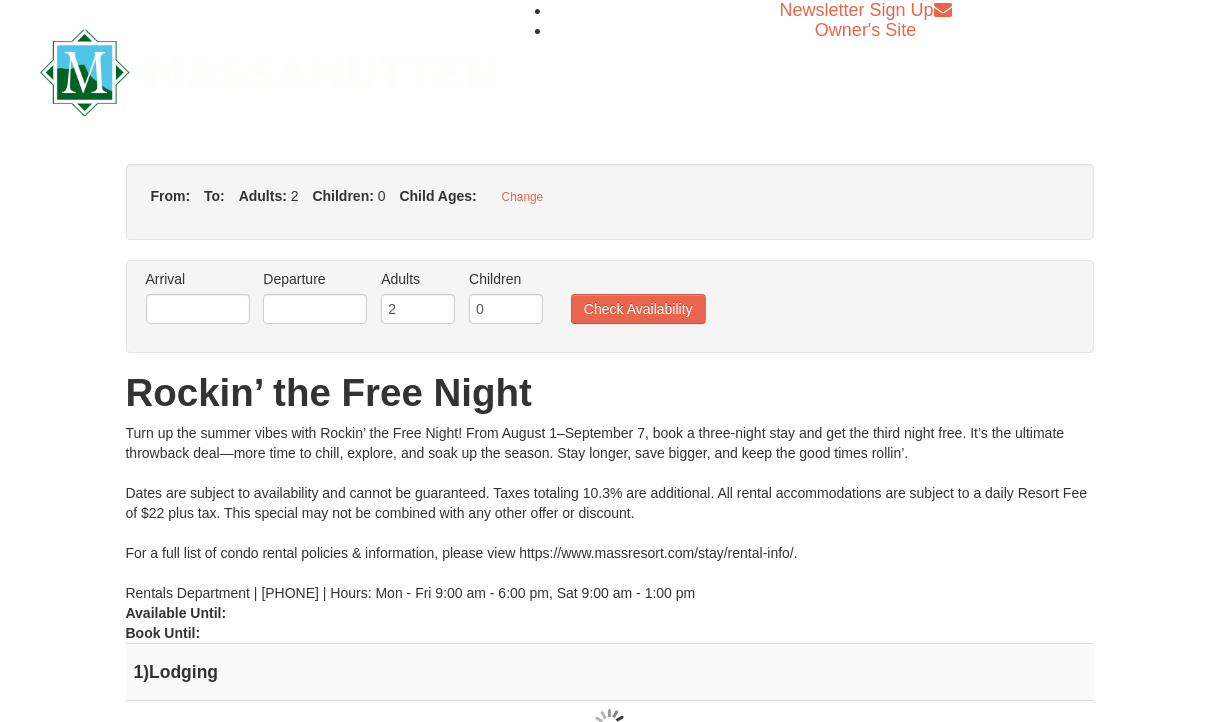 type on "08/12/2025" 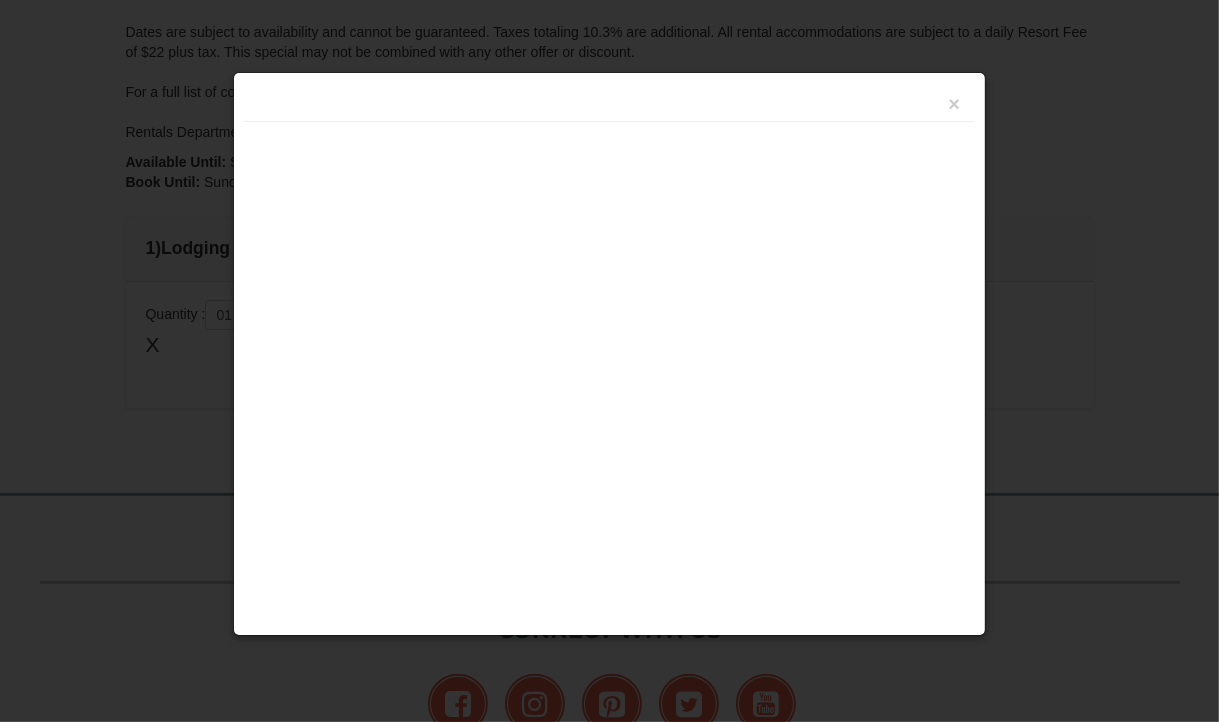 scroll, scrollTop: 560, scrollLeft: 0, axis: vertical 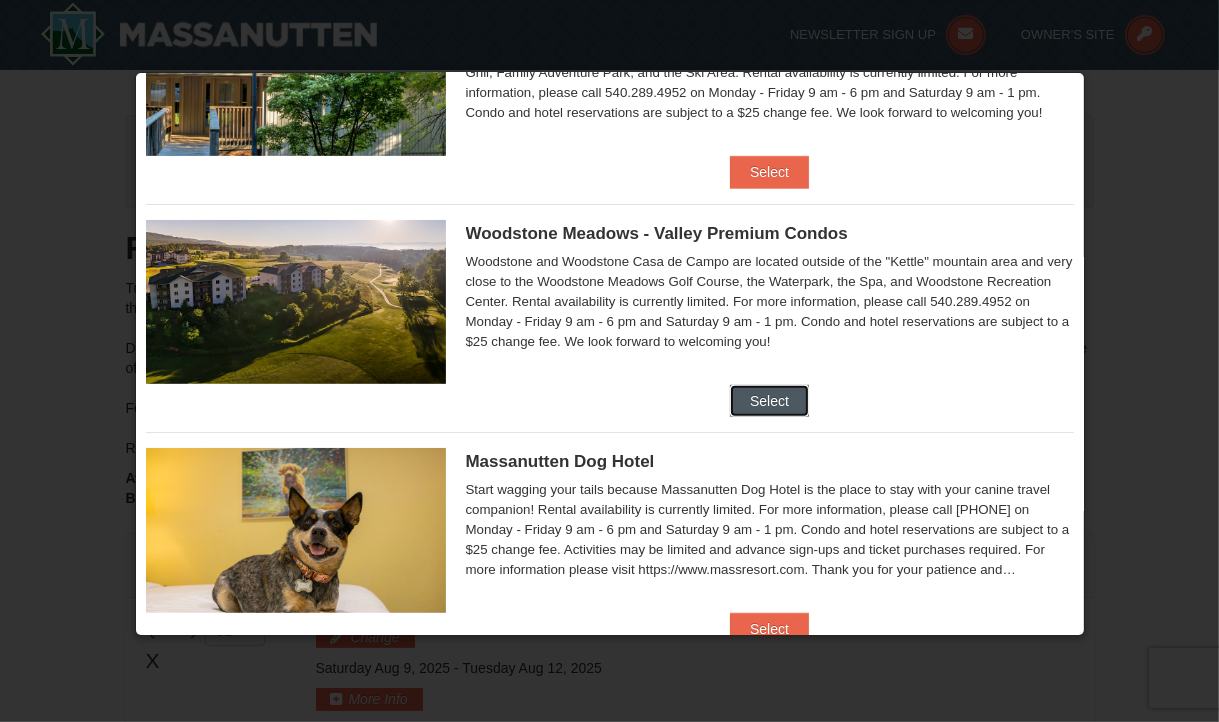 click on "Select" at bounding box center (769, 401) 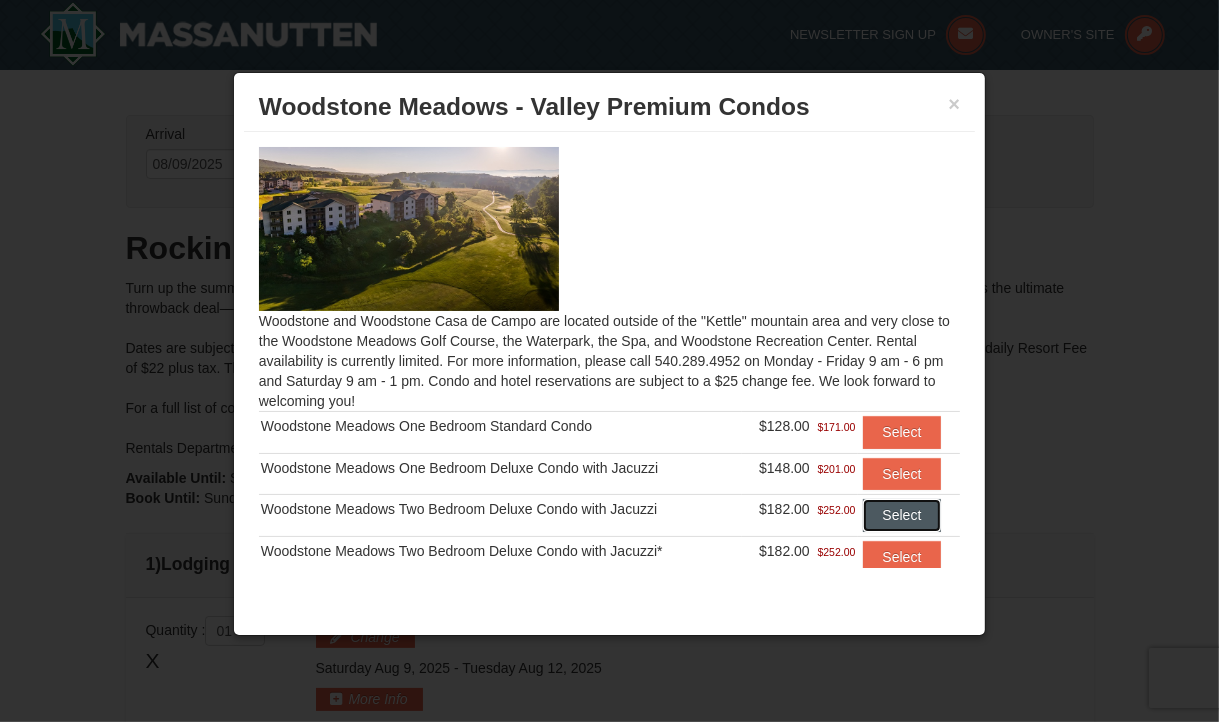 click on "Select" at bounding box center (902, 515) 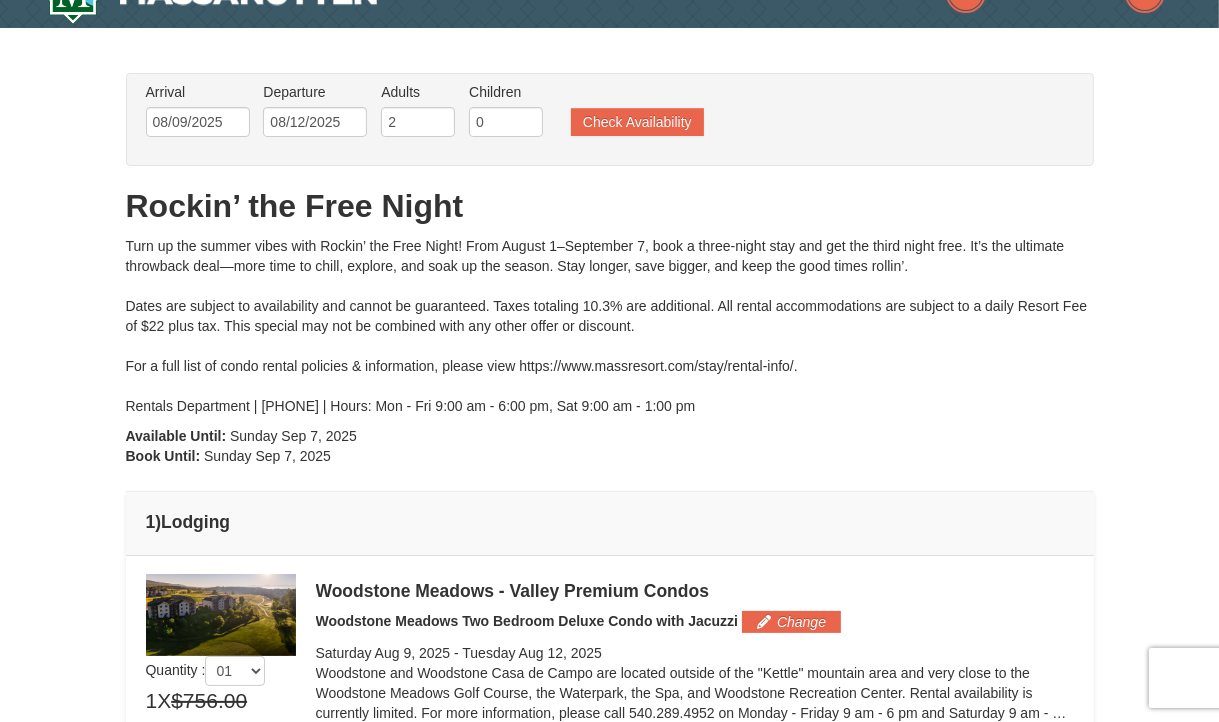 scroll, scrollTop: 0, scrollLeft: 0, axis: both 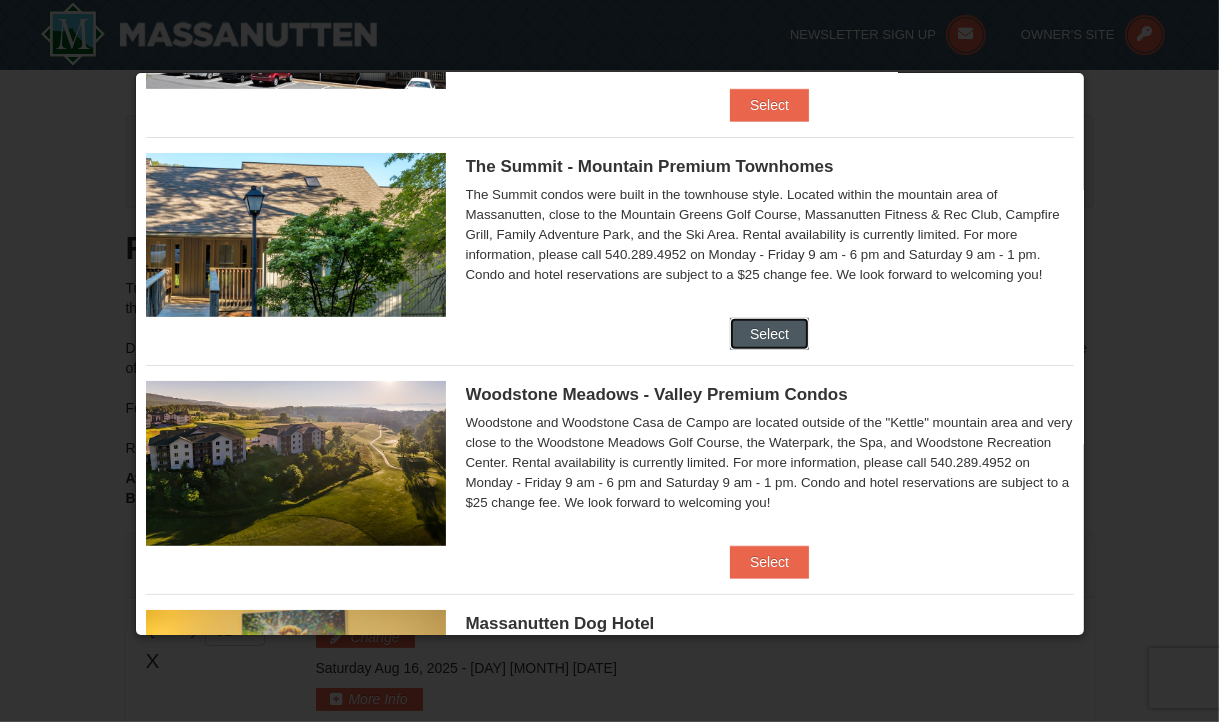 click on "Select" at bounding box center (769, 334) 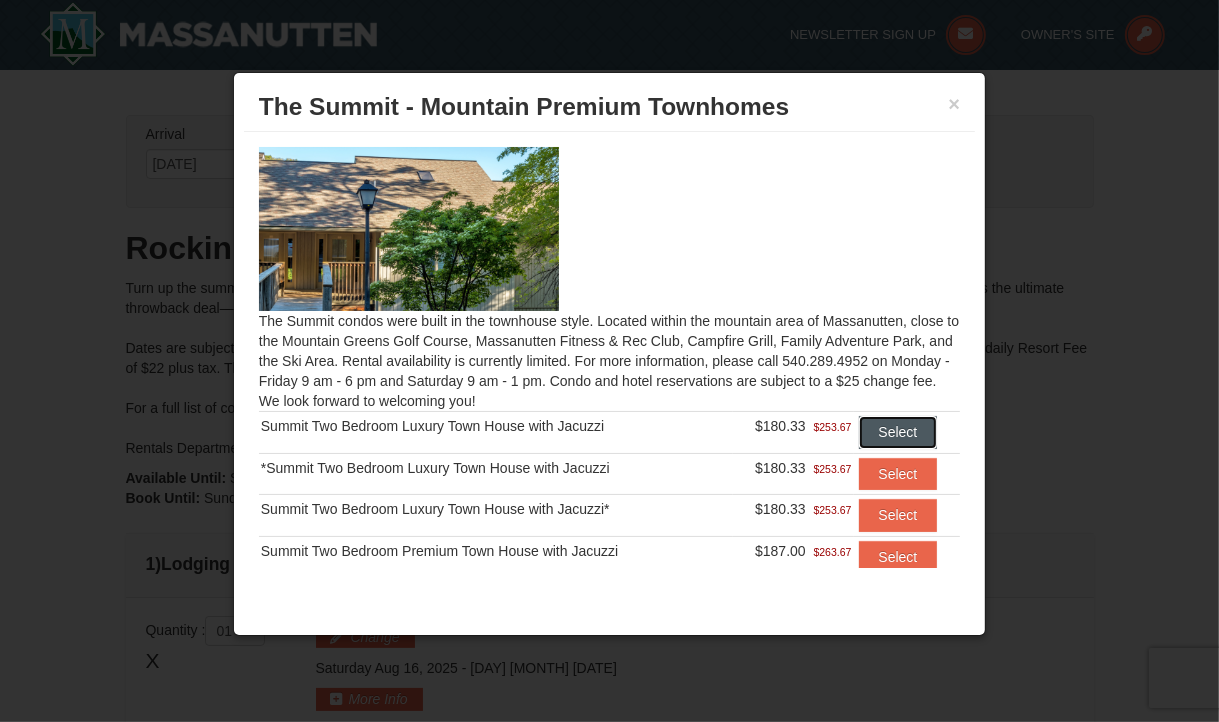 click on "Select" at bounding box center (898, 432) 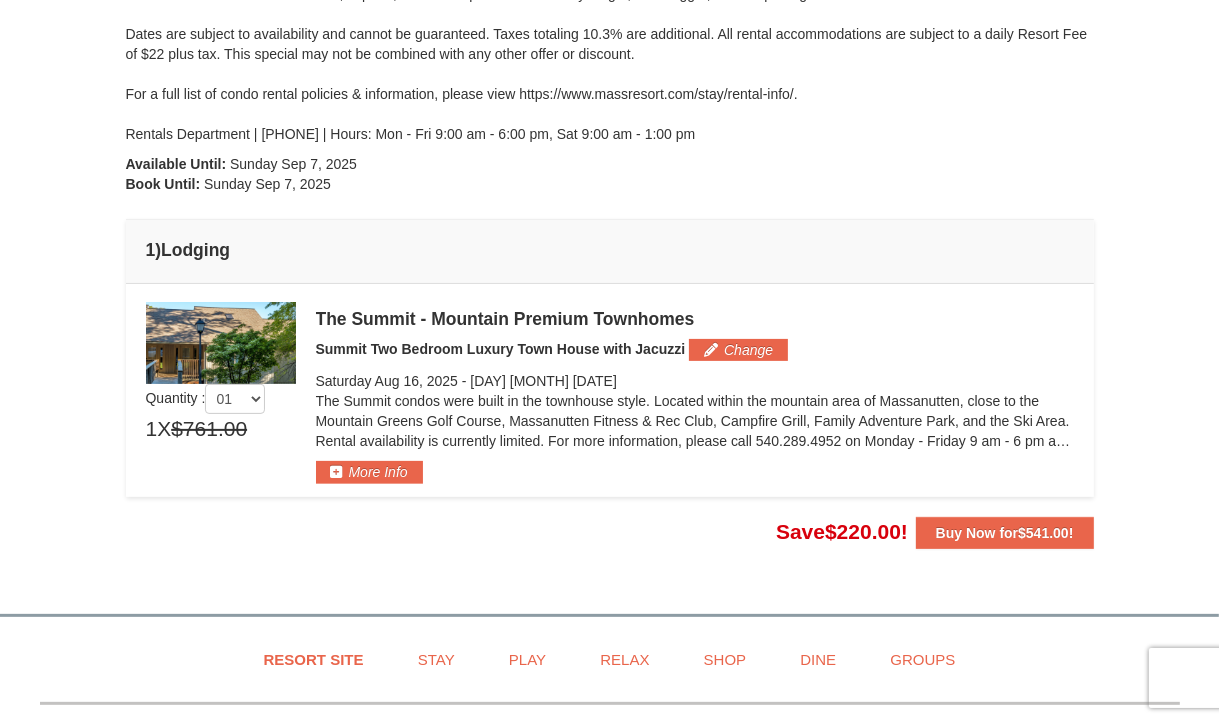 scroll, scrollTop: 328, scrollLeft: 0, axis: vertical 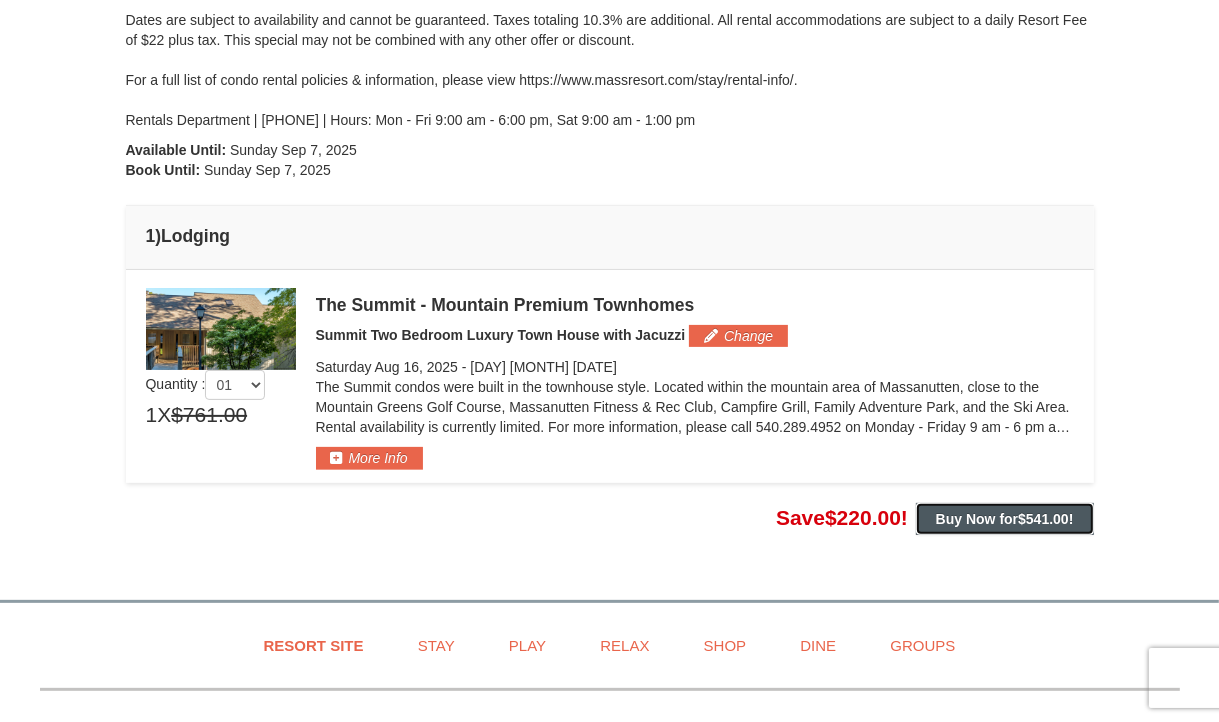 click on "Buy Now for
$541.00 !" at bounding box center [1005, 519] 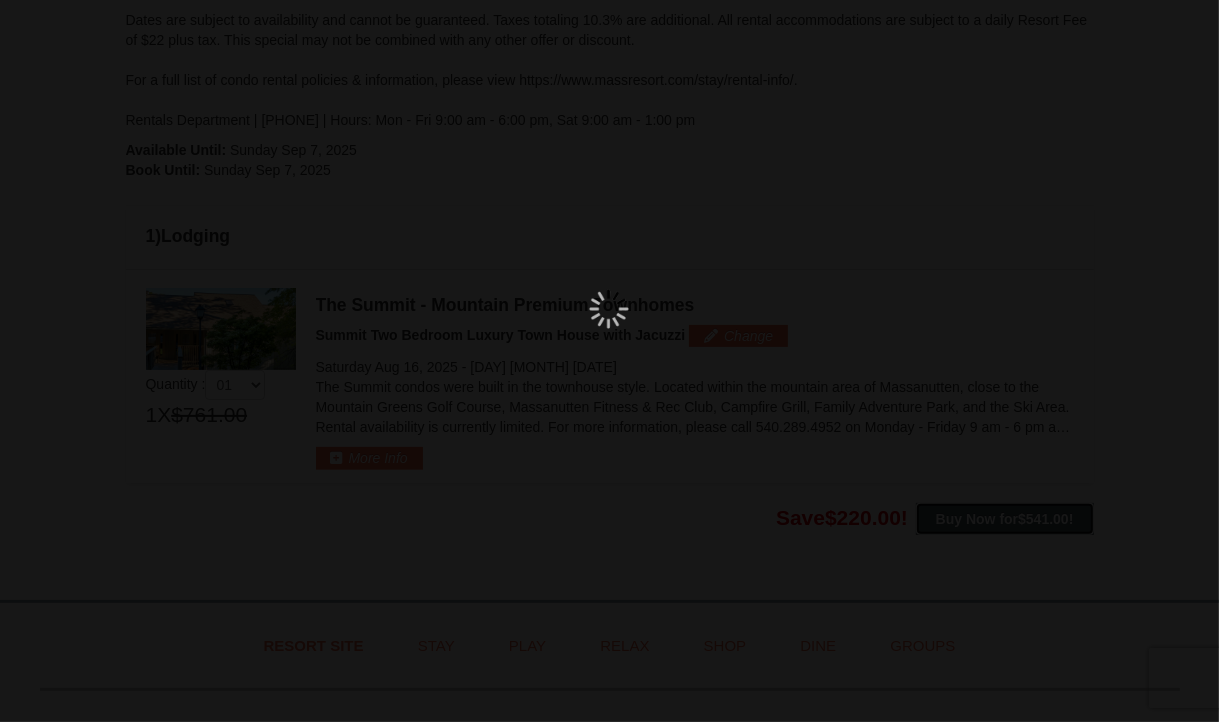 scroll, scrollTop: 407, scrollLeft: 0, axis: vertical 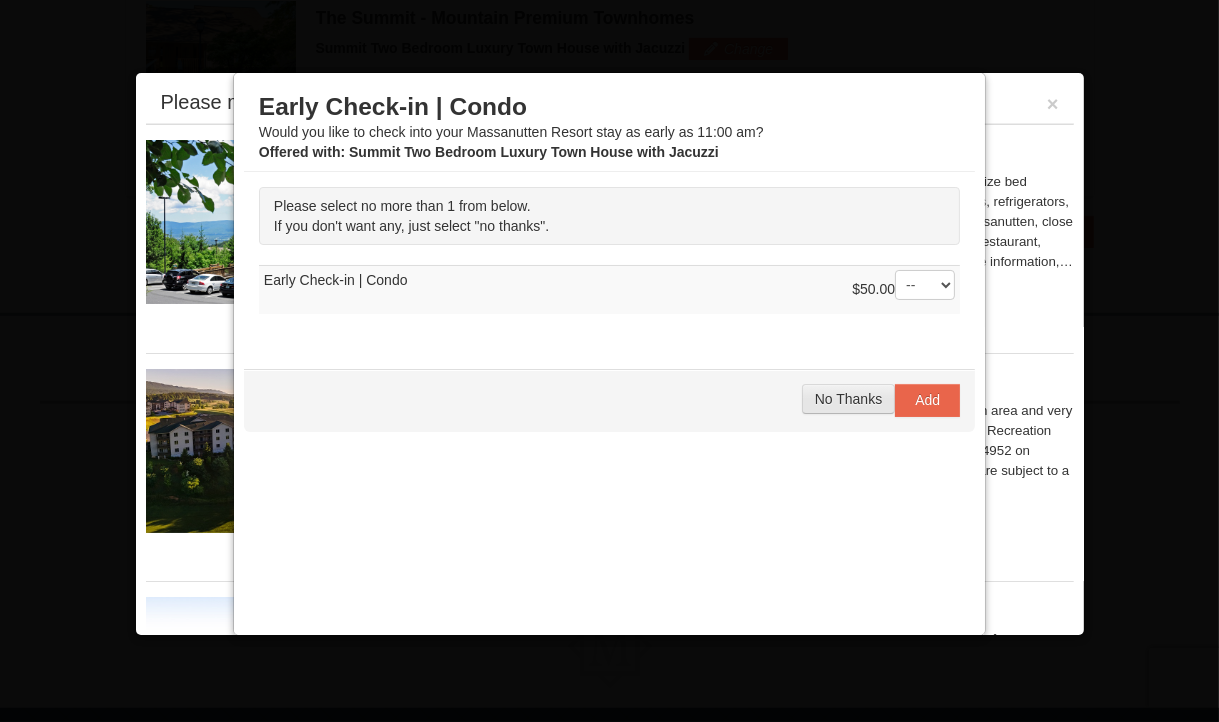 click on "No Thanks" at bounding box center (848, 399) 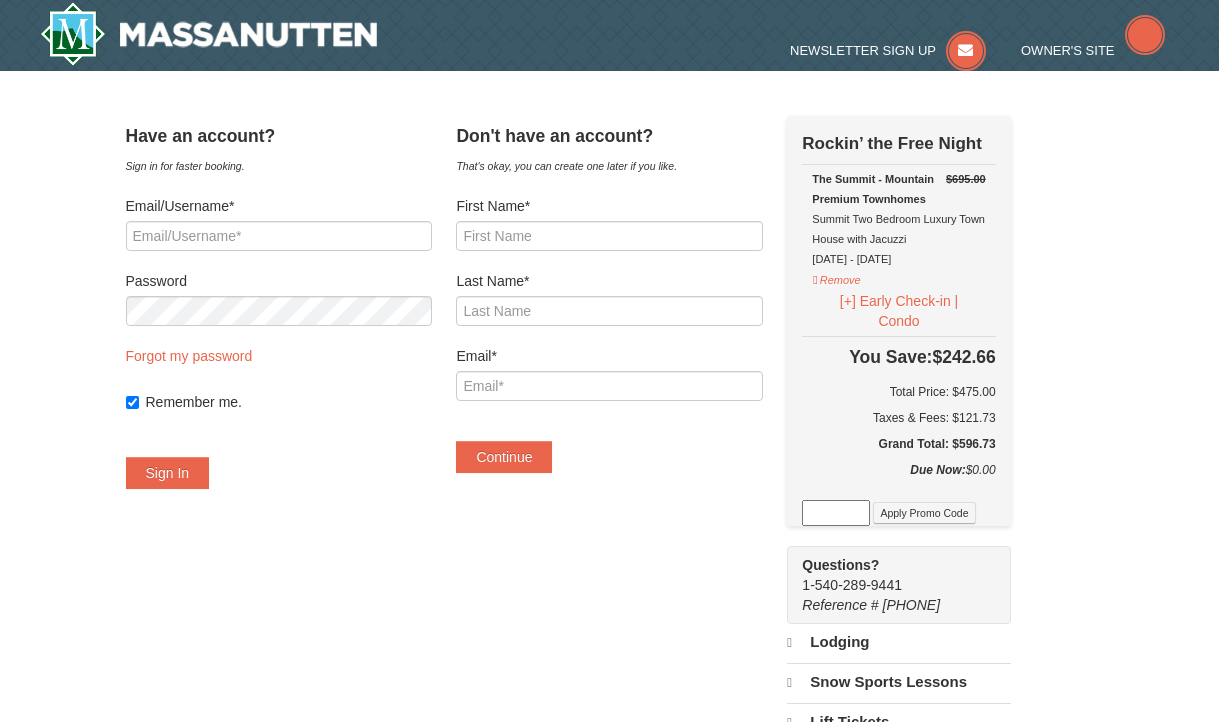 scroll, scrollTop: 0, scrollLeft: 0, axis: both 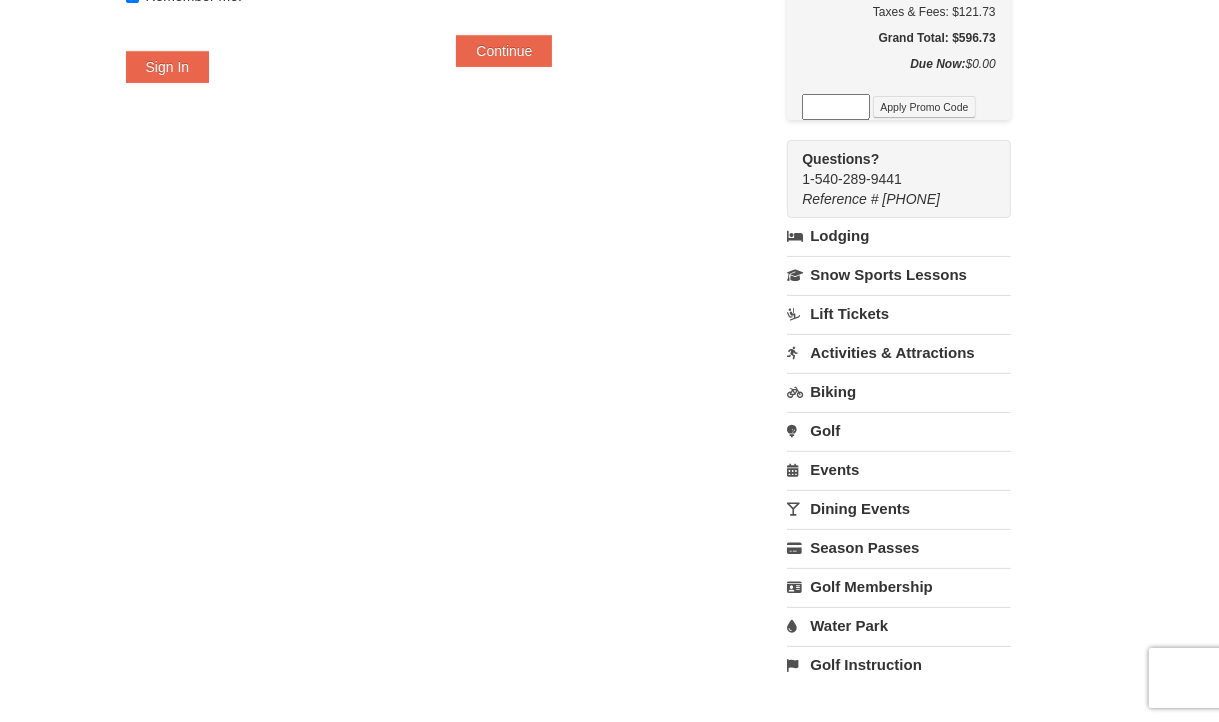 click on "Lodging" at bounding box center [898, 236] 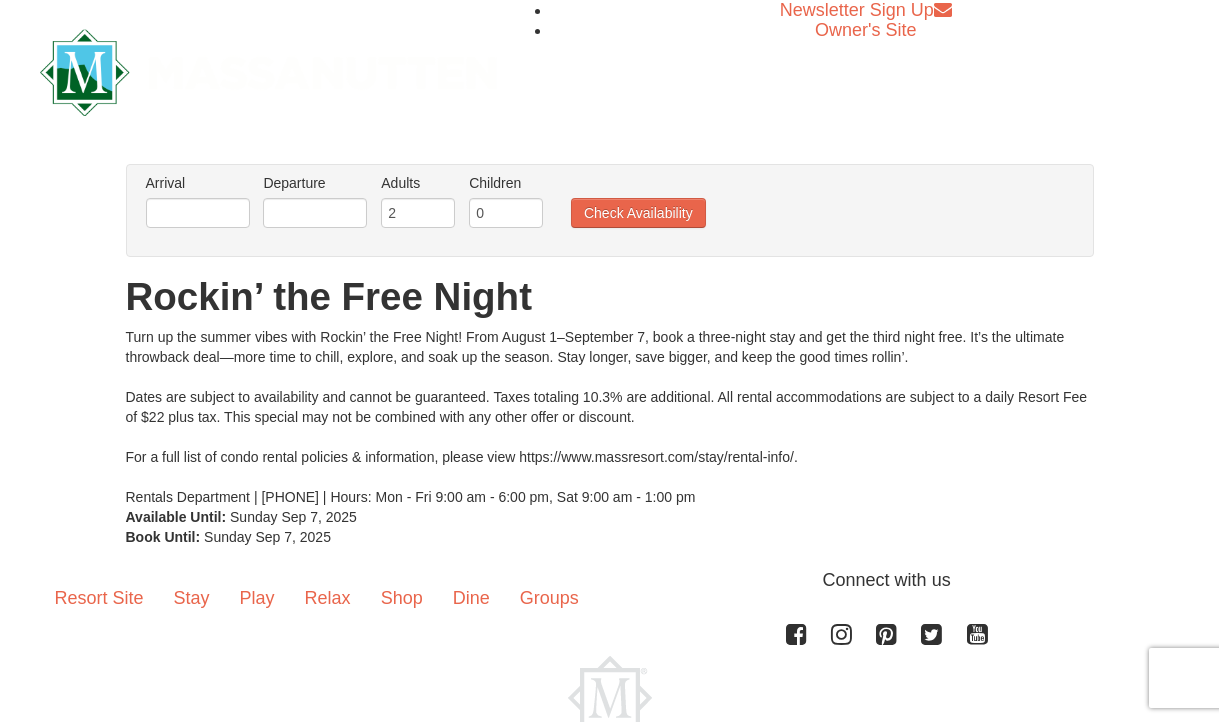 scroll, scrollTop: 0, scrollLeft: 0, axis: both 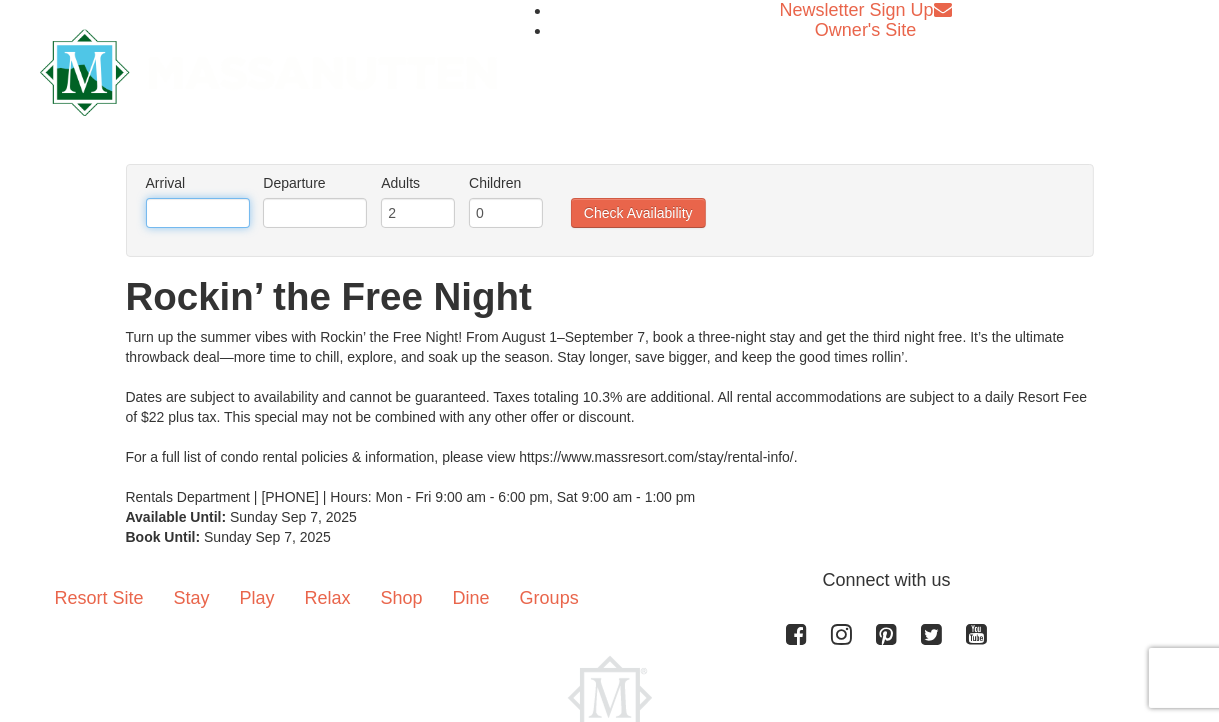 click at bounding box center [198, 213] 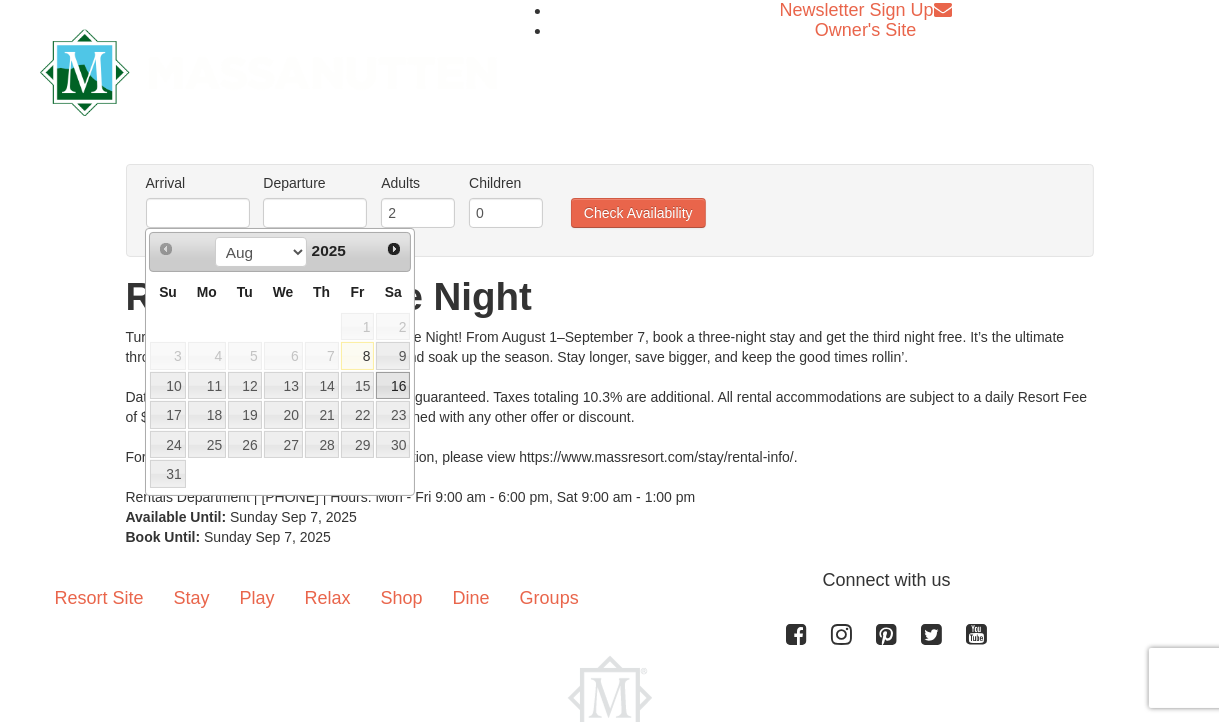 click on "16" at bounding box center [393, 386] 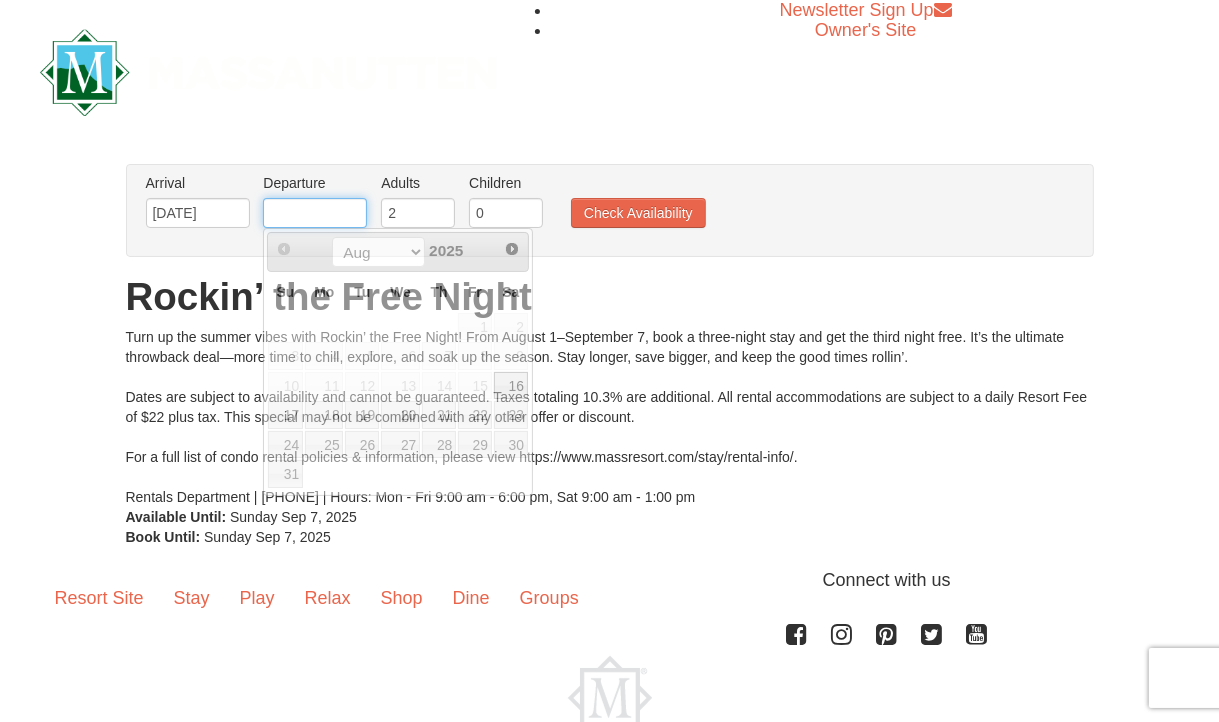 click at bounding box center (315, 213) 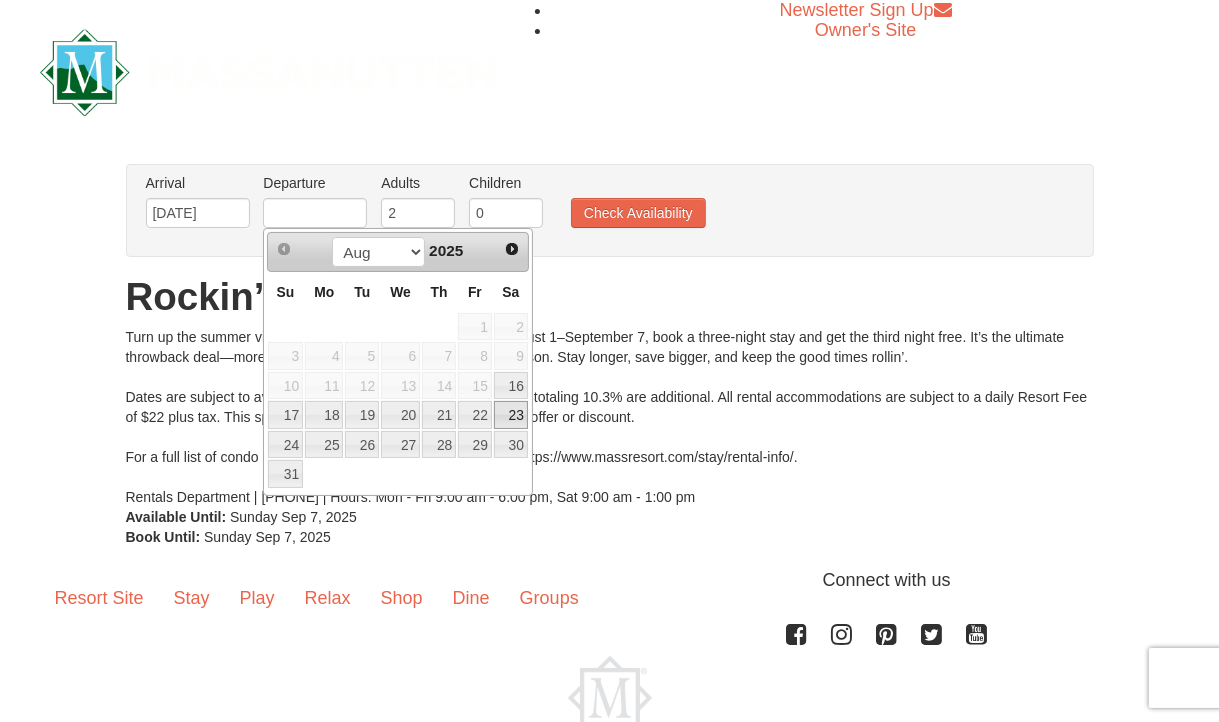 click on "23" at bounding box center (511, 415) 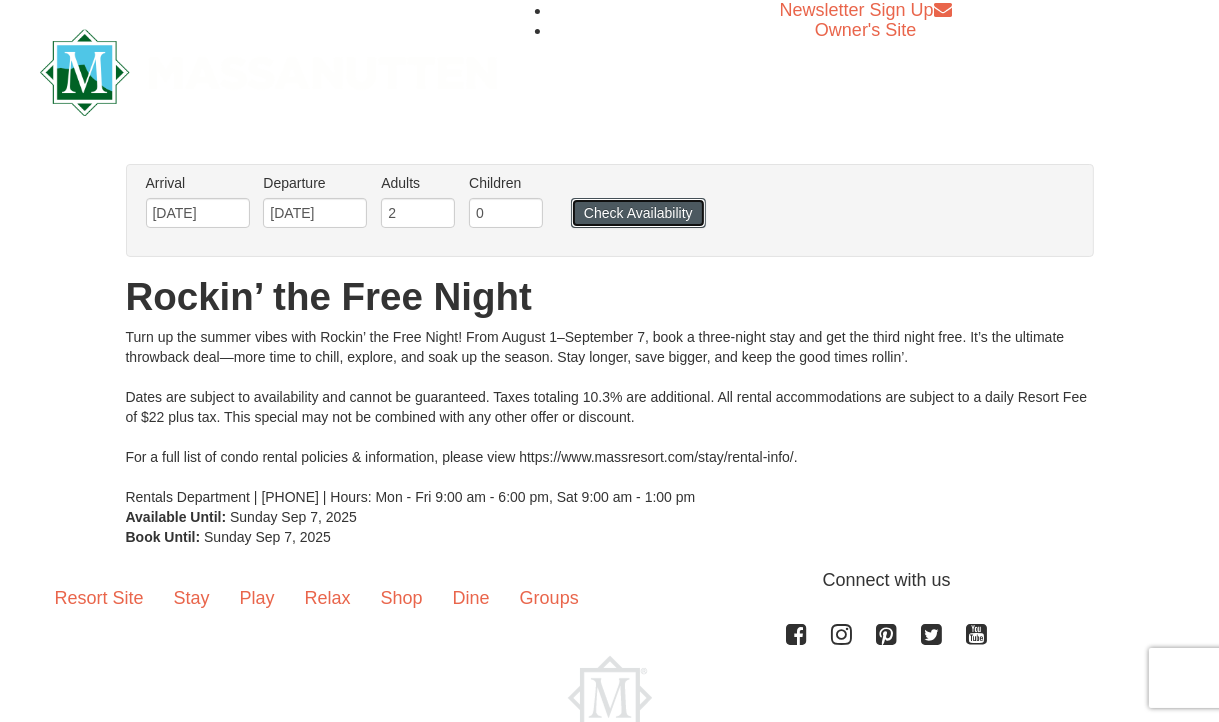 click on "Check Availability" at bounding box center (638, 213) 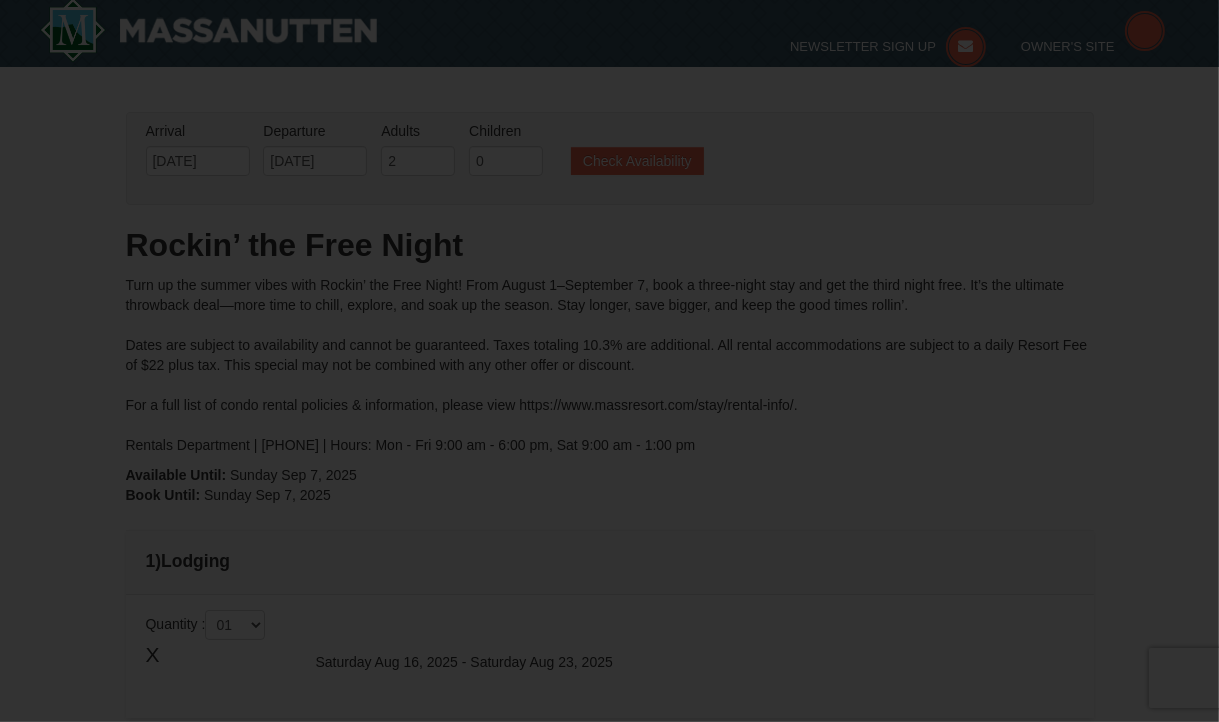 scroll, scrollTop: 109, scrollLeft: 0, axis: vertical 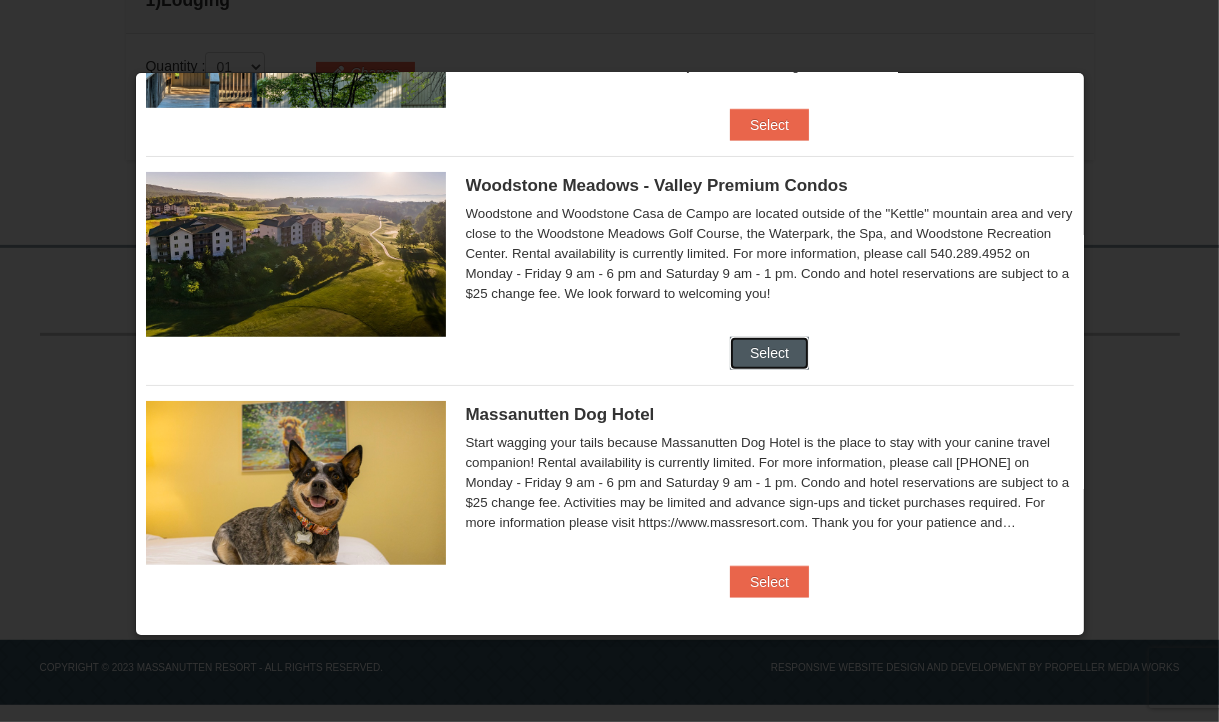 click on "Select" at bounding box center [769, 353] 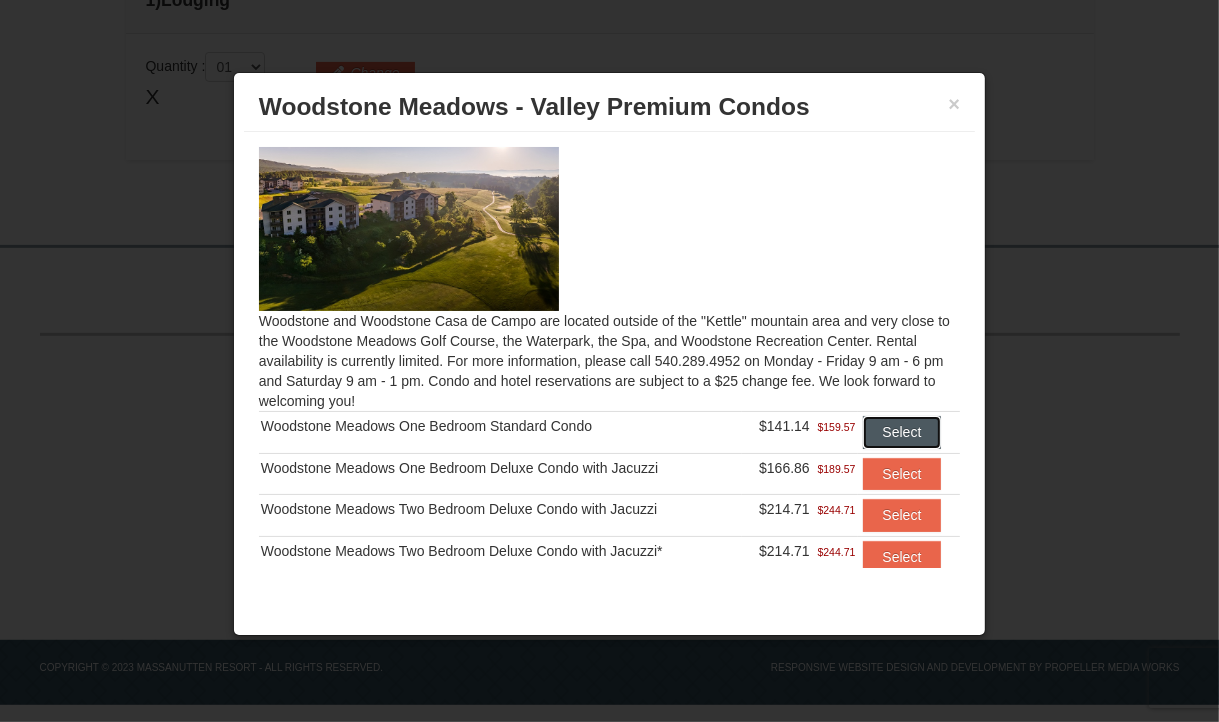 click on "Select" at bounding box center (902, 432) 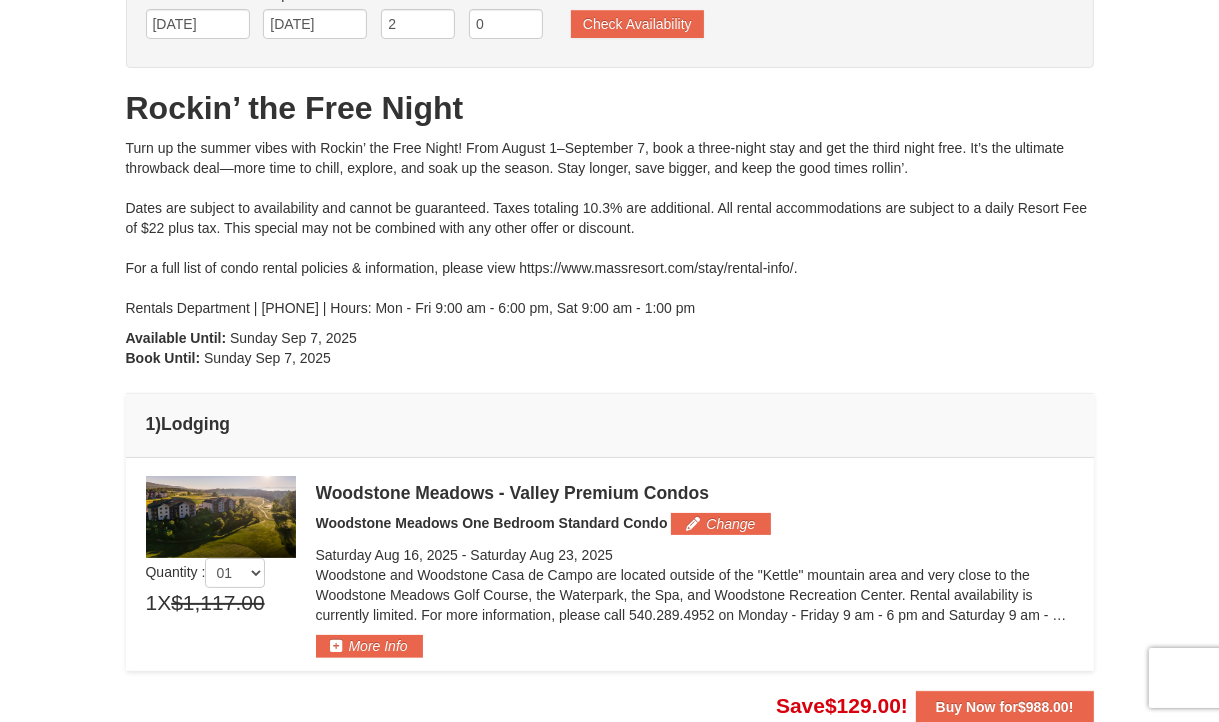scroll, scrollTop: 116, scrollLeft: 0, axis: vertical 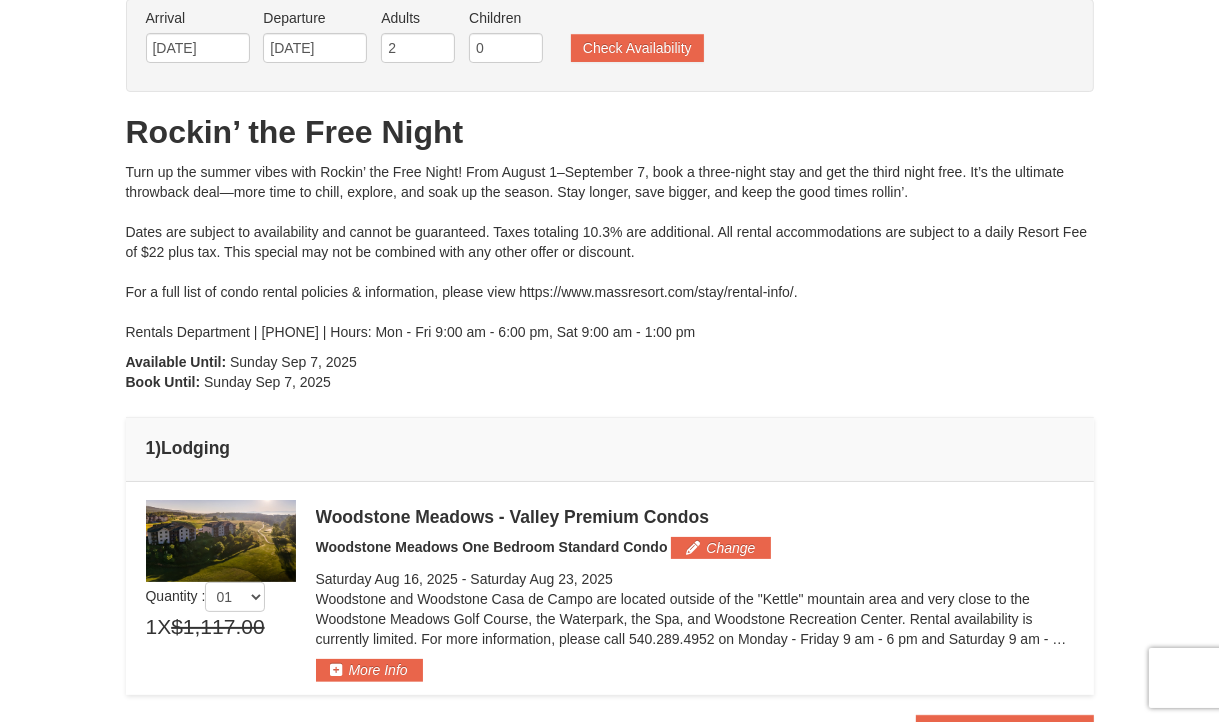 click on "×
From:
To:
Adults:
2
Children:
0
Change
Arrival Please format dates MM/DD/YYYY Please format dates MM/DD/YYYY
08/16/2025
Departure Please format dates MM/DD/YYYY Please format dates MM/DD/YYYY
08/23/2025
Adults 2" at bounding box center (609, 373) 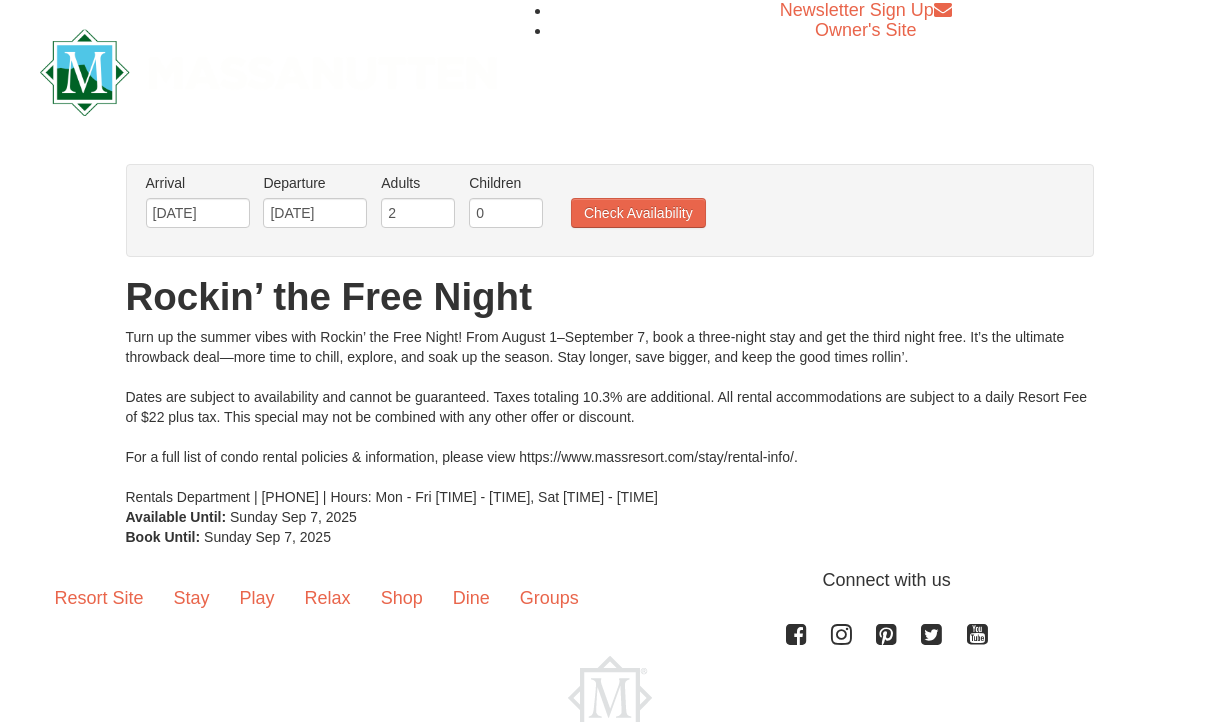 scroll, scrollTop: 0, scrollLeft: 0, axis: both 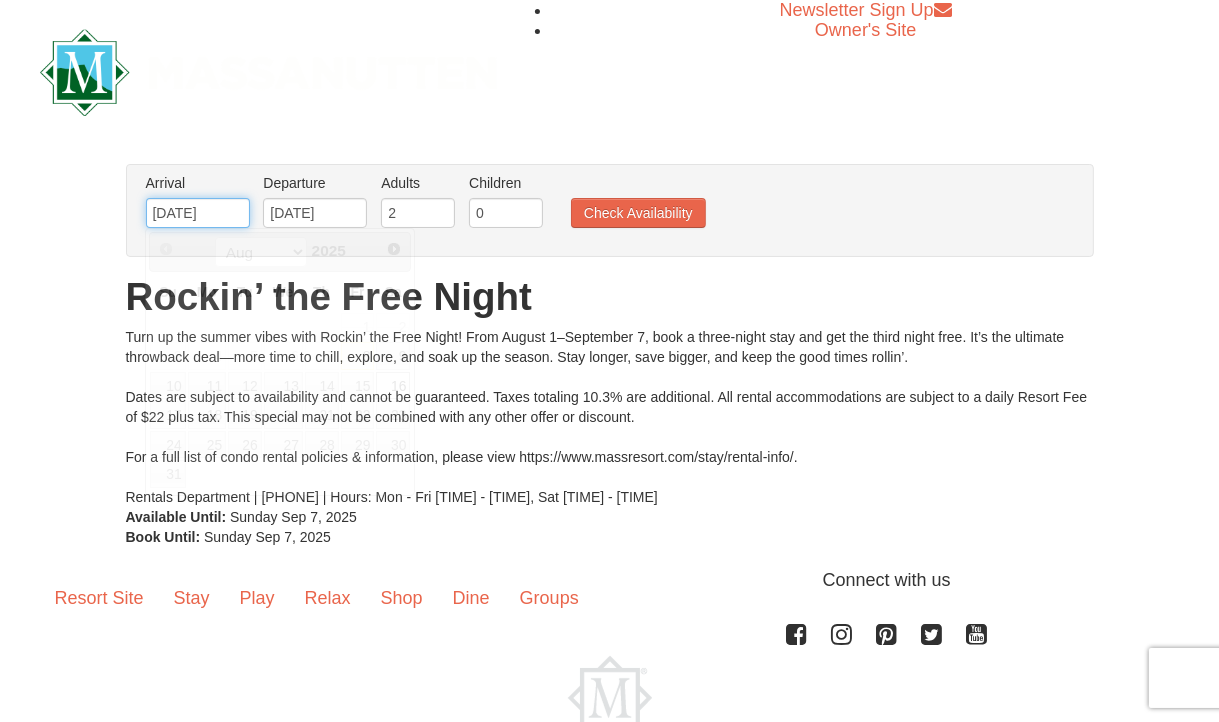 click on "[DATE]" at bounding box center (198, 213) 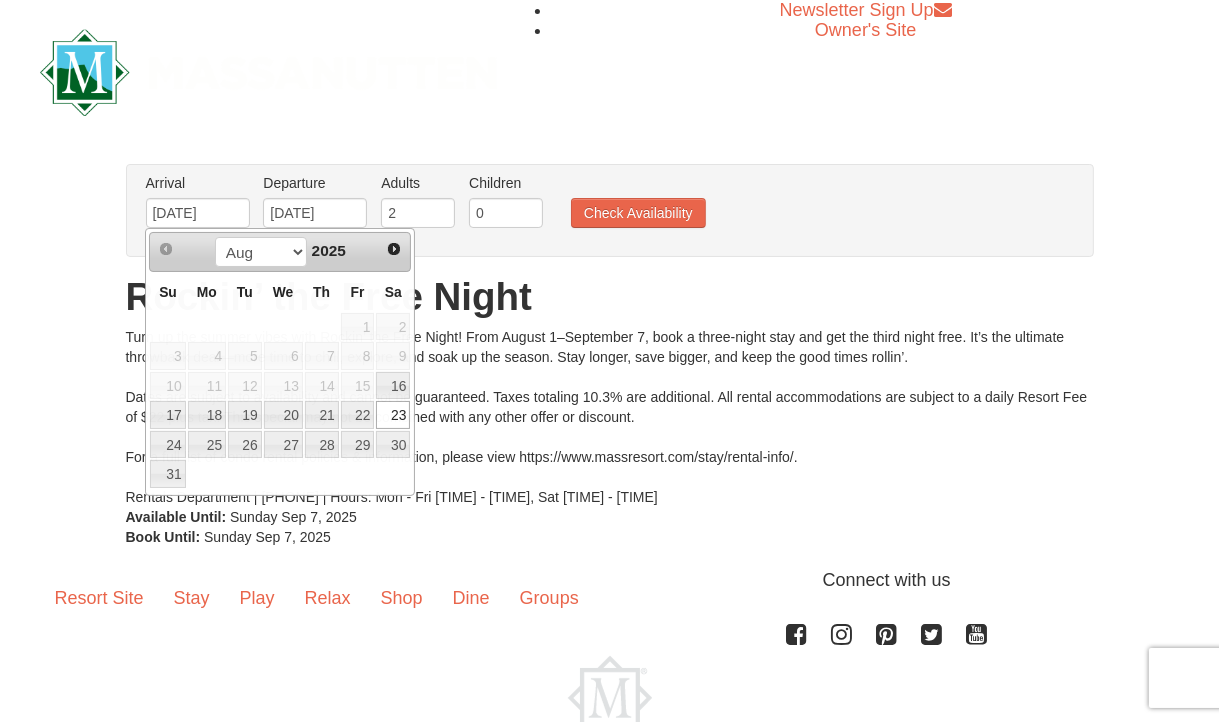 click on "×
From:
To:
Adults:
2
Children:
0
Change
Arrival Please format dates MM/DD/YYYY Please format dates MM/DD/YYYY
08/16/2025
Departure Please format dates MM/DD/YYYY Please format dates MM/DD/YYYY
08/23/2025
Adults 2" at bounding box center [609, 355] 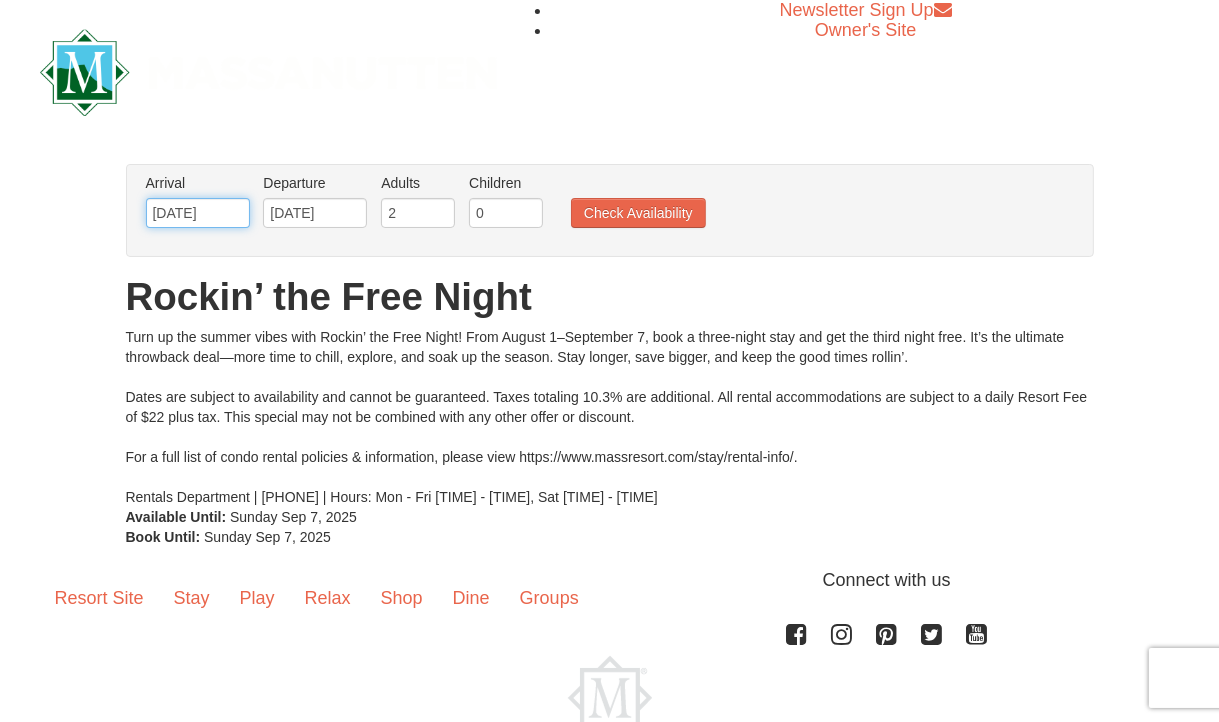 click on "[DATE]" at bounding box center (198, 213) 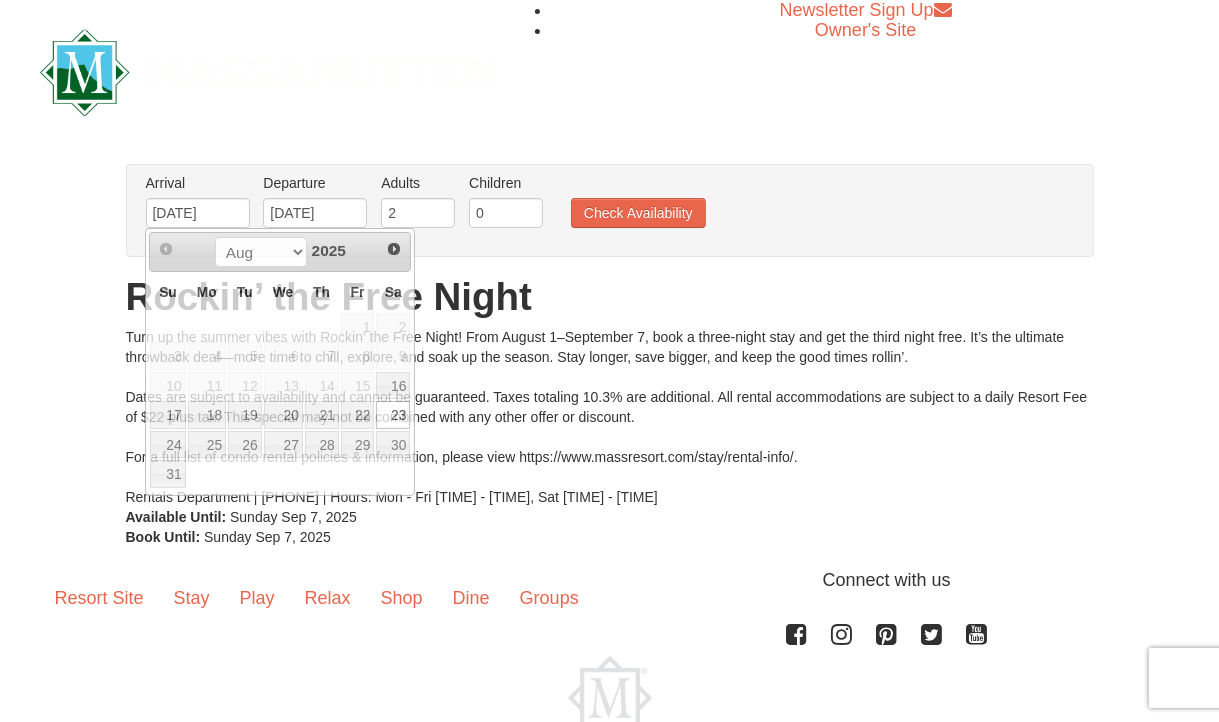 click on "×
From:
To:
Adults:
2
Children:
0
Change
Arrival Please format dates MM/DD/YYYY Please format dates MM/DD/YYYY
08/16/2025
Departure Please format dates MM/DD/YYYY Please format dates MM/DD/YYYY
08/23/2025
Adults 2" at bounding box center [609, 355] 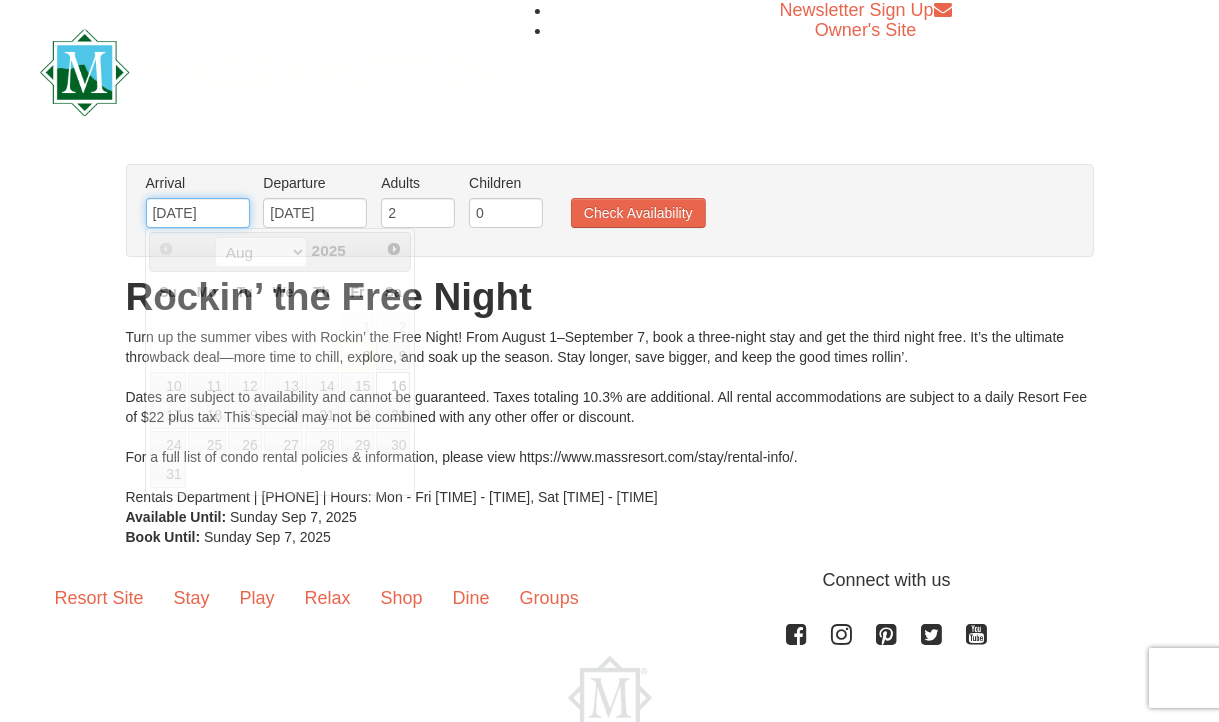 click on "[DATE]" at bounding box center (198, 213) 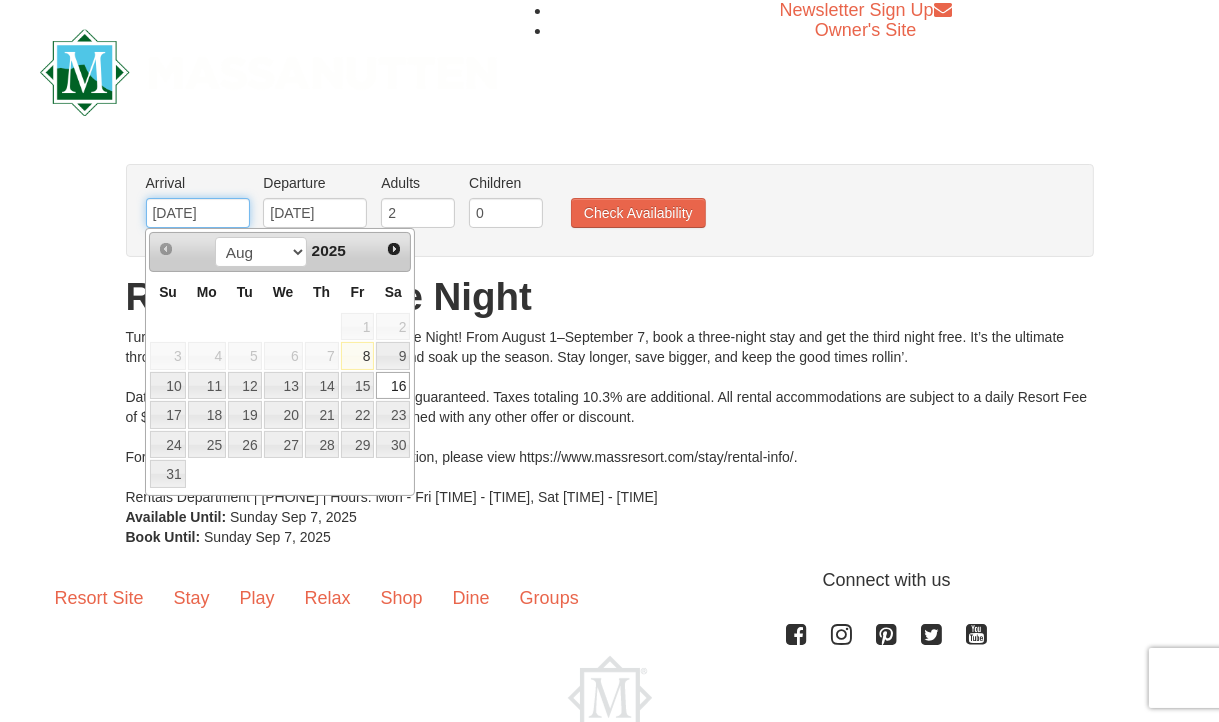 click on "[DATE]" at bounding box center (198, 213) 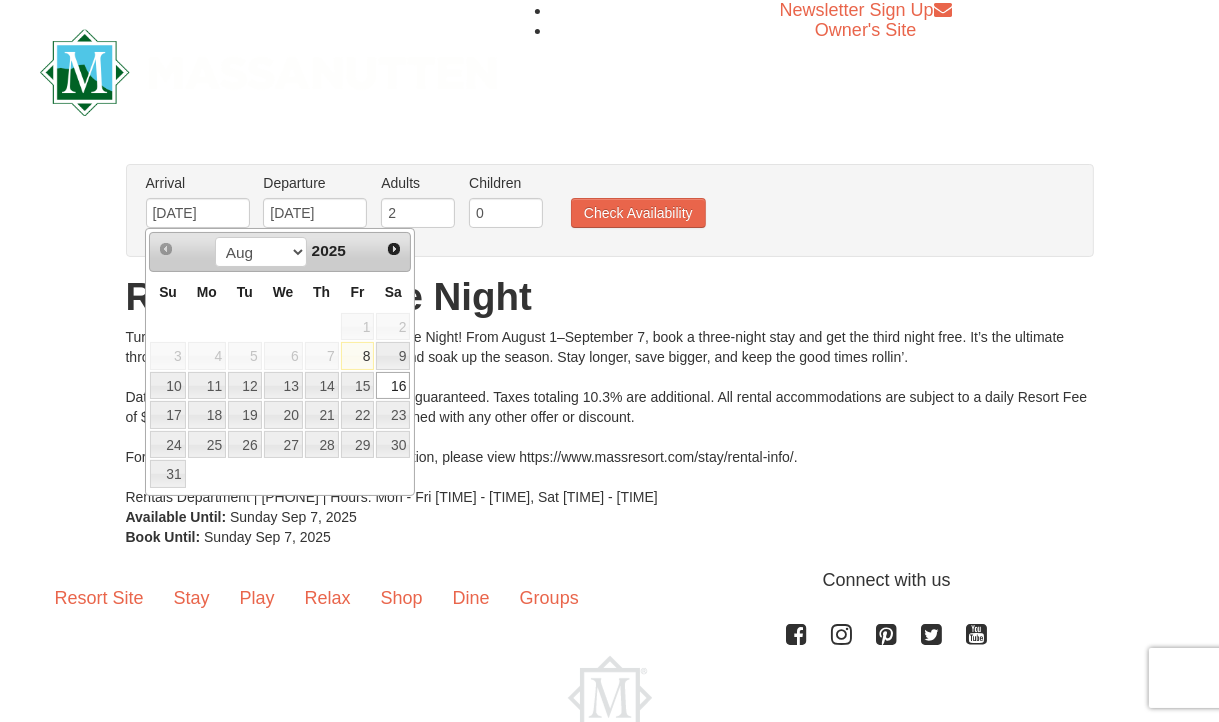 click on "×
From:
To:
Adults:
2
Children:
0
Change
Arrival Please format dates MM/DD/YYYY Please format dates MM/DD/YYYY
08/16/2025
Departure Please format dates MM/DD/YYYY Please format dates MM/DD/YYYY
08/23/2025
Adults 2" at bounding box center (609, 355) 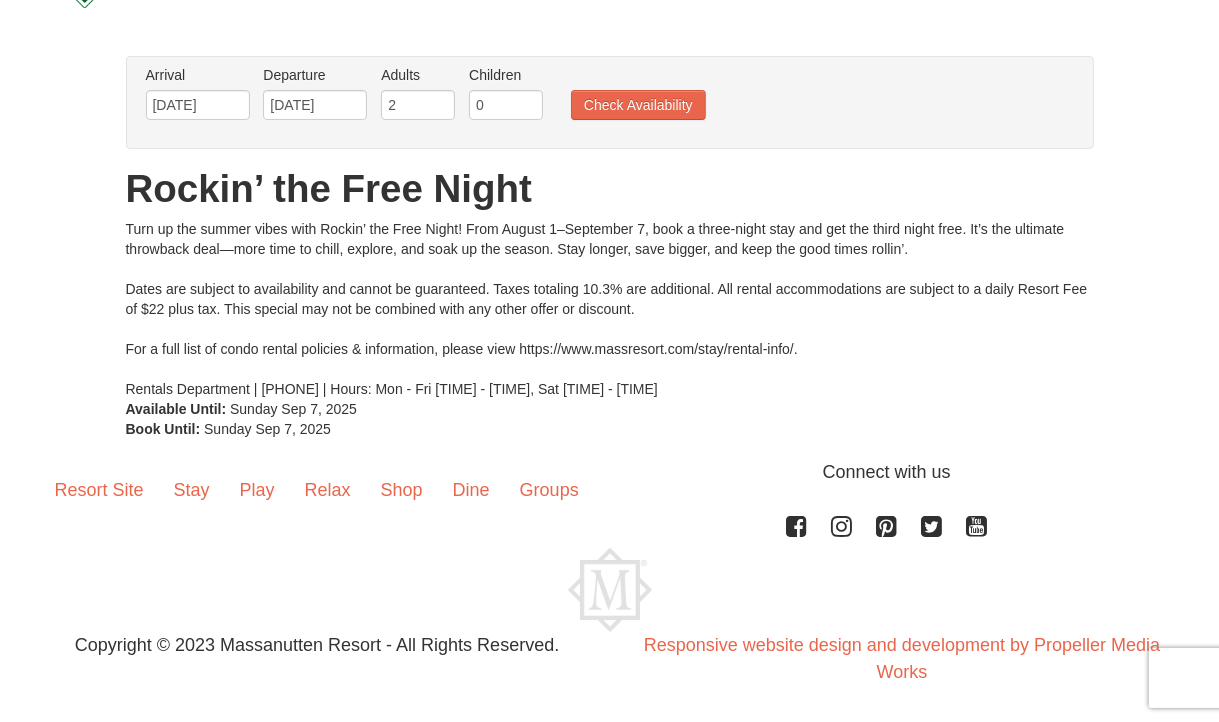 scroll, scrollTop: 0, scrollLeft: 0, axis: both 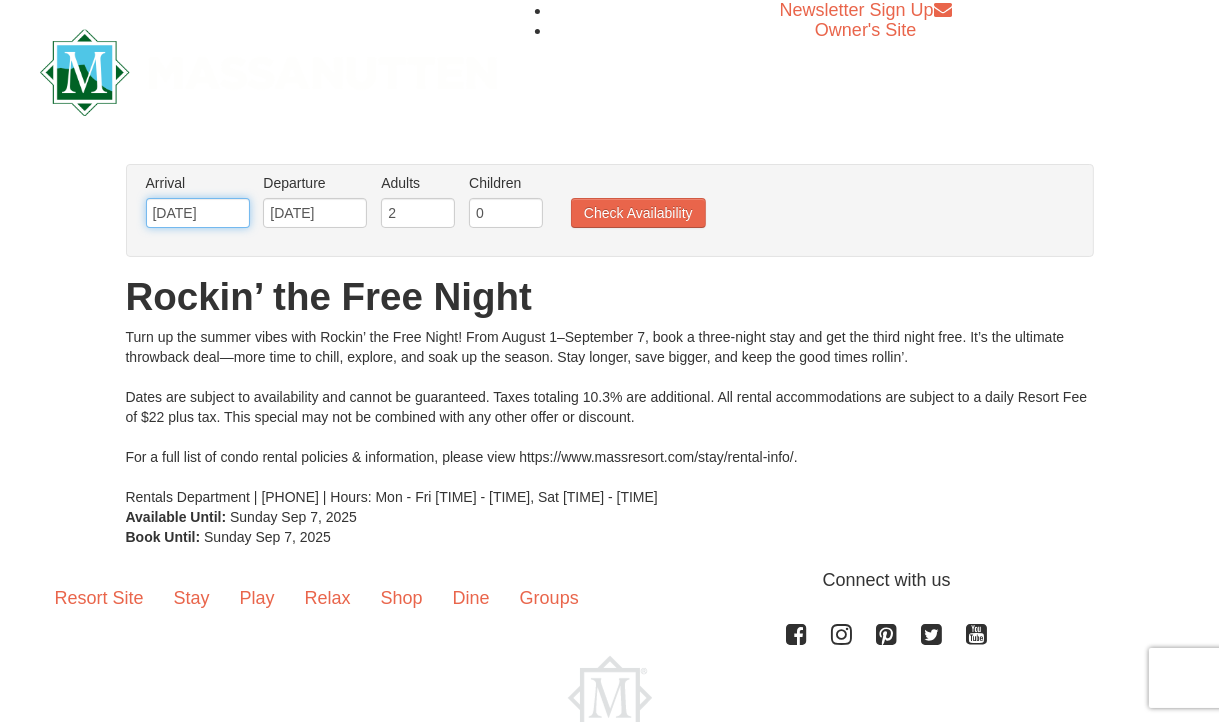click on "[DATE]" at bounding box center [198, 213] 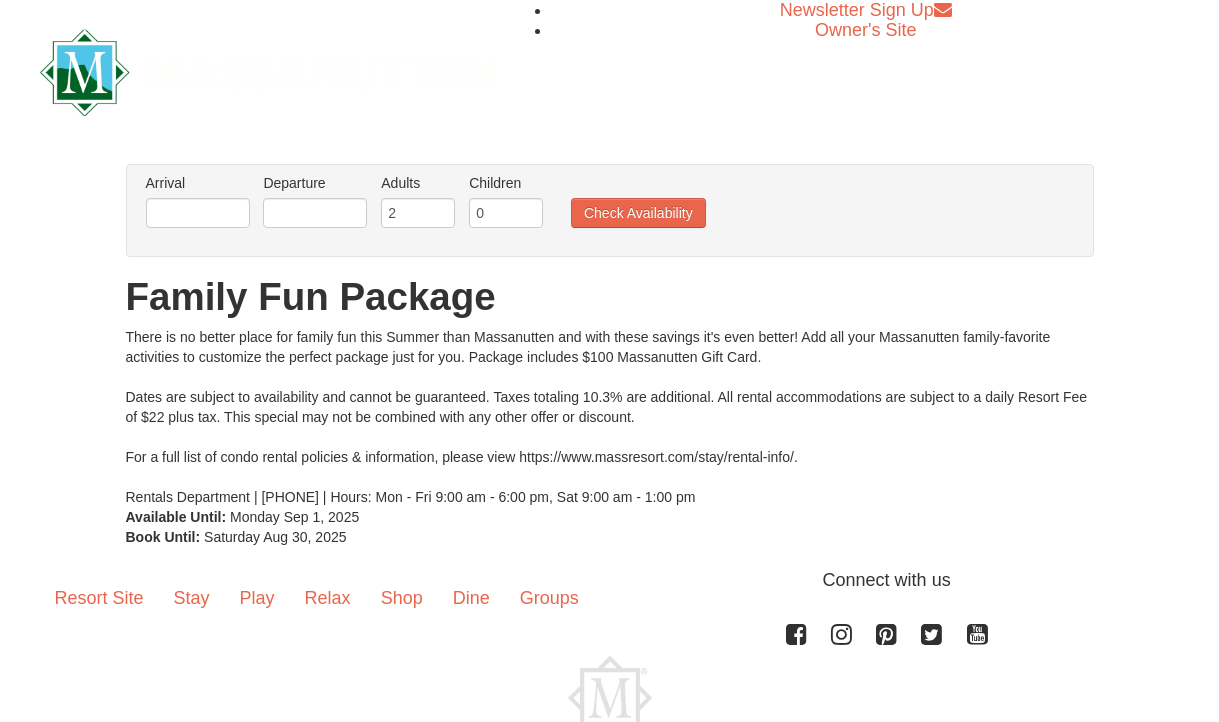 scroll, scrollTop: 0, scrollLeft: 0, axis: both 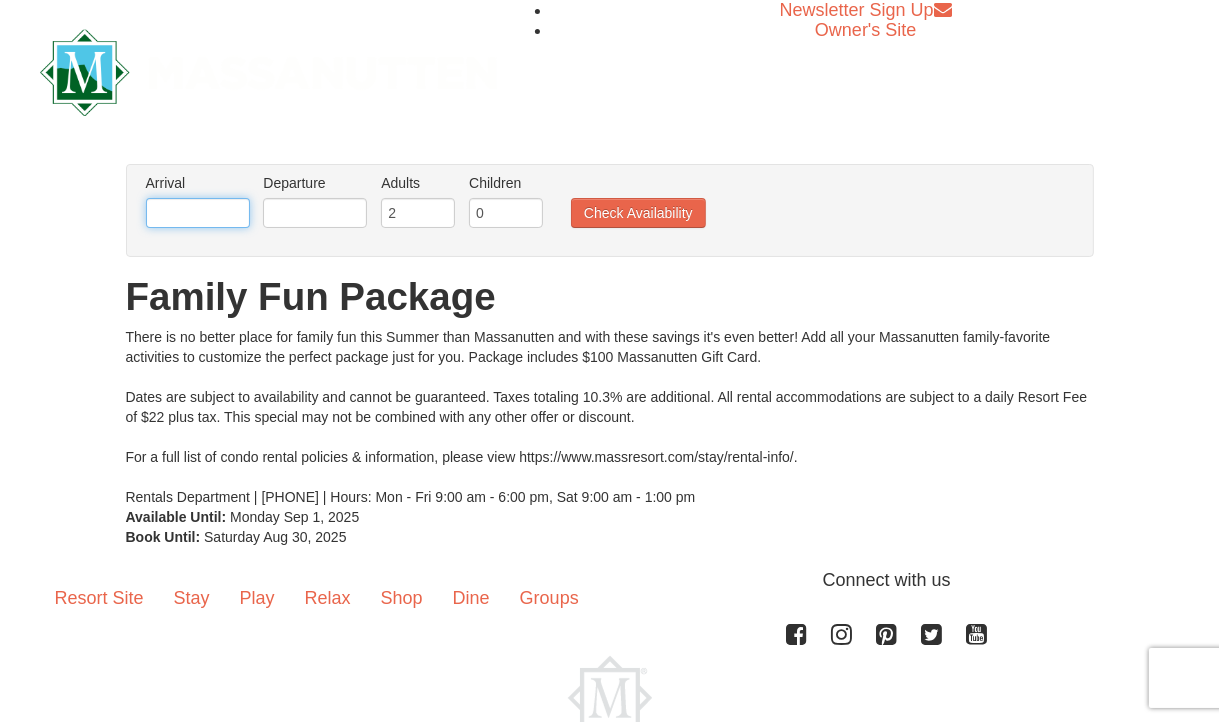 click at bounding box center (198, 213) 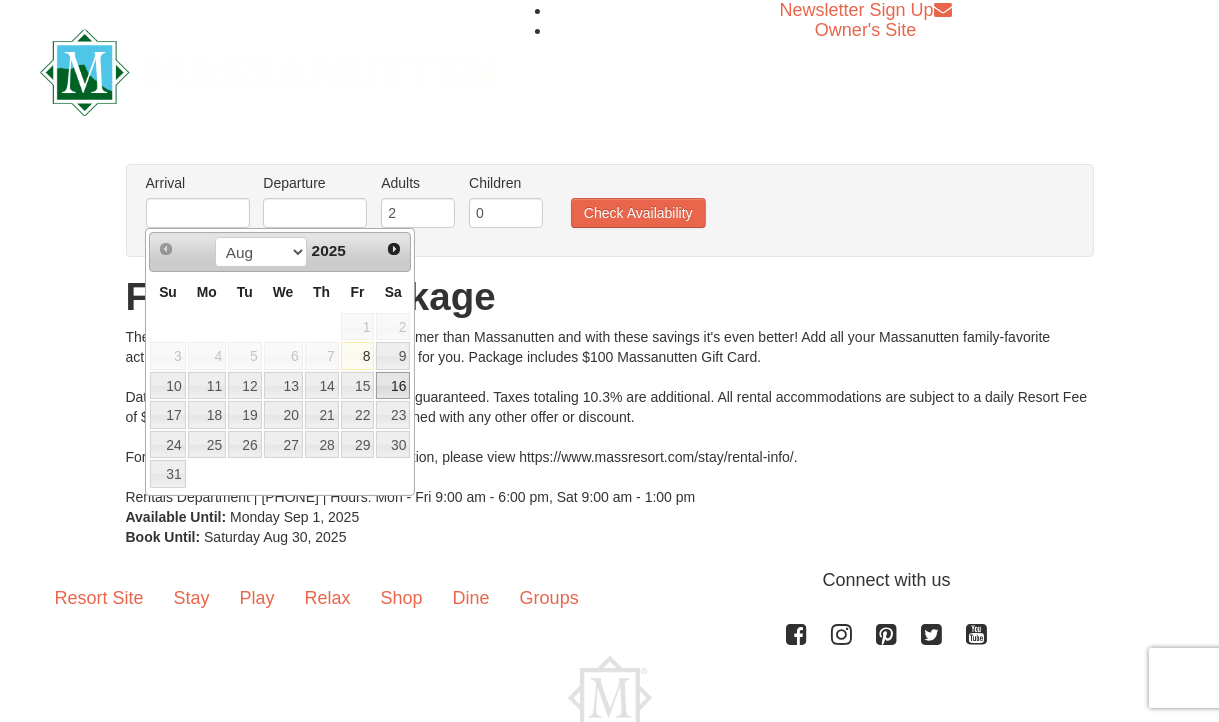 click on "16" at bounding box center [393, 386] 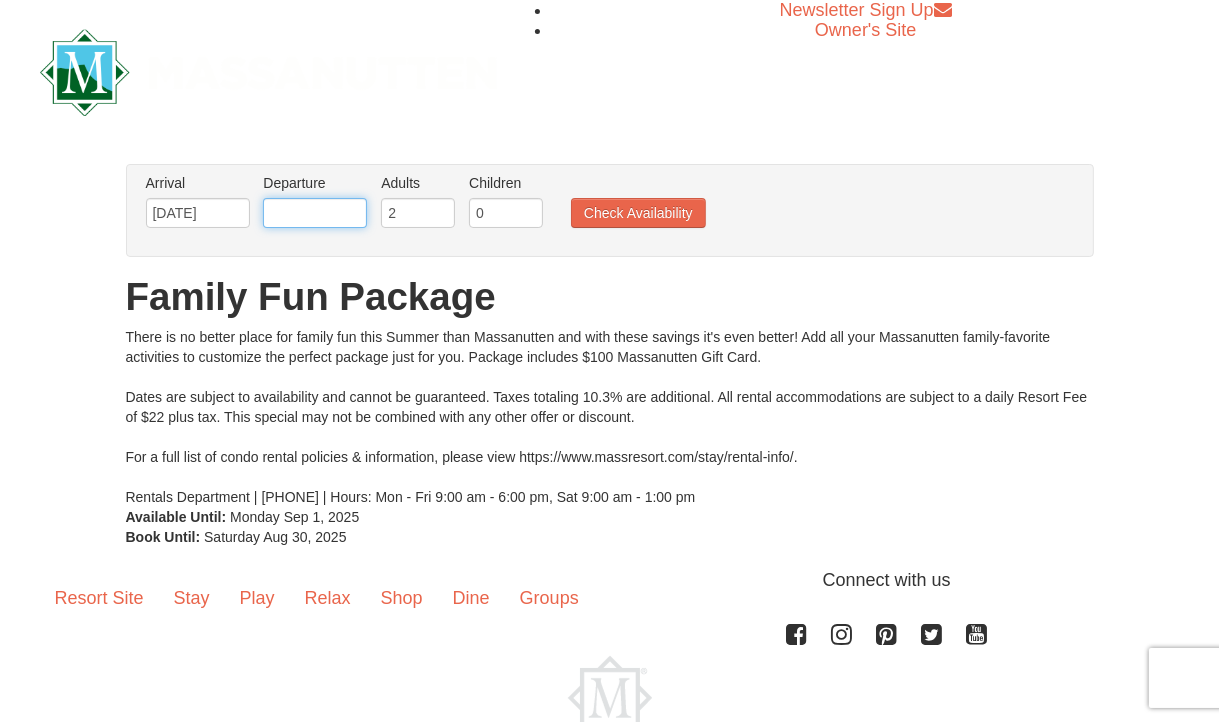 click at bounding box center (315, 213) 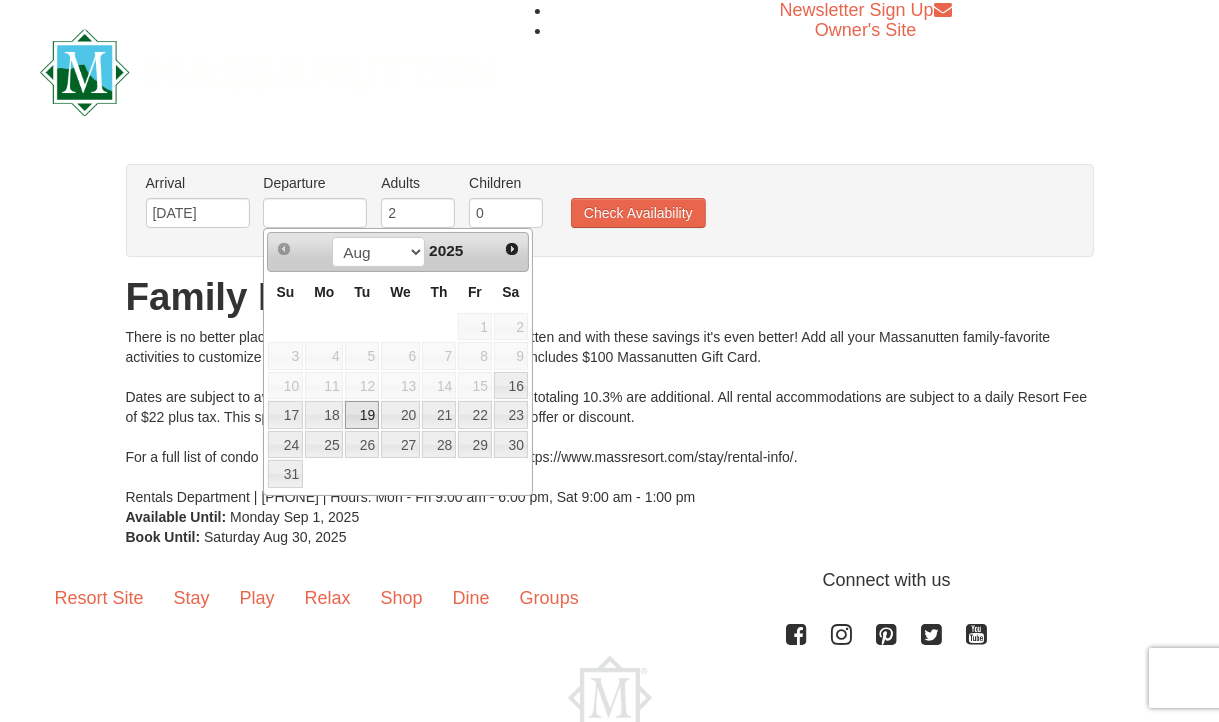 click on "19" at bounding box center (362, 415) 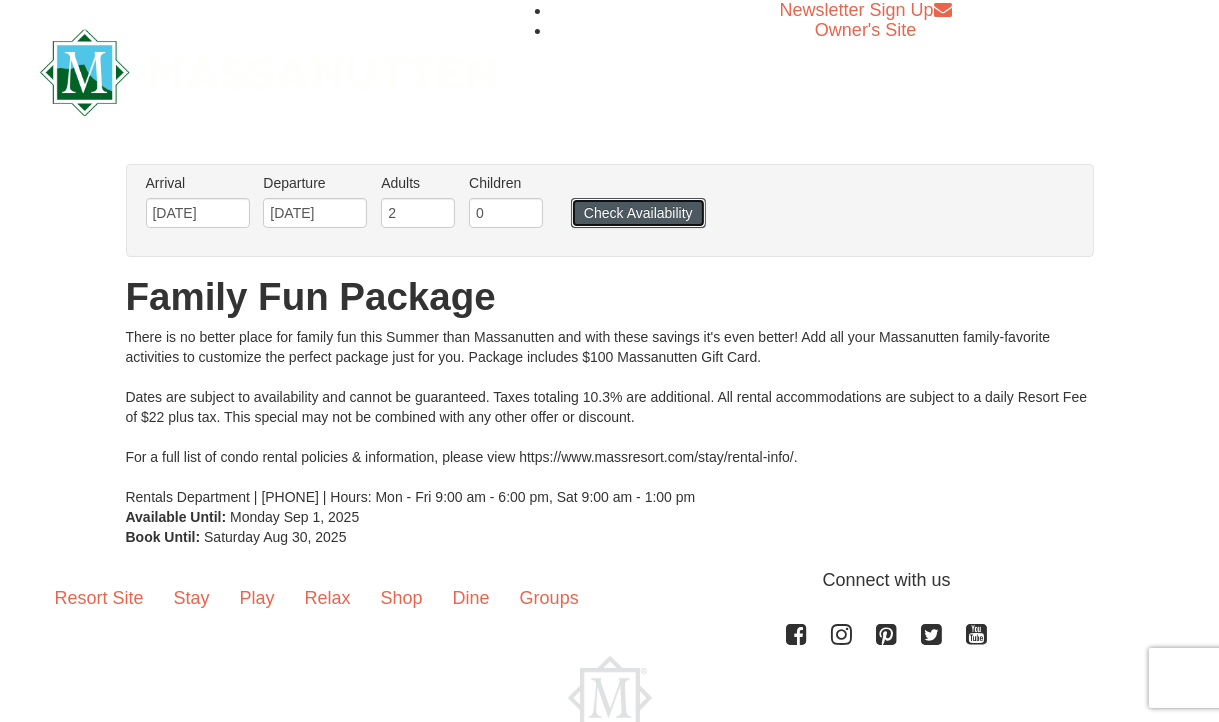 click on "Check Availability" at bounding box center [638, 213] 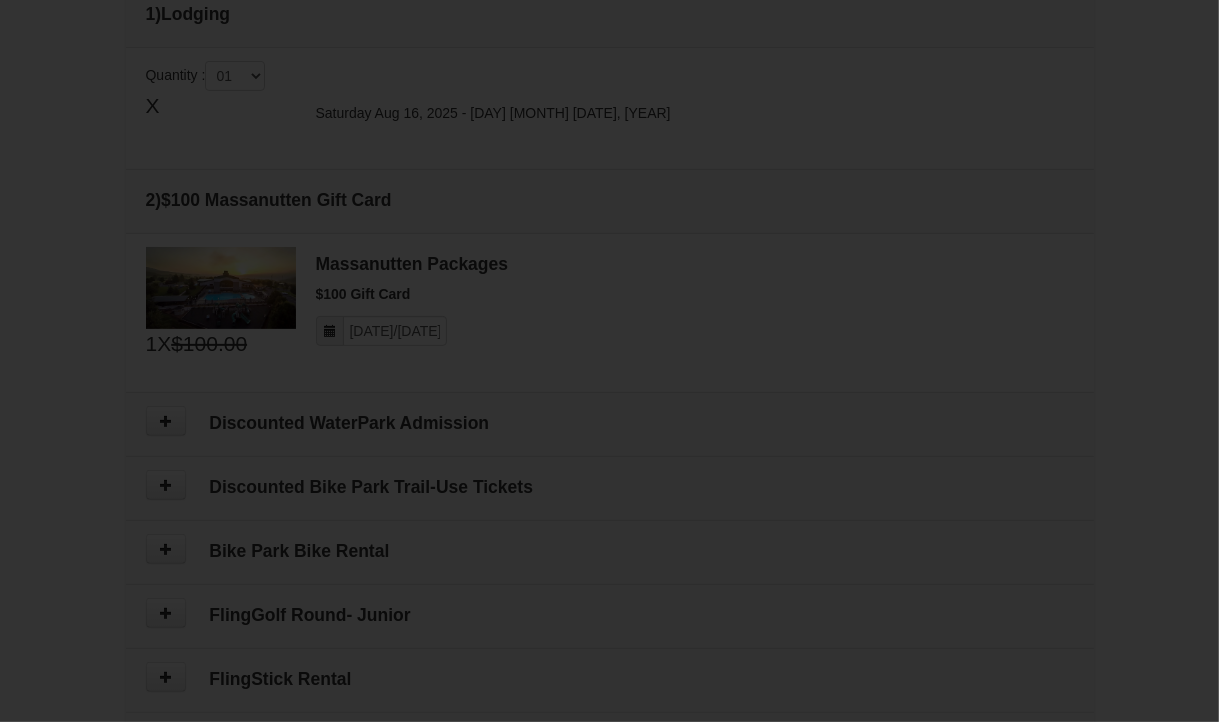 scroll, scrollTop: 0, scrollLeft: 0, axis: both 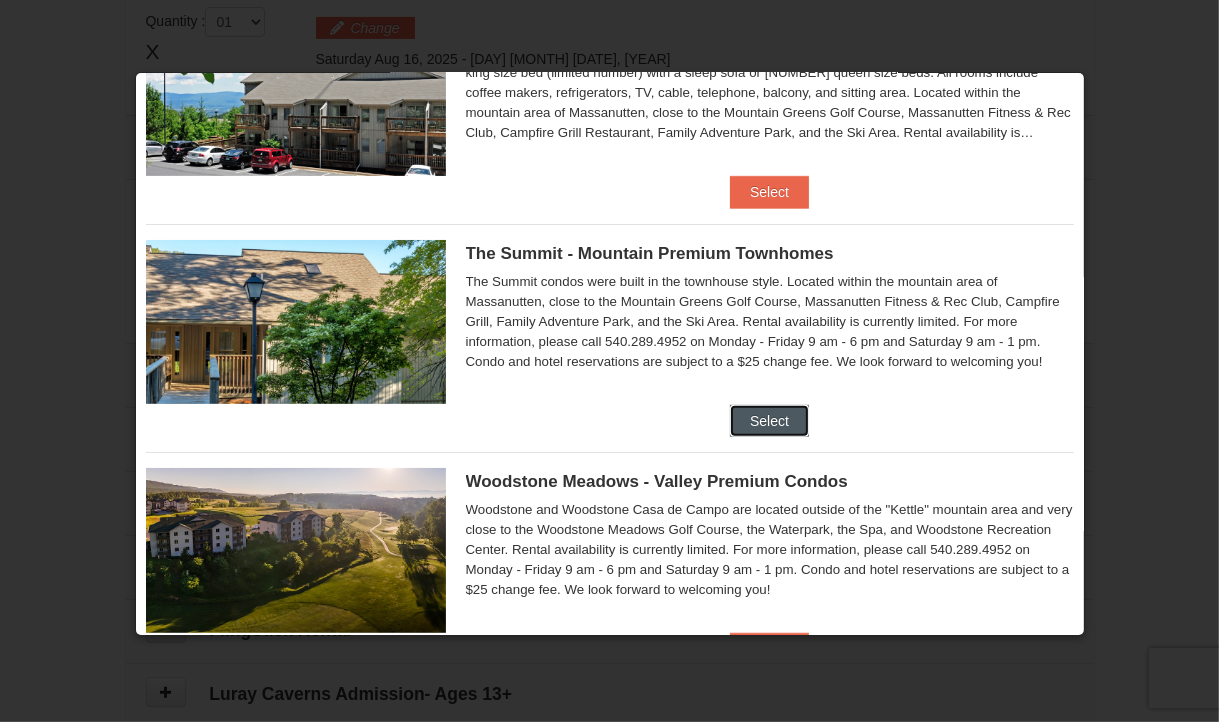 click on "Select" at bounding box center (769, 421) 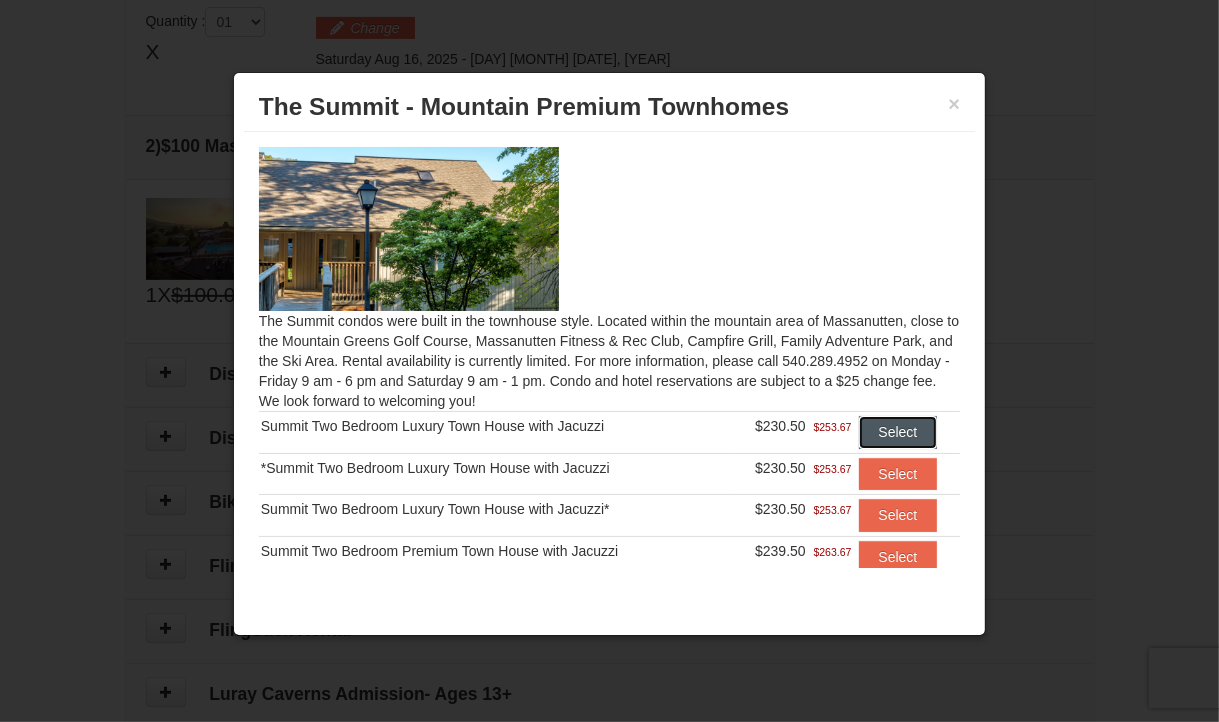 click on "Select" at bounding box center [898, 432] 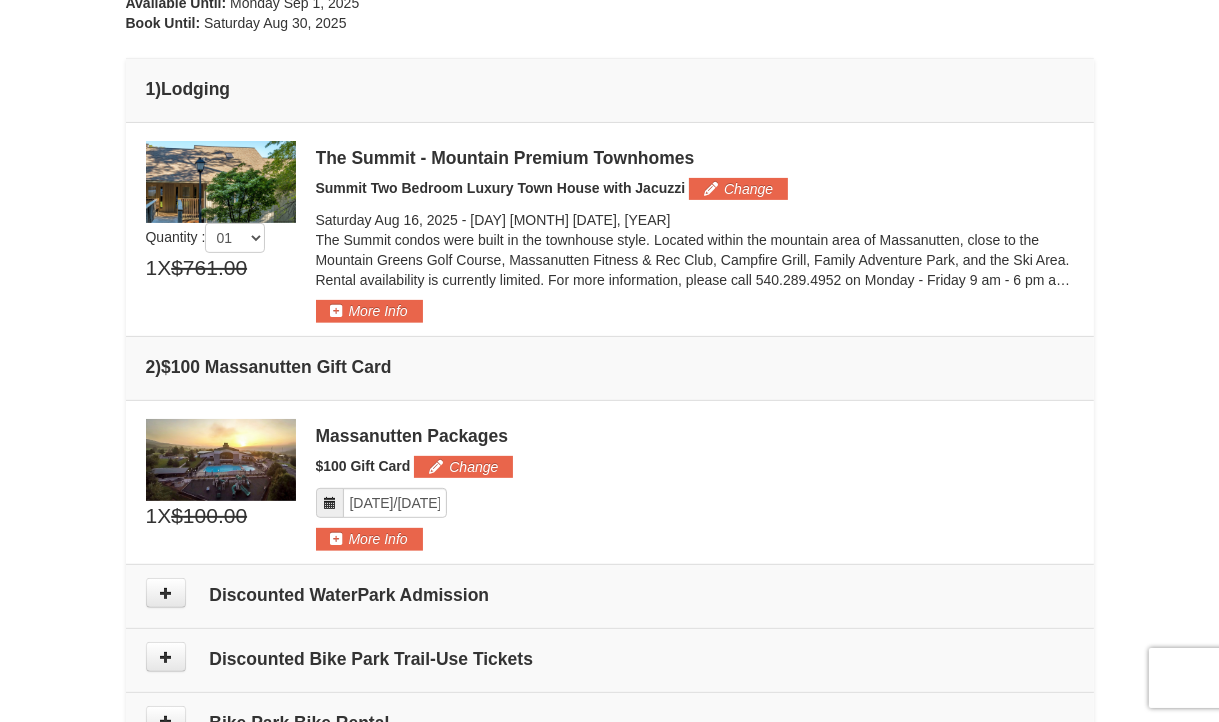 scroll, scrollTop: 470, scrollLeft: 0, axis: vertical 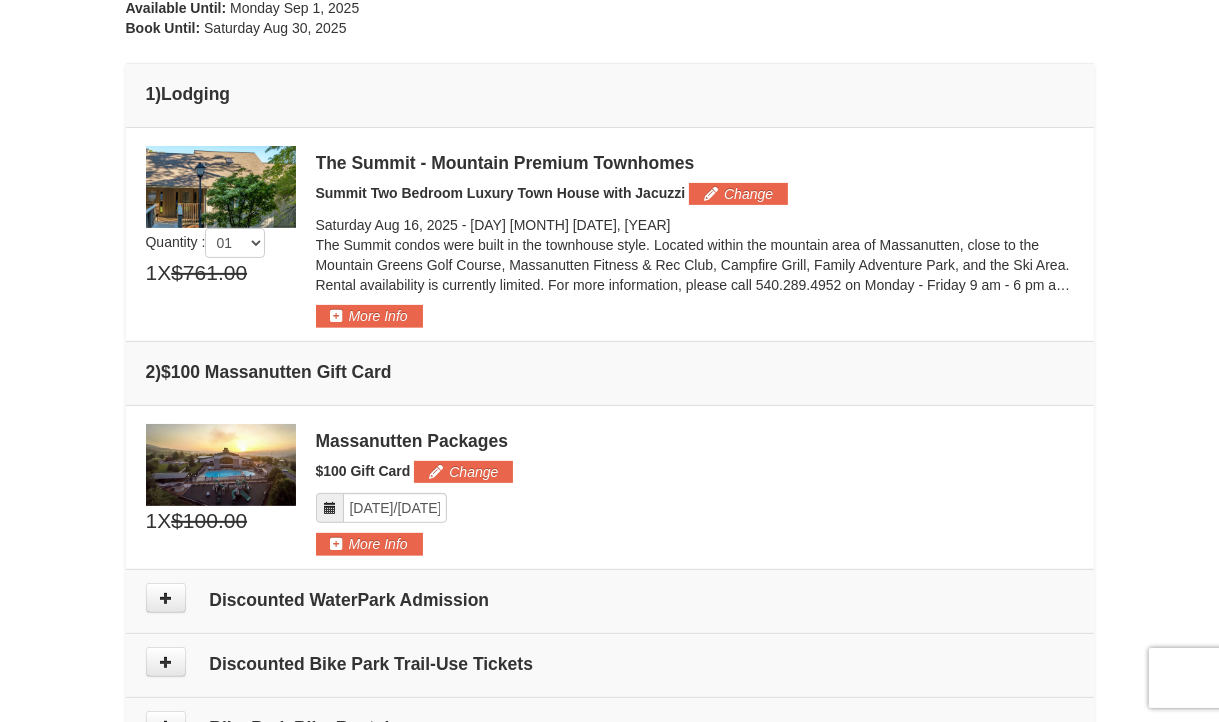 click at bounding box center [221, 187] 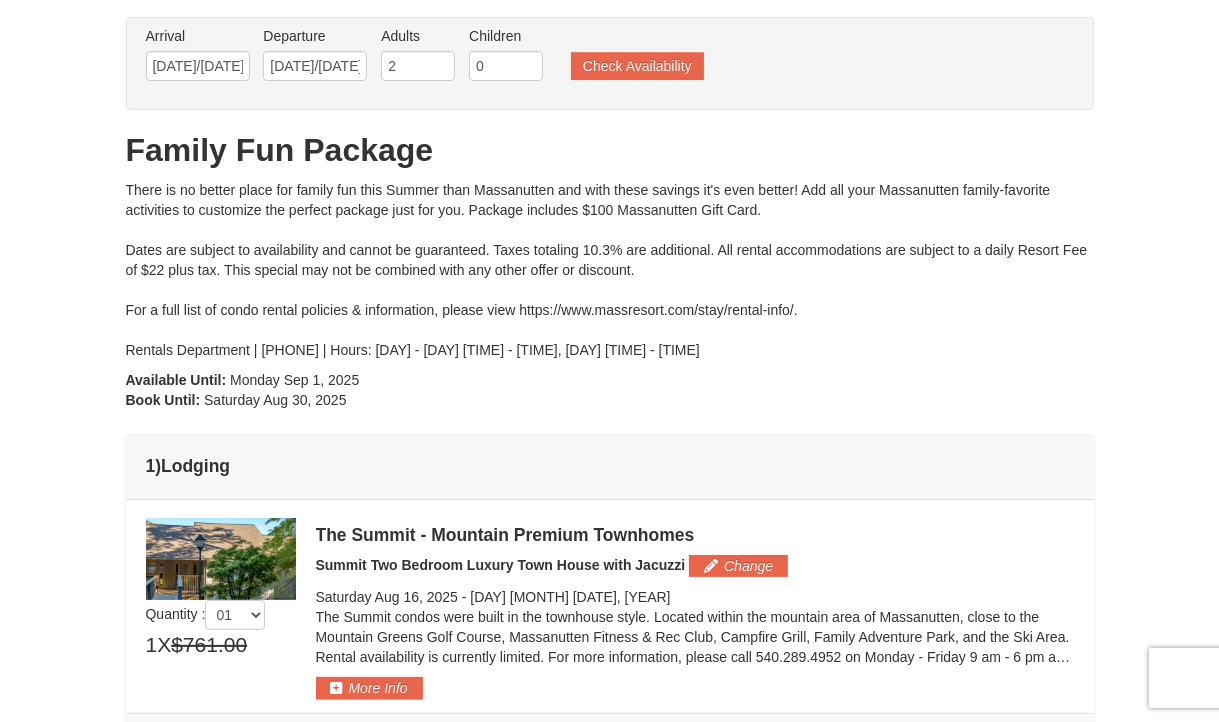 scroll, scrollTop: 0, scrollLeft: 0, axis: both 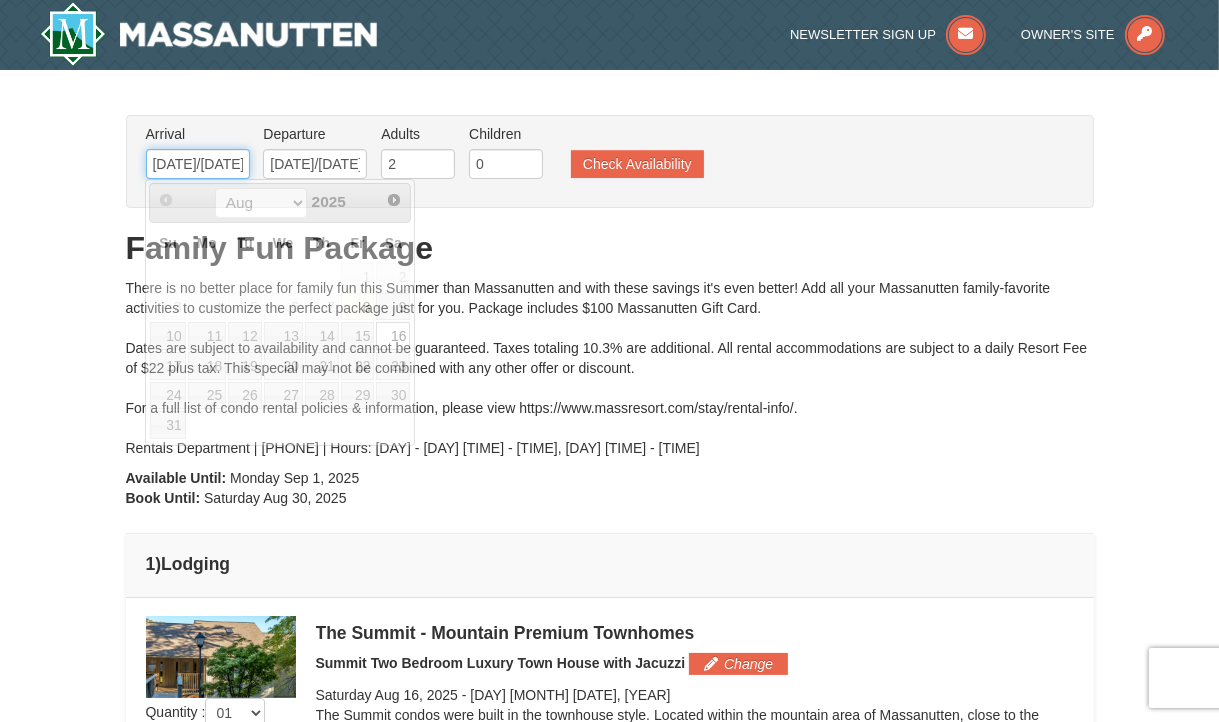 click on "[DATE]" at bounding box center [198, 164] 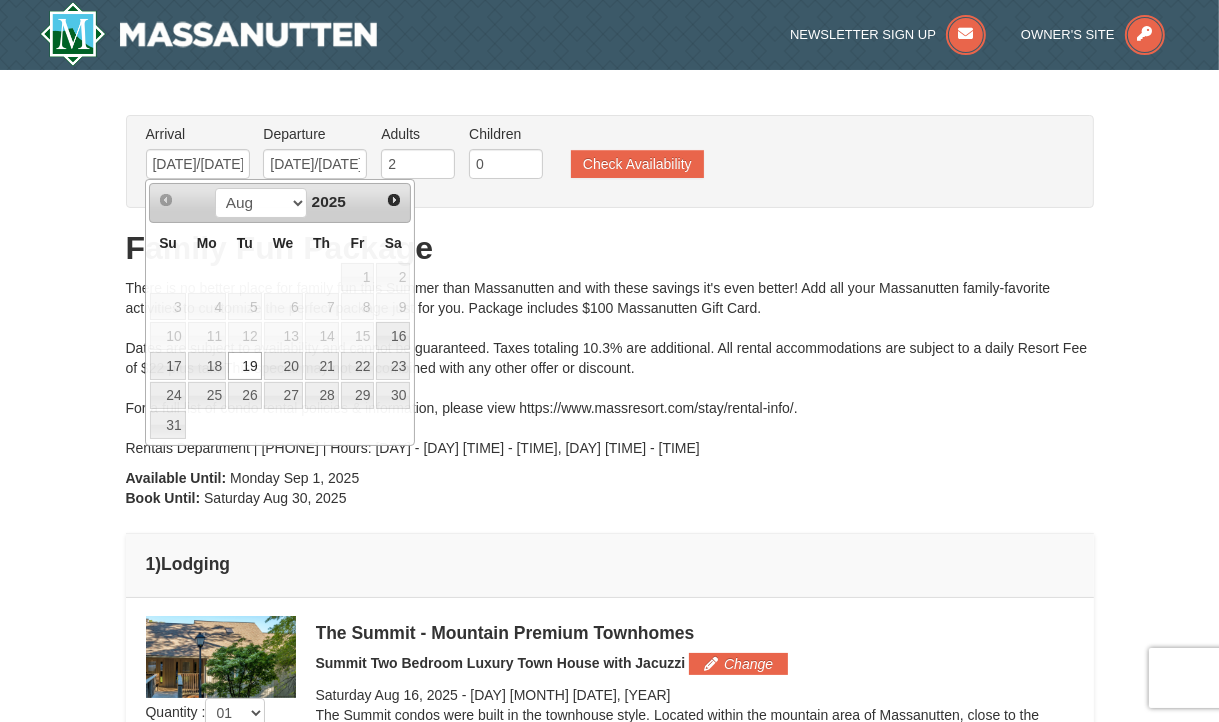 click on "×
From:
To:
Adults:
2
Children:
0
Change
Arrival Please format dates MM/DD/YYYY Please format dates MM/DD/YYYY
08/16/2025
Departure Please format dates MM/DD/YYYY Please format dates MM/DD/YYYY
08/19/2025
Adults 2" at bounding box center [609, 827] 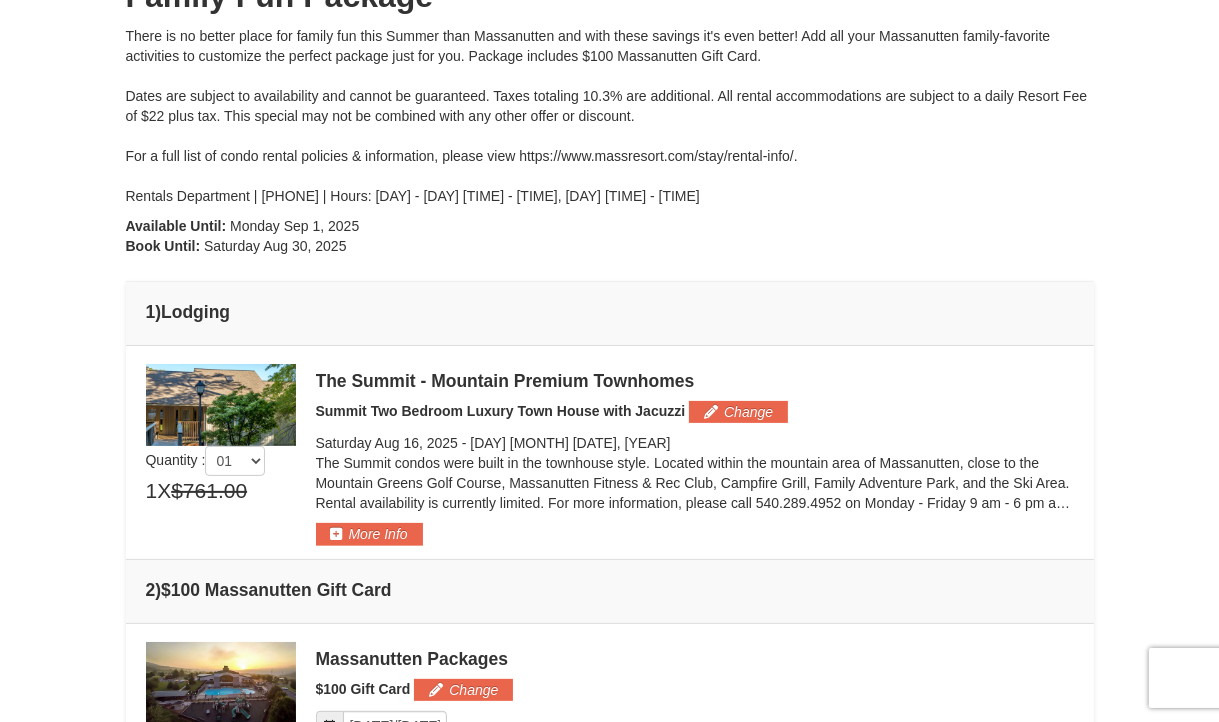 scroll, scrollTop: 280, scrollLeft: 0, axis: vertical 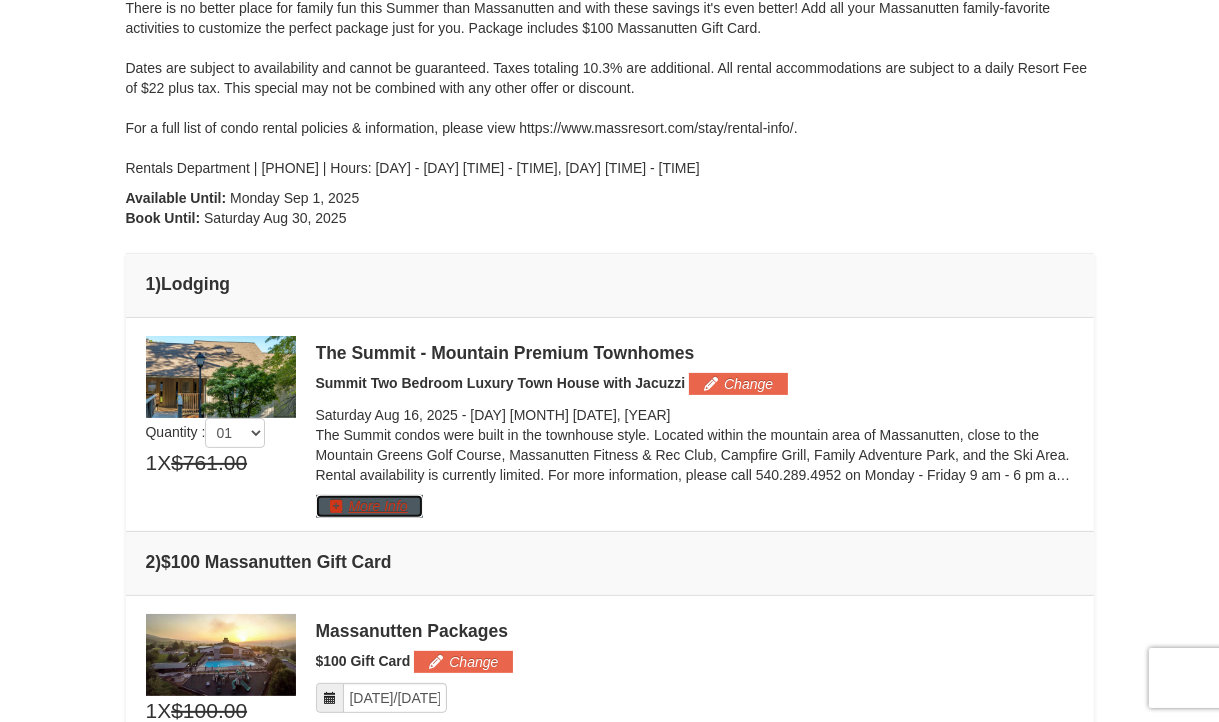 click on "More Info" at bounding box center [369, 506] 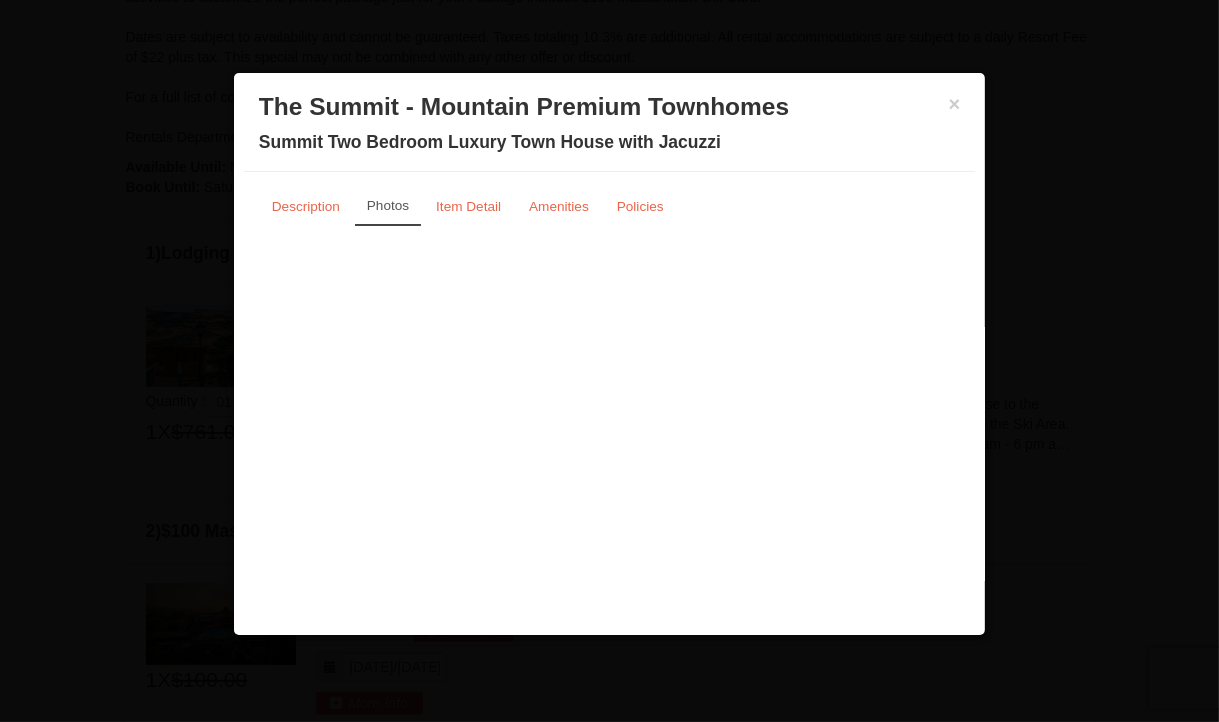 scroll, scrollTop: 368, scrollLeft: 0, axis: vertical 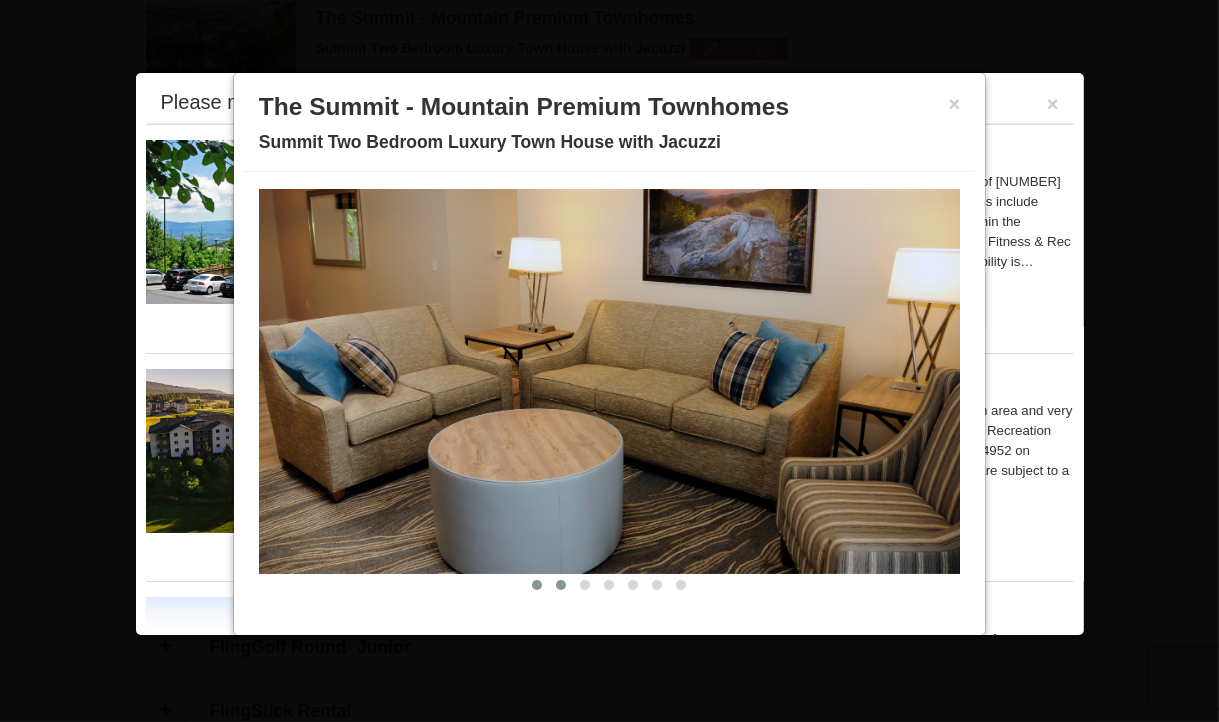 click at bounding box center [561, 585] 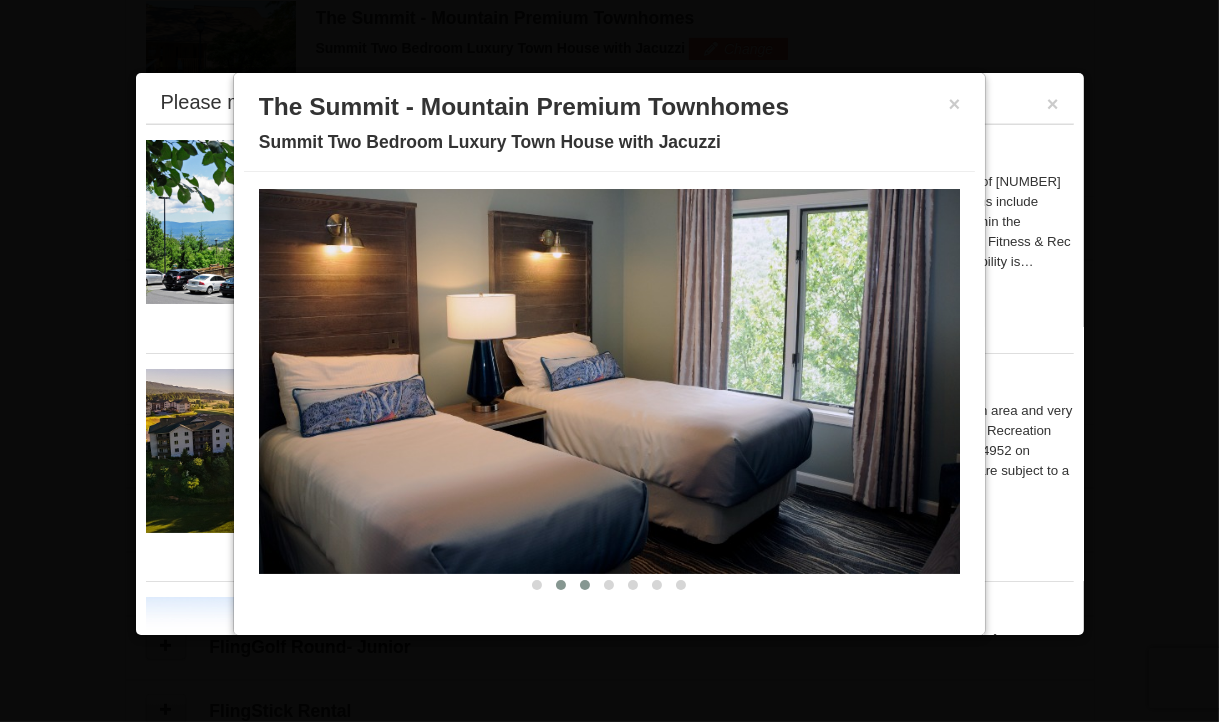 click at bounding box center [585, 585] 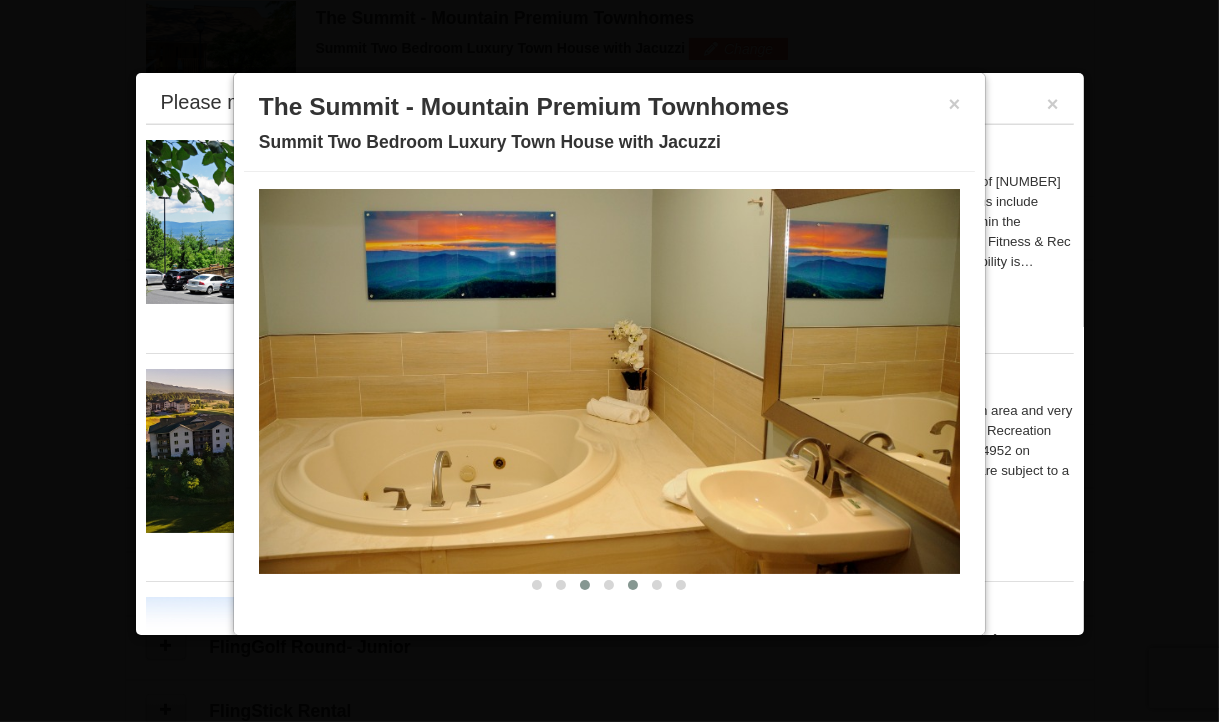 click at bounding box center [633, 585] 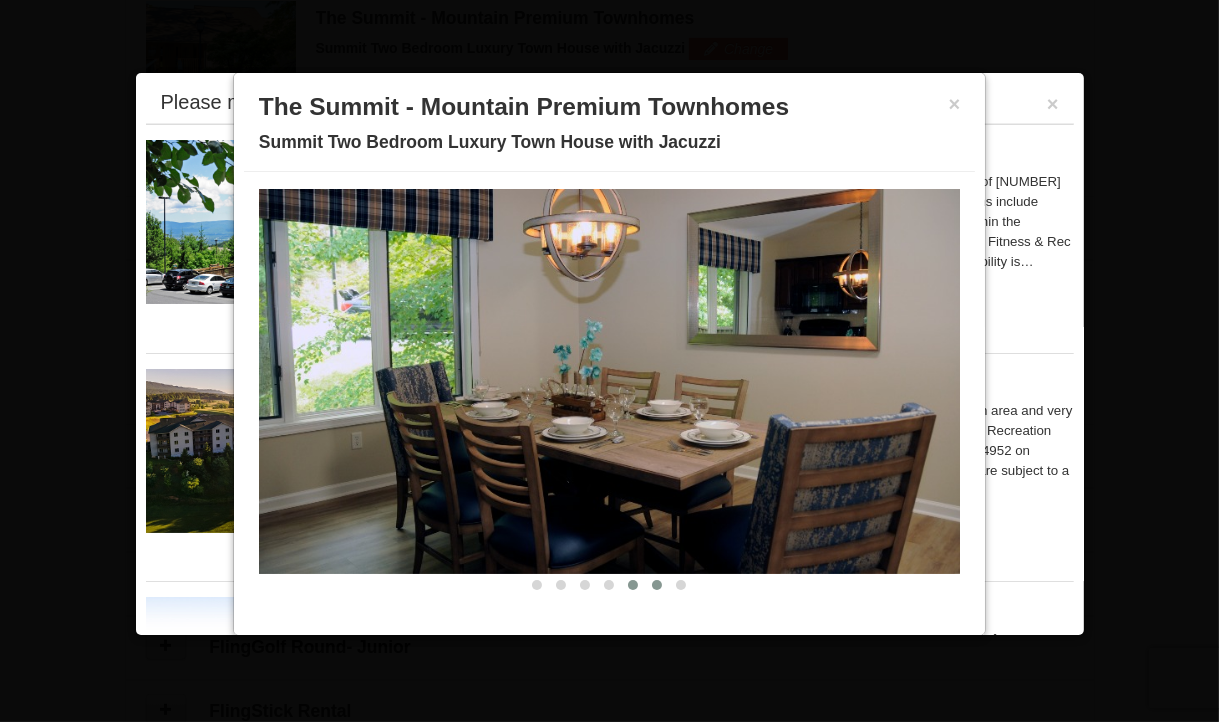 click at bounding box center (657, 585) 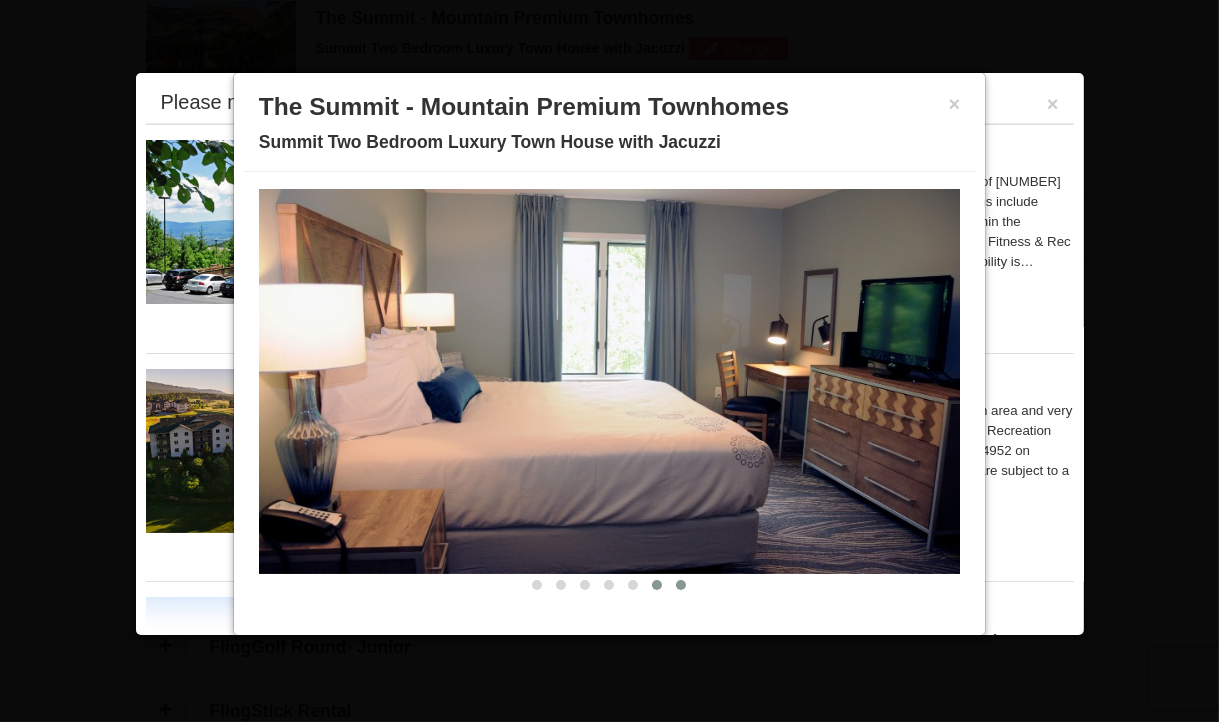 click at bounding box center (681, 585) 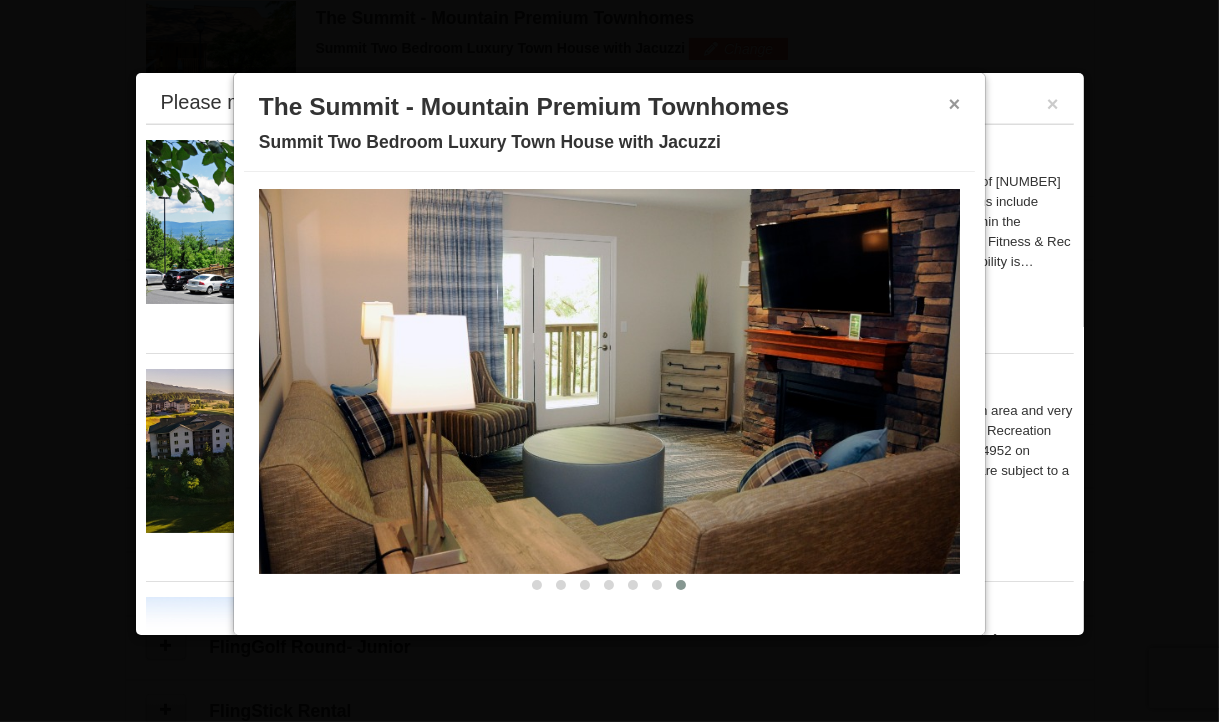 click on "×" at bounding box center [955, 104] 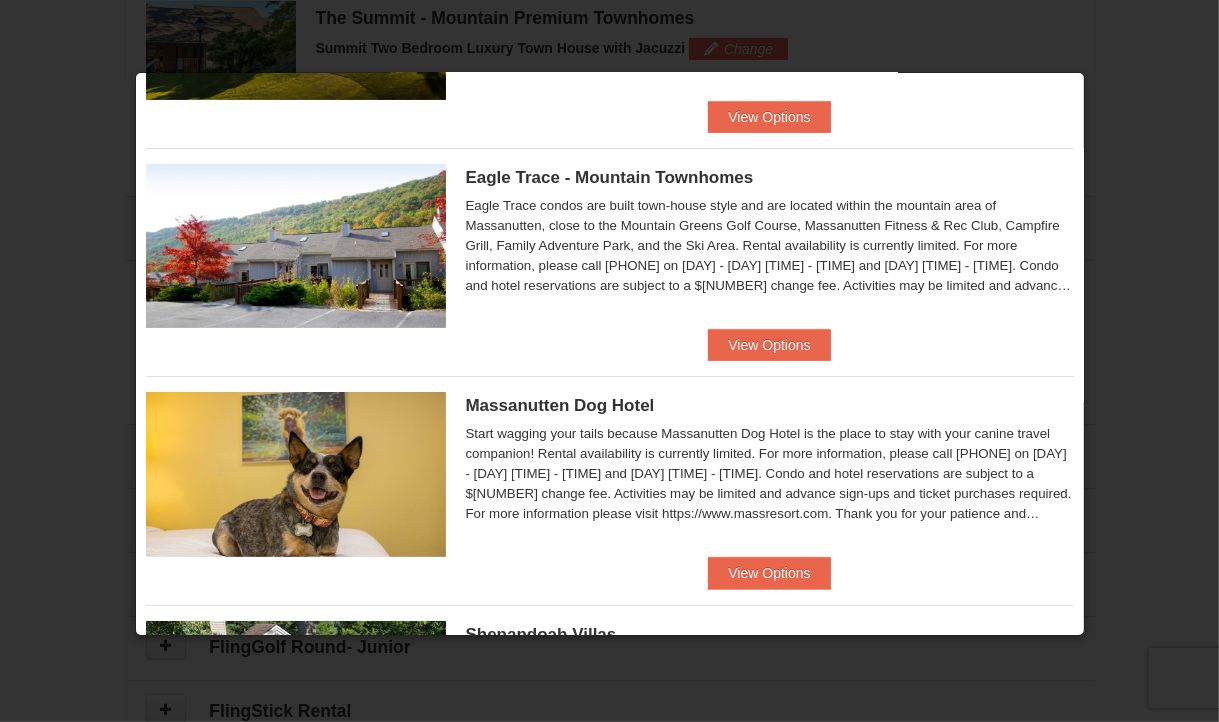 scroll, scrollTop: 439, scrollLeft: 0, axis: vertical 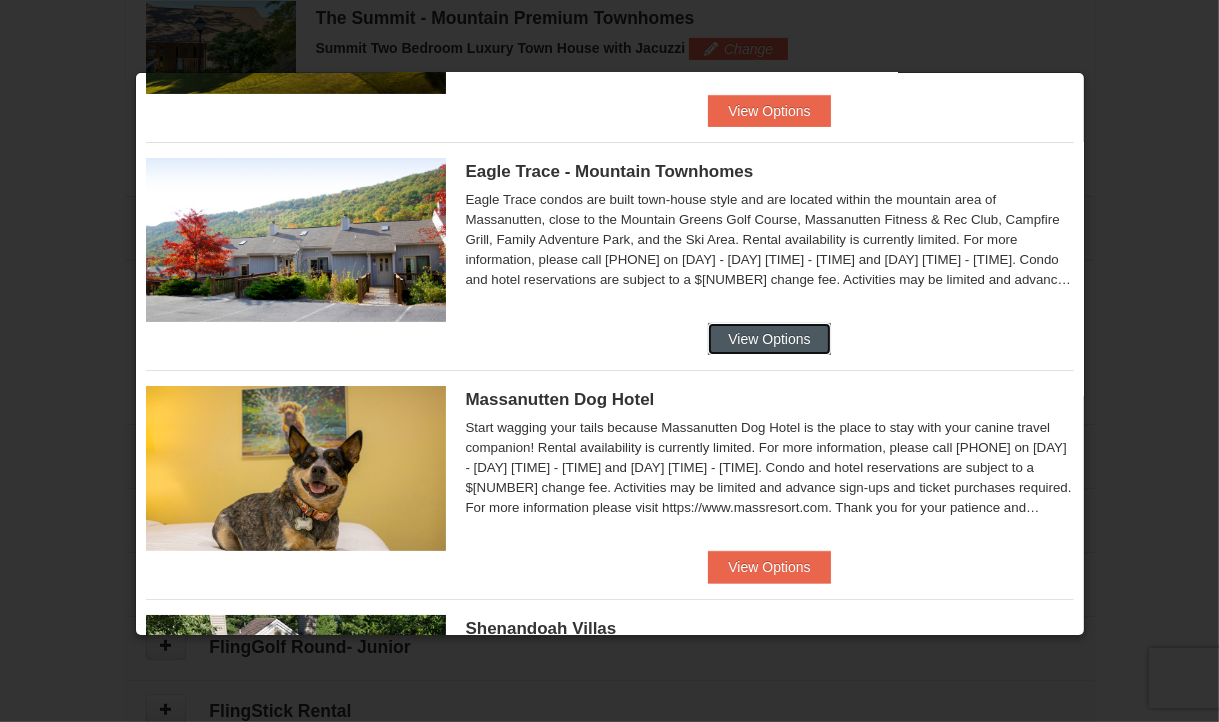 click on "View Options" at bounding box center (769, 339) 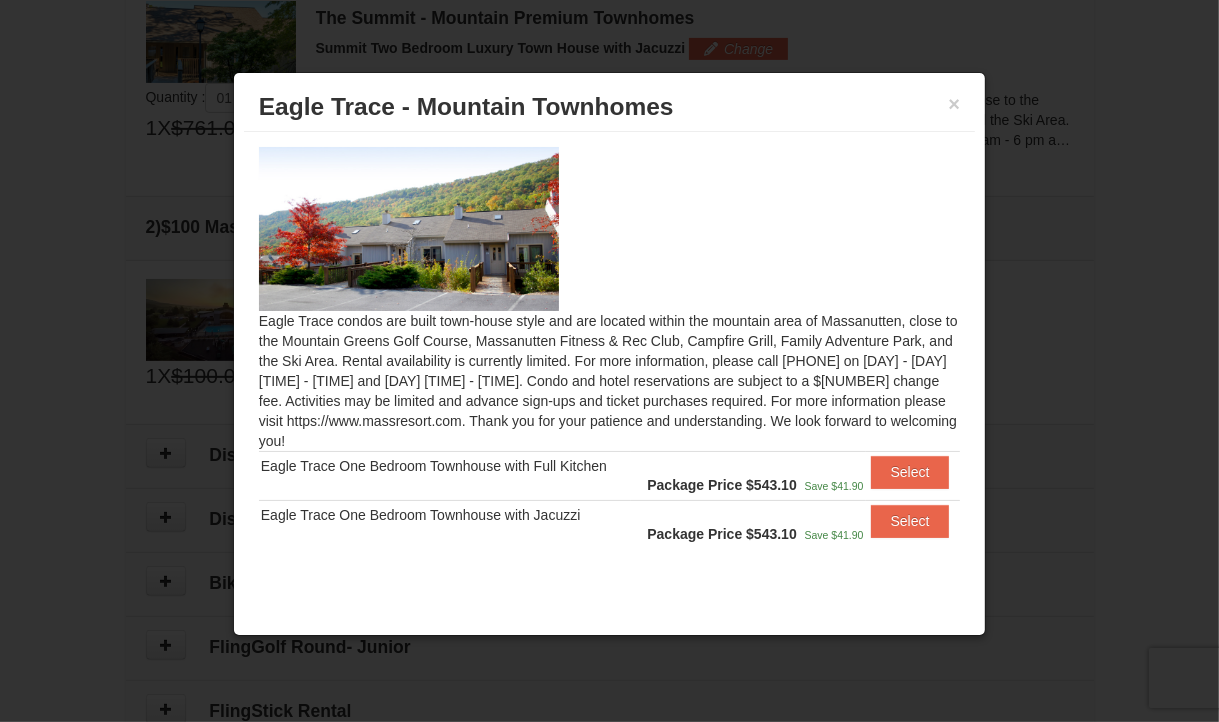 click at bounding box center [409, 229] 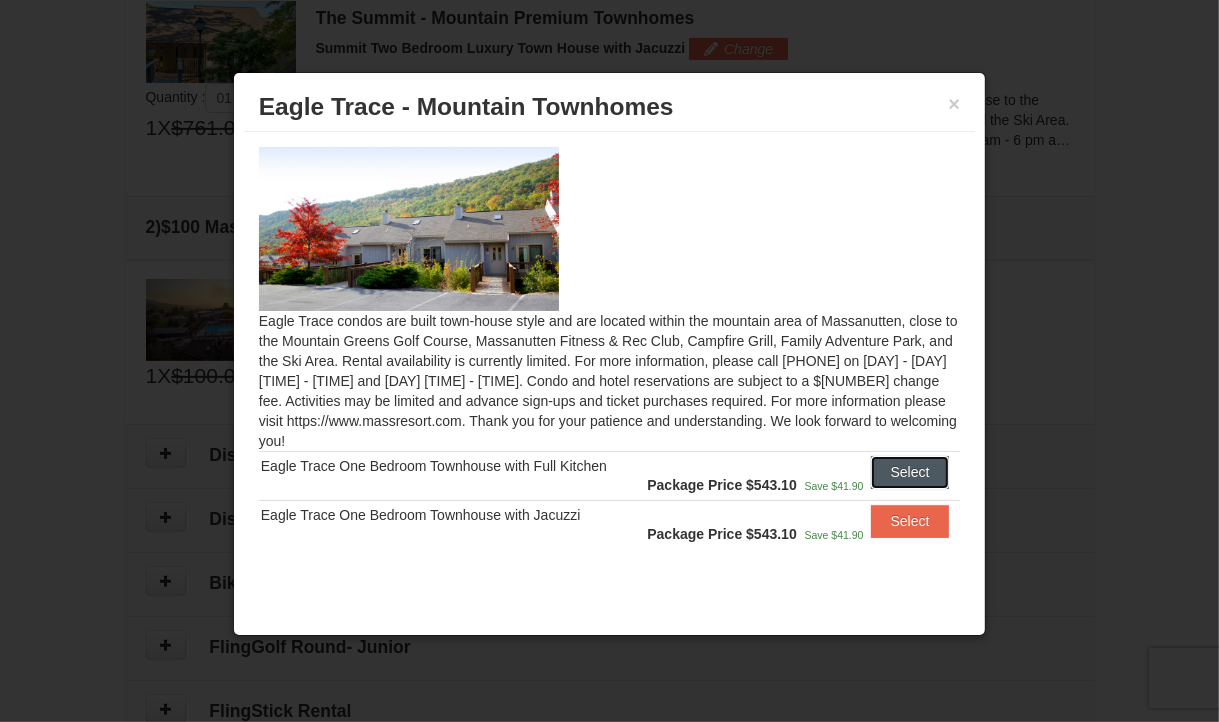 click on "Select" at bounding box center (910, 472) 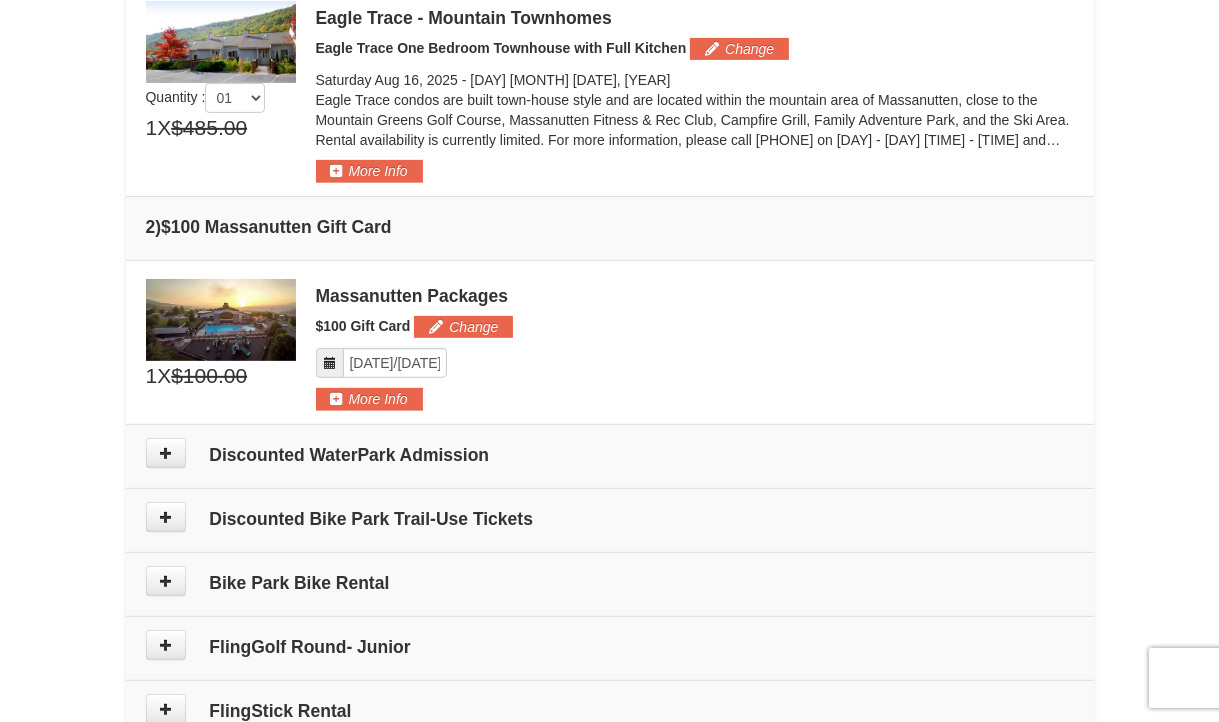 click at bounding box center [221, 42] 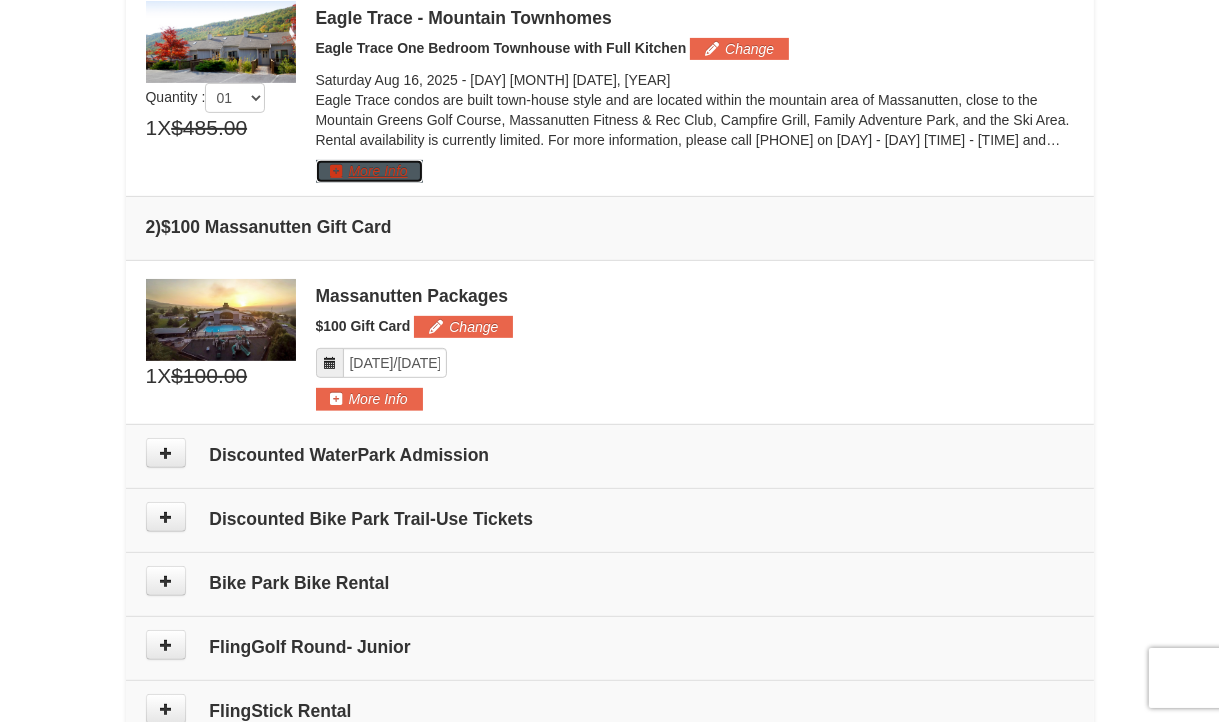 click on "More Info" at bounding box center (369, 171) 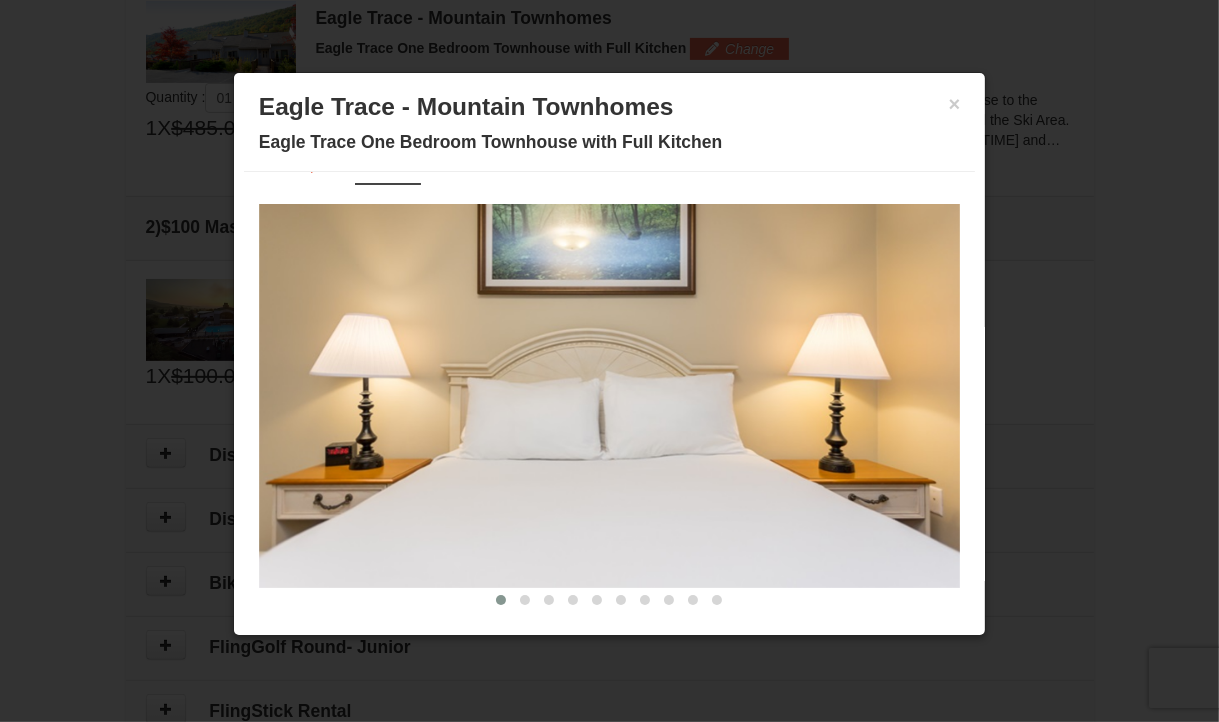 scroll, scrollTop: 40, scrollLeft: 0, axis: vertical 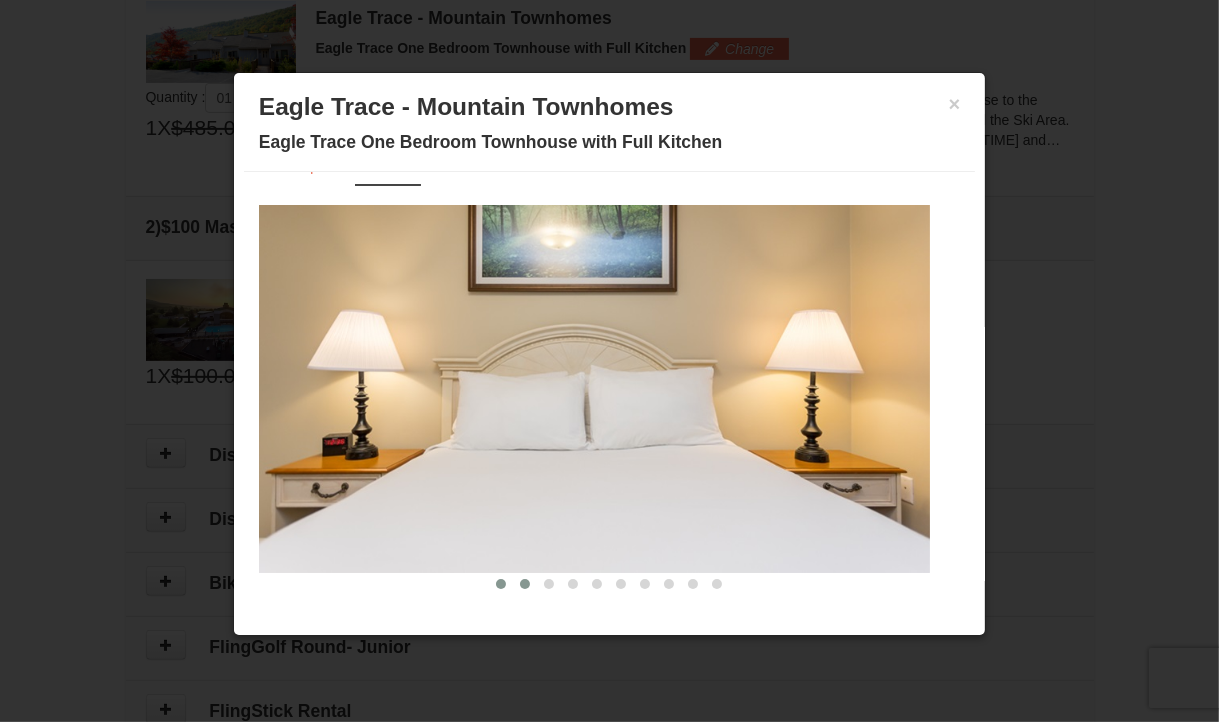 click at bounding box center (525, 584) 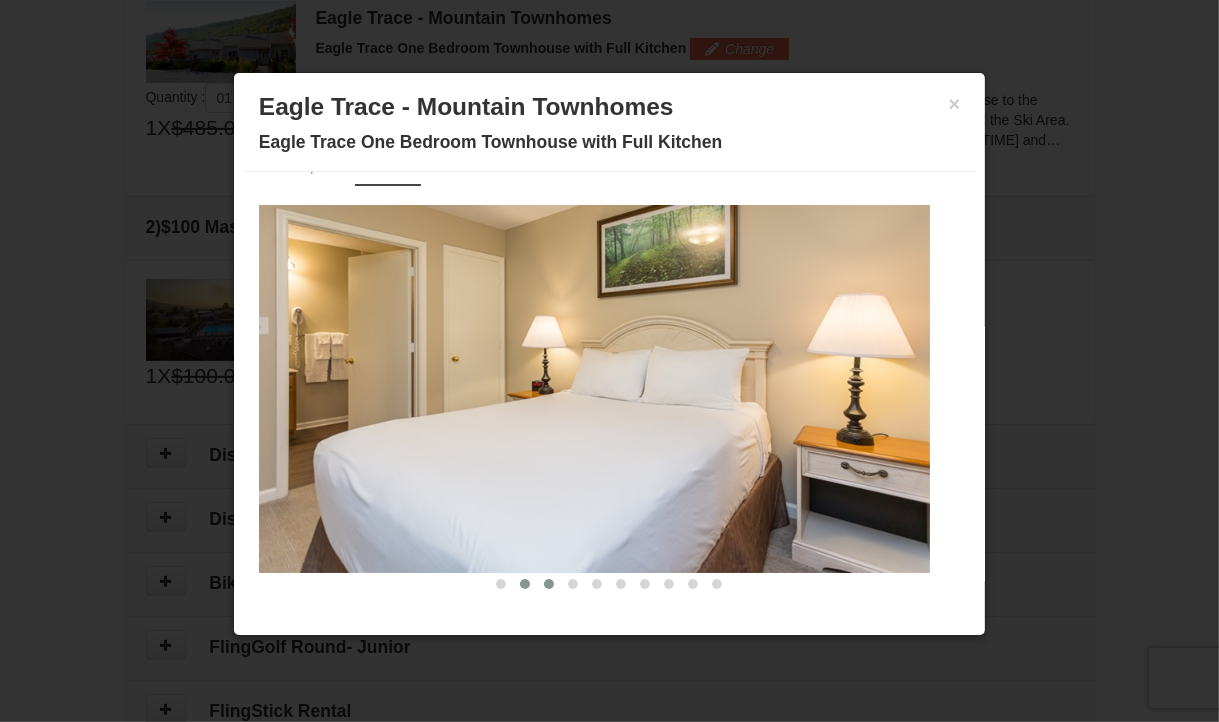click at bounding box center (549, 584) 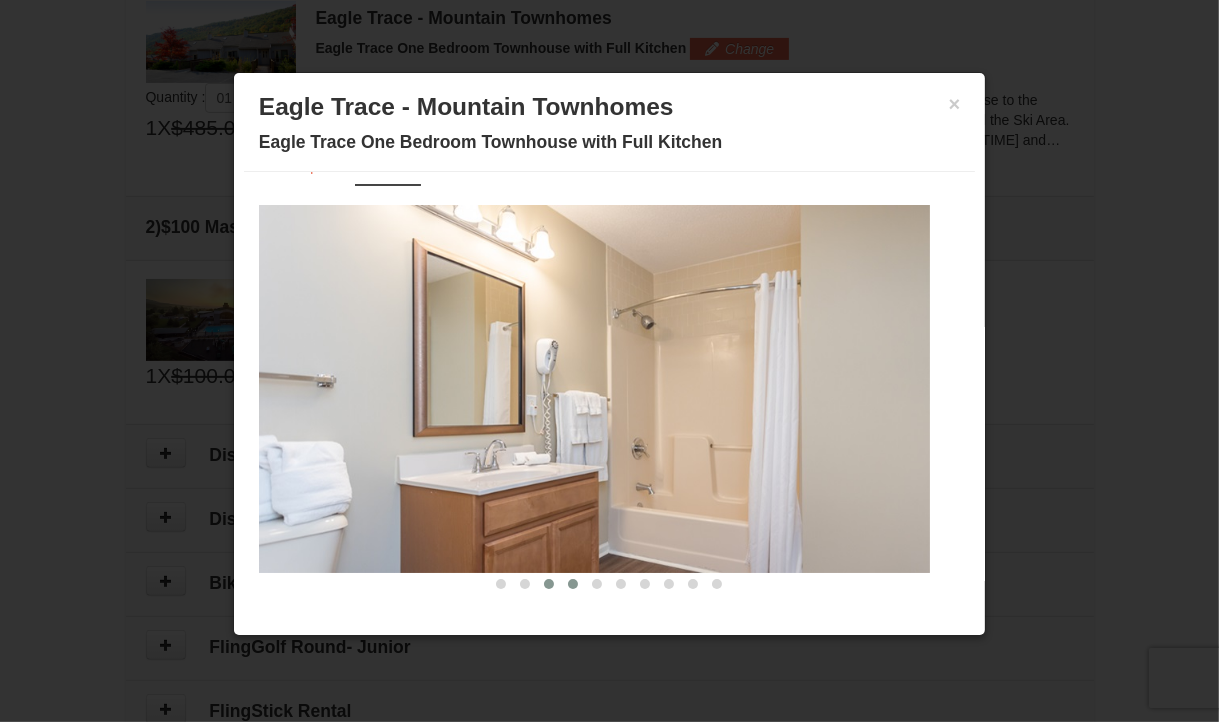 click at bounding box center [573, 584] 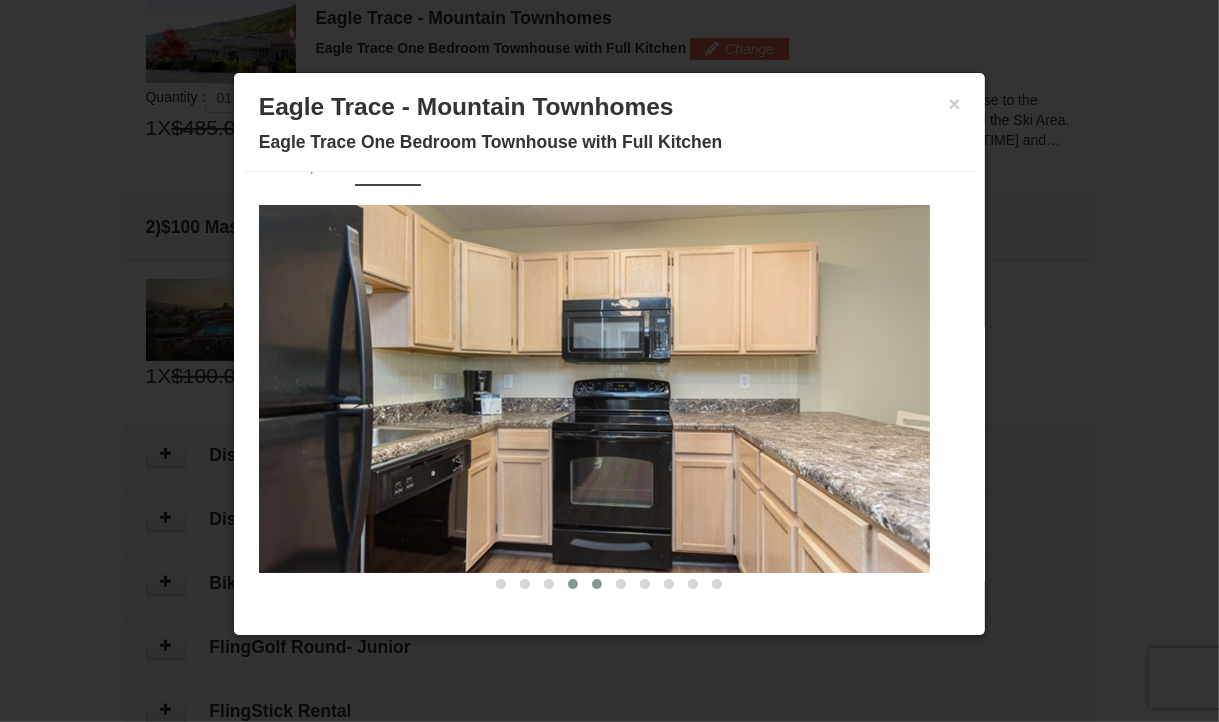 click at bounding box center [597, 584] 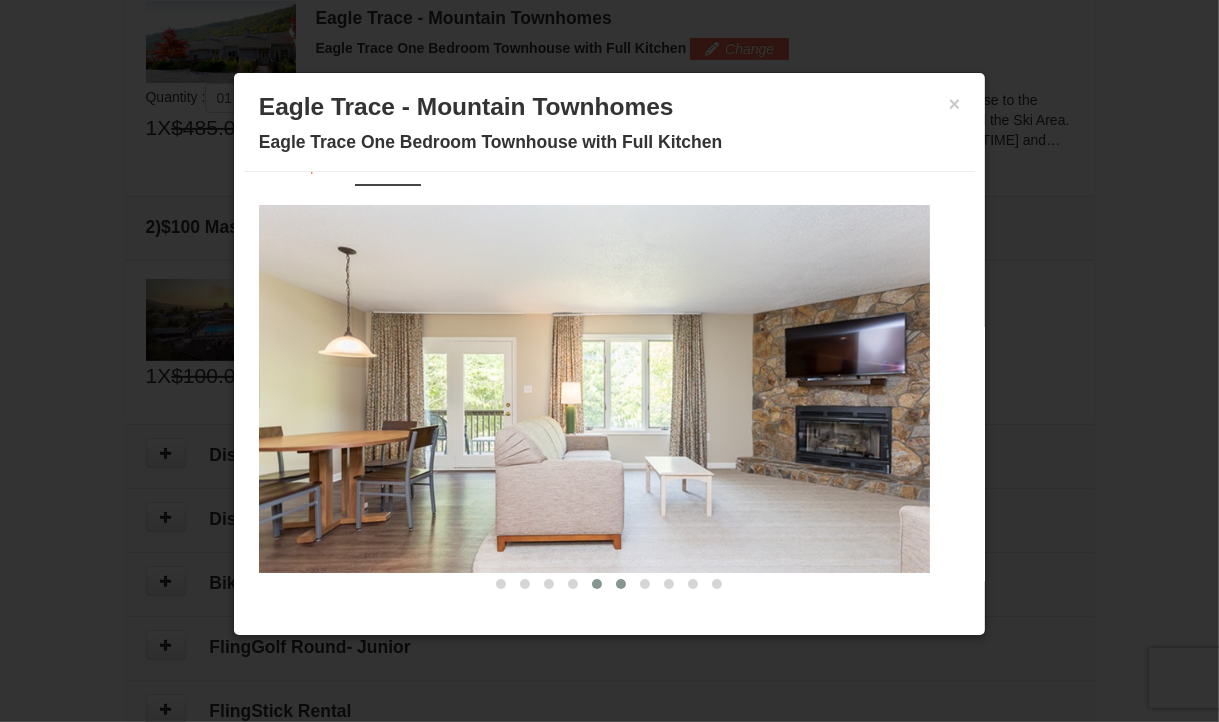 click at bounding box center [621, 584] 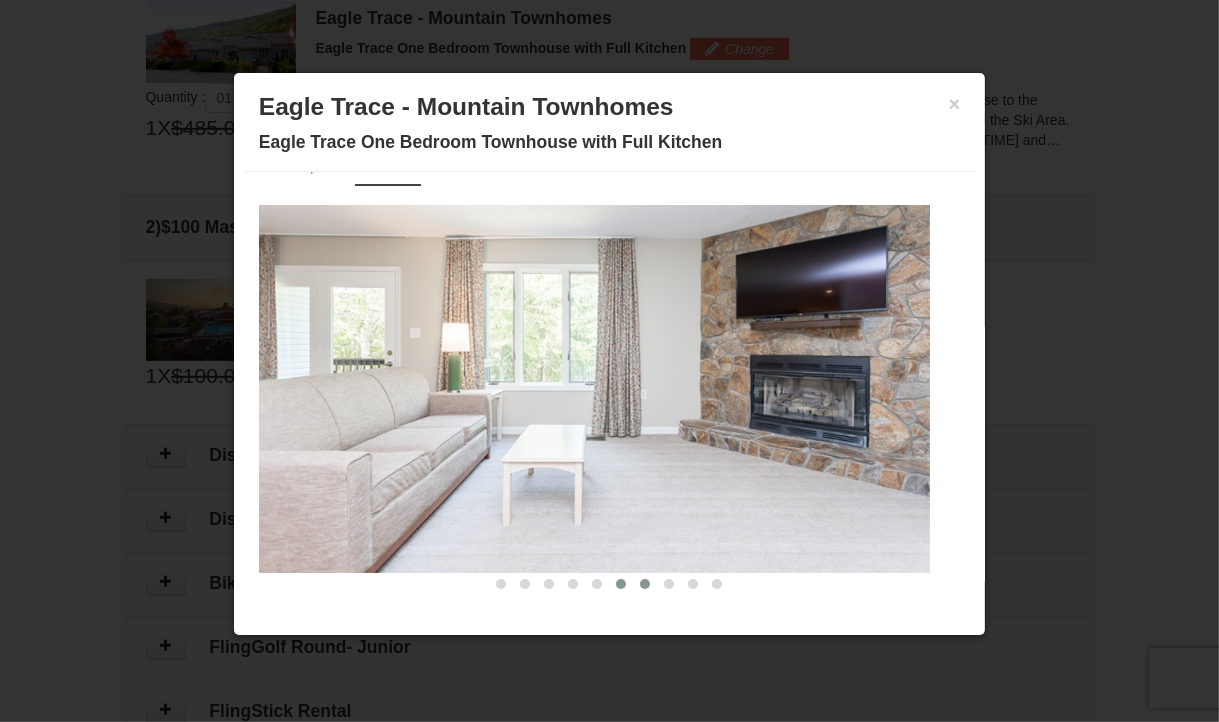 click at bounding box center (645, 584) 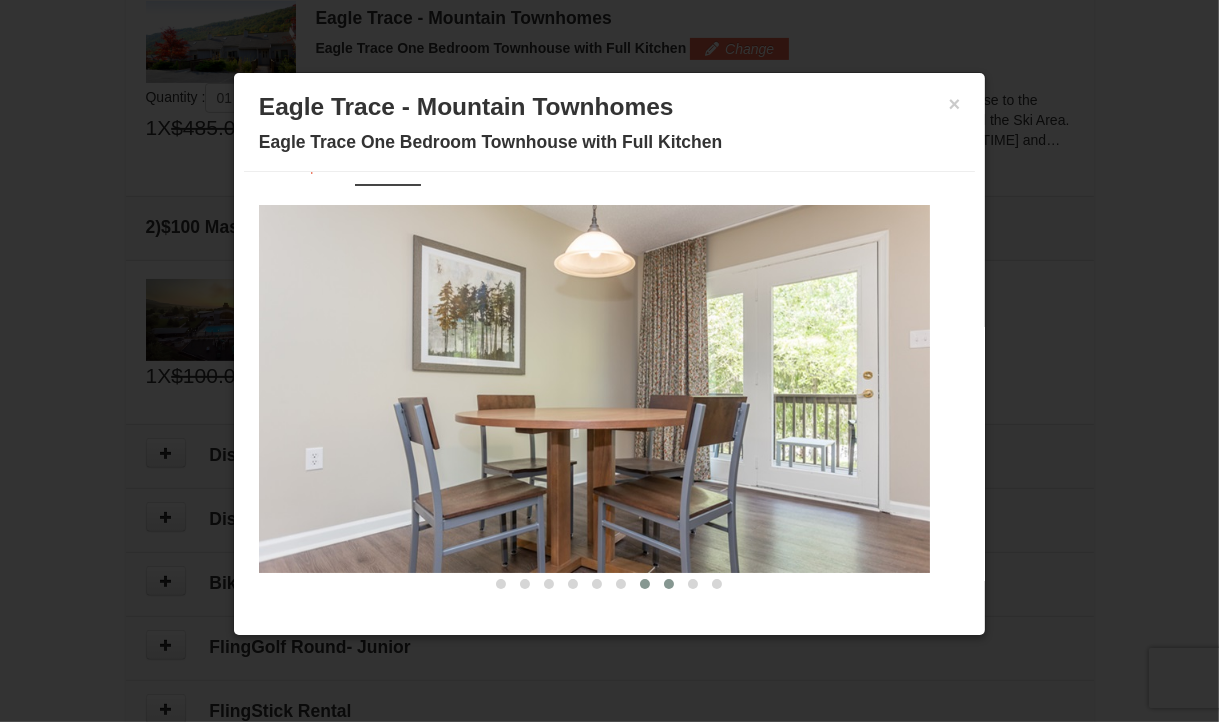 click at bounding box center [669, 584] 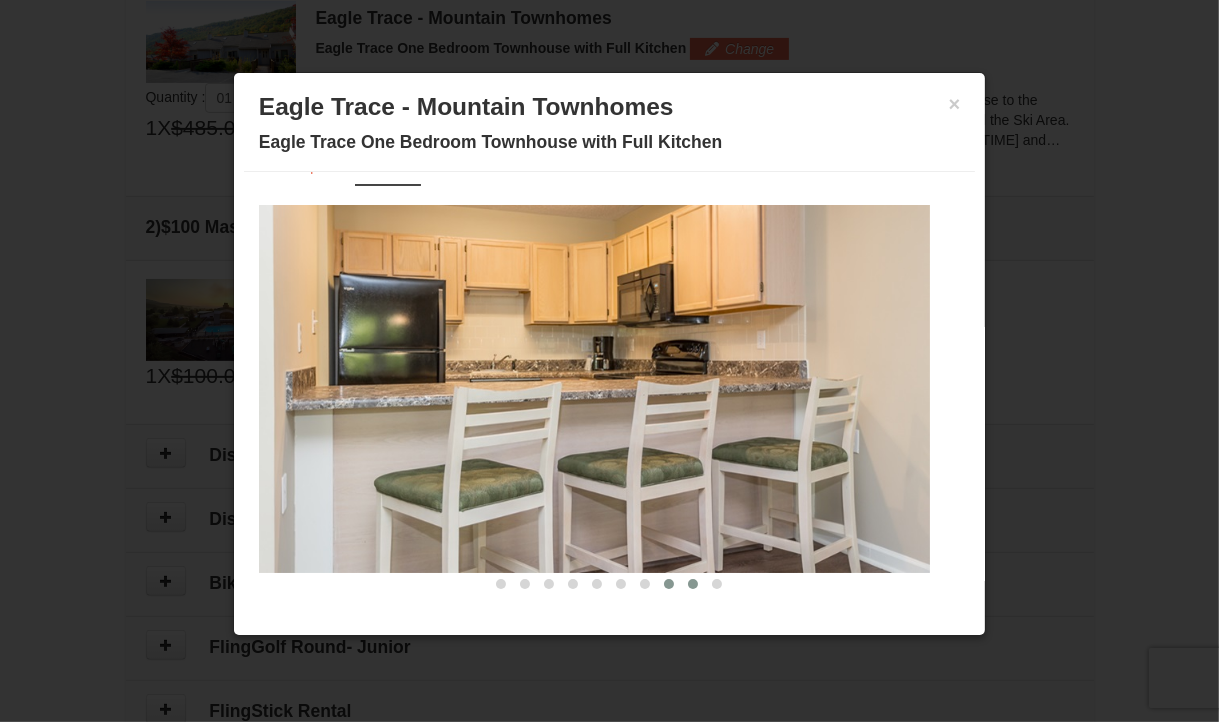 click at bounding box center (693, 584) 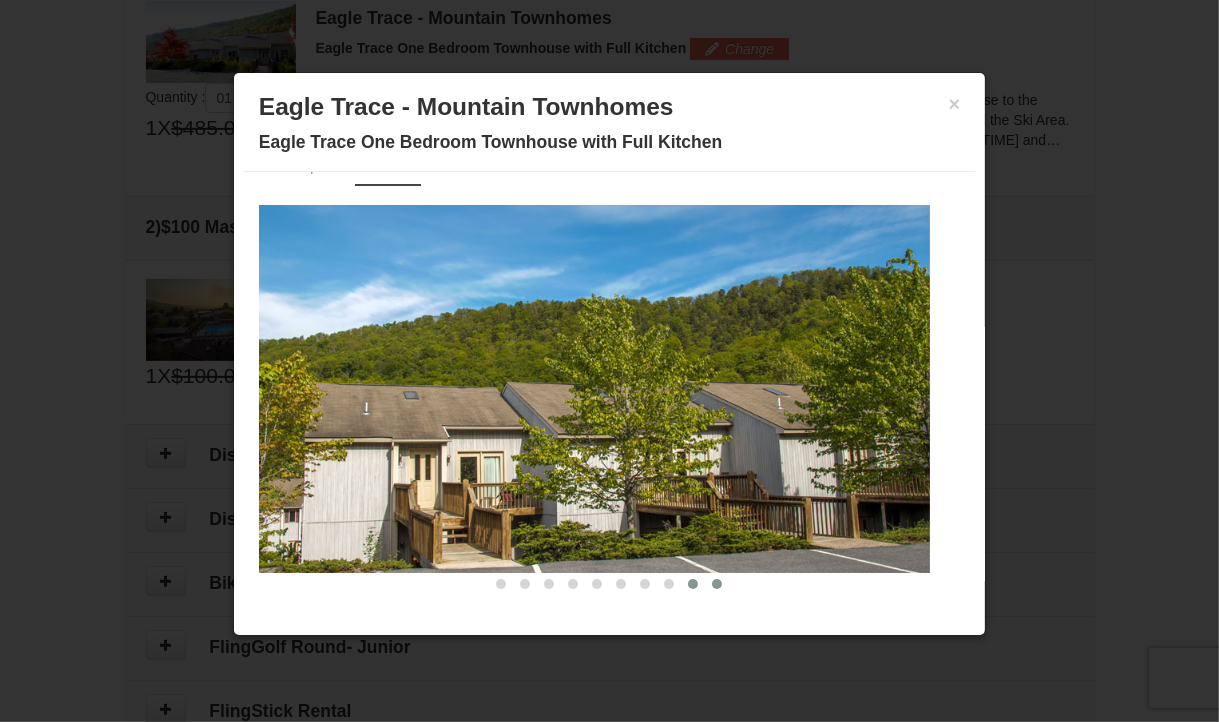 click at bounding box center [717, 584] 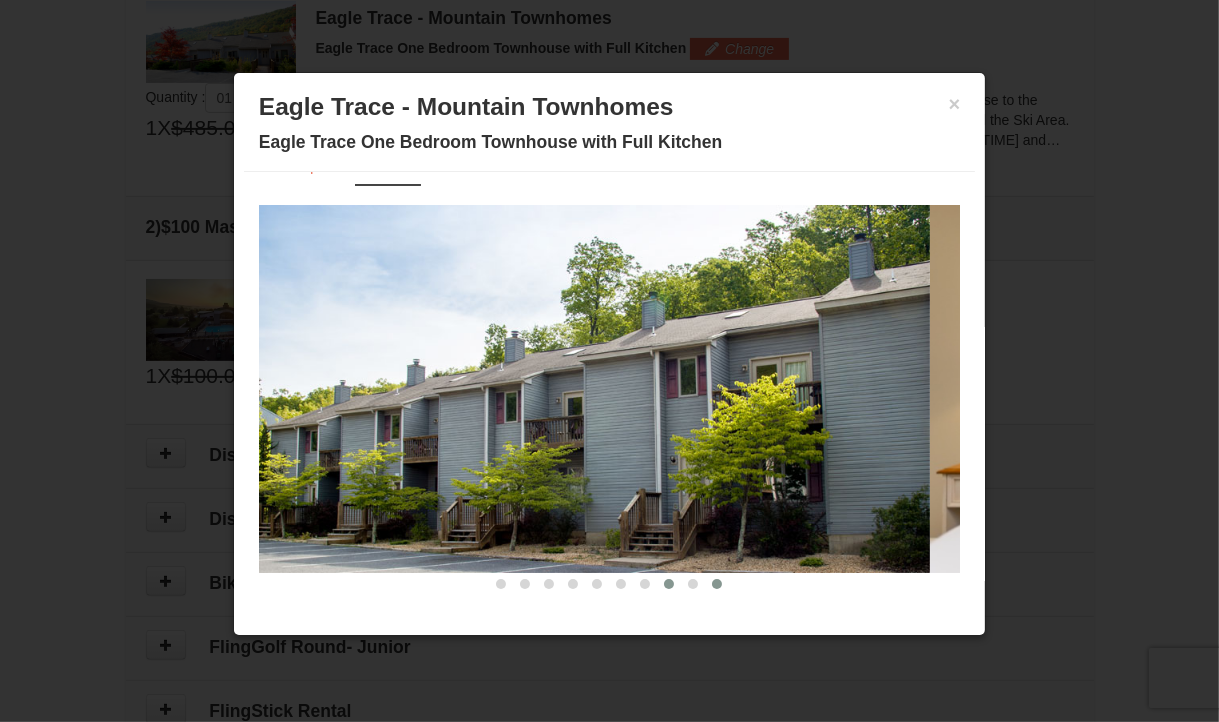 click at bounding box center [669, 584] 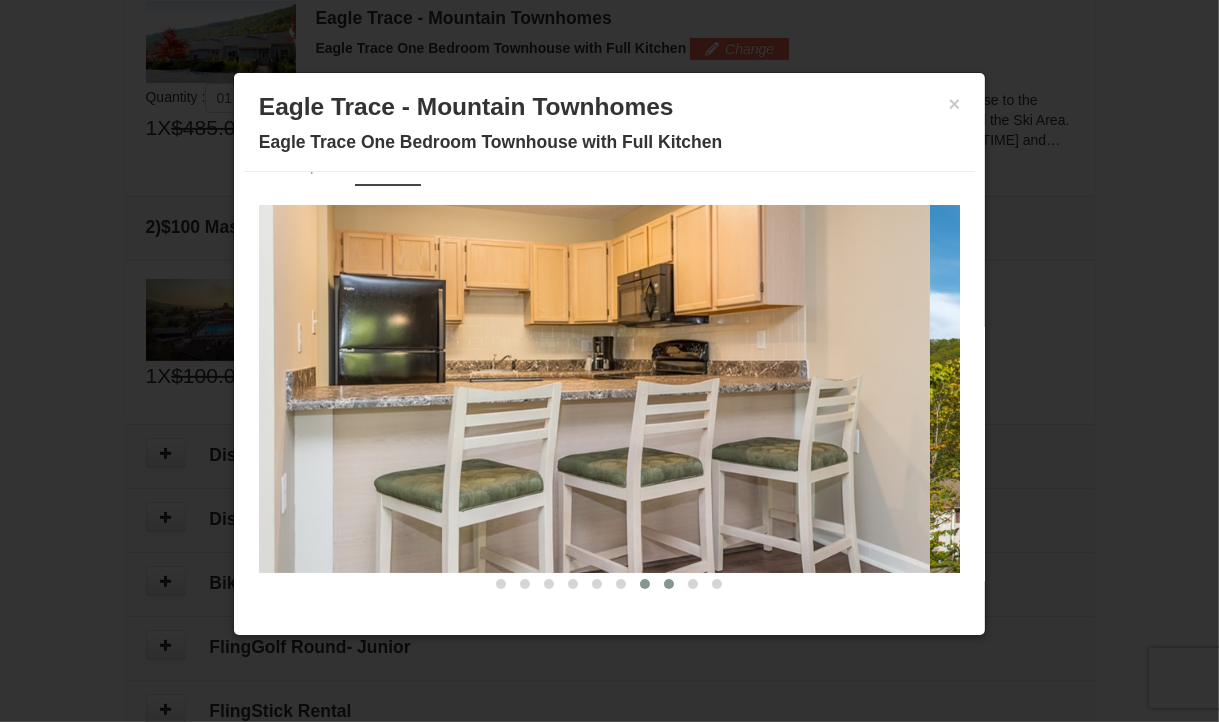 click at bounding box center [645, 584] 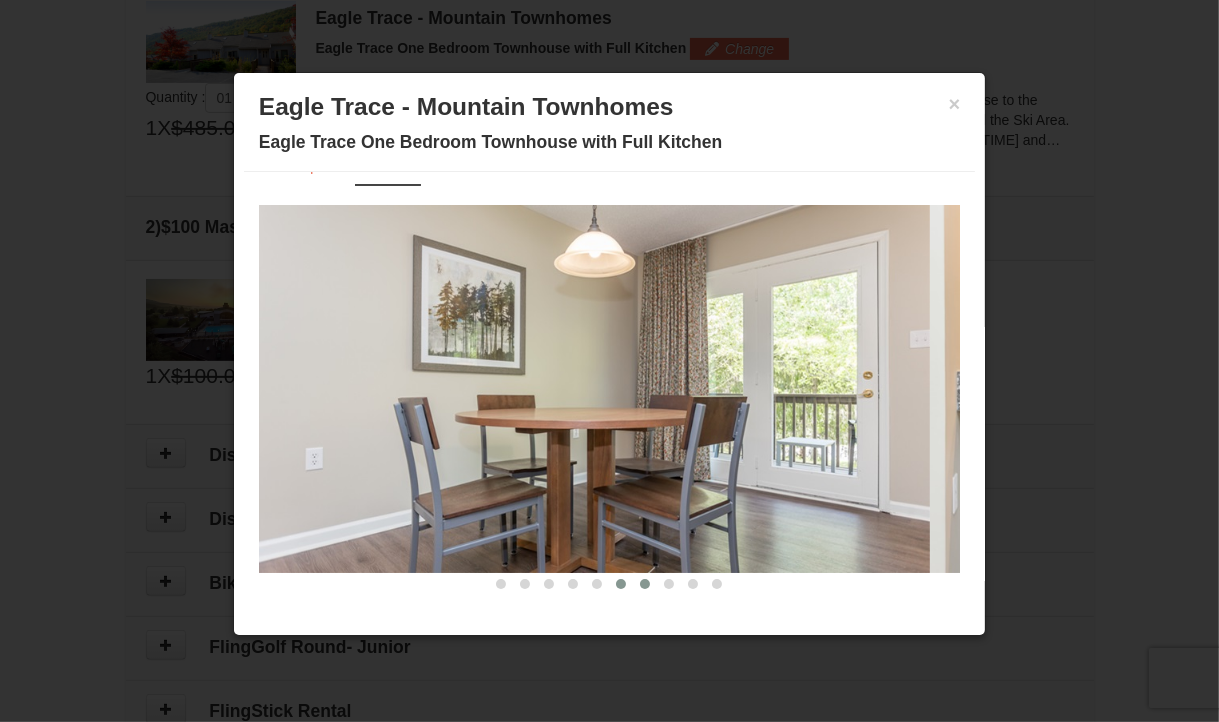 click at bounding box center (621, 584) 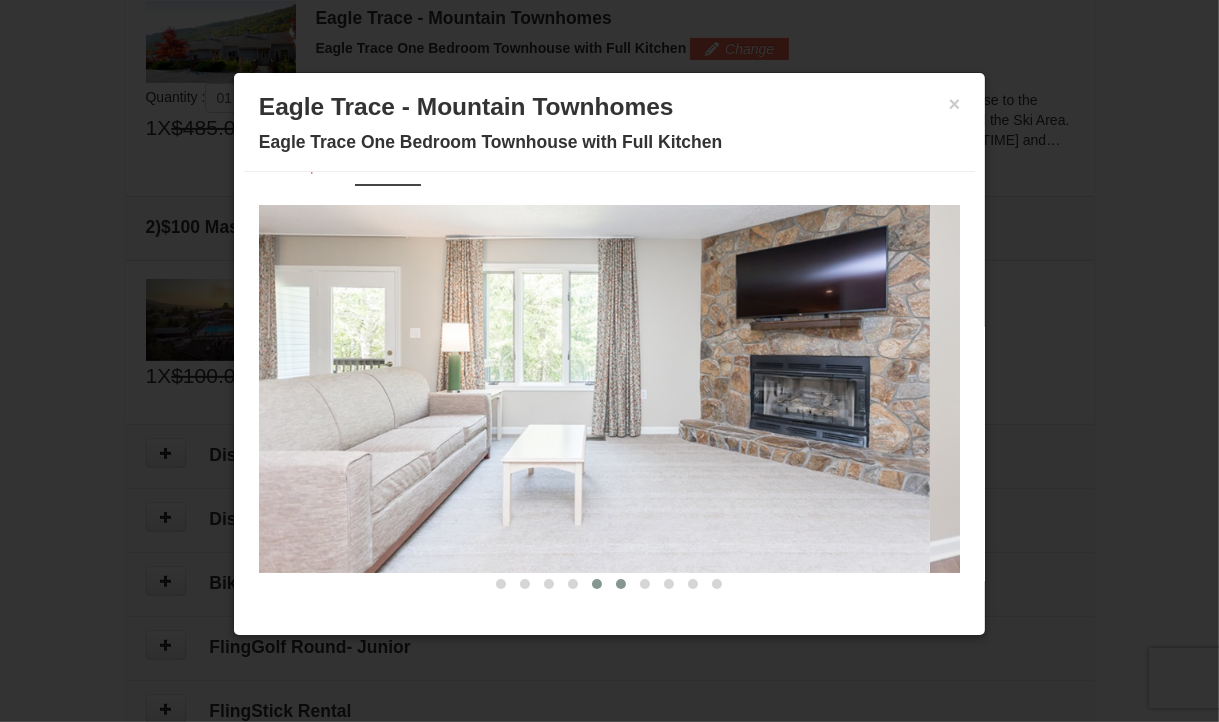click at bounding box center [597, 584] 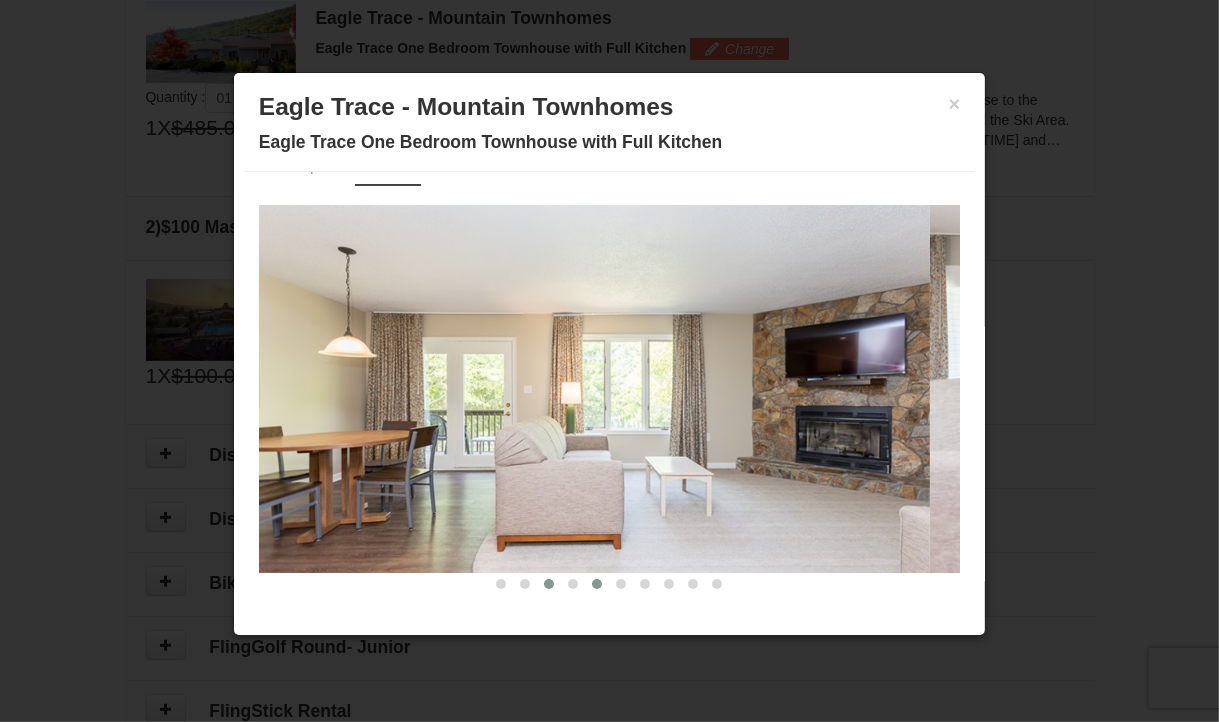 click at bounding box center (549, 584) 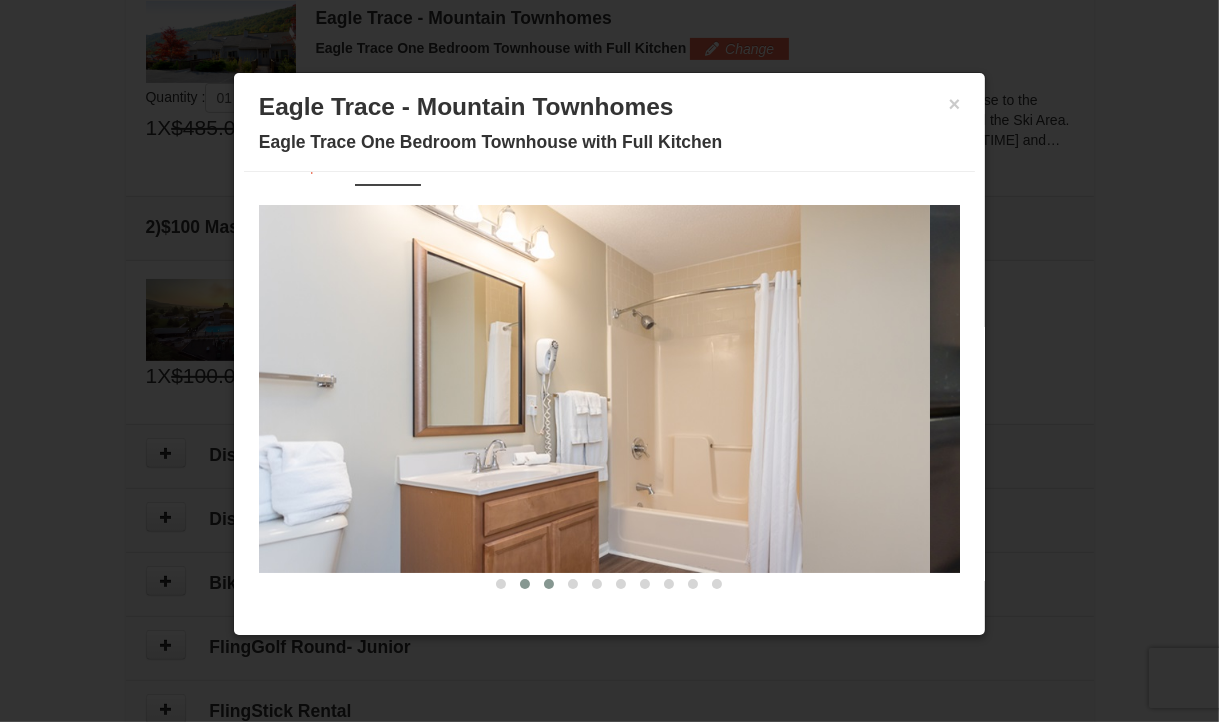 click at bounding box center (525, 584) 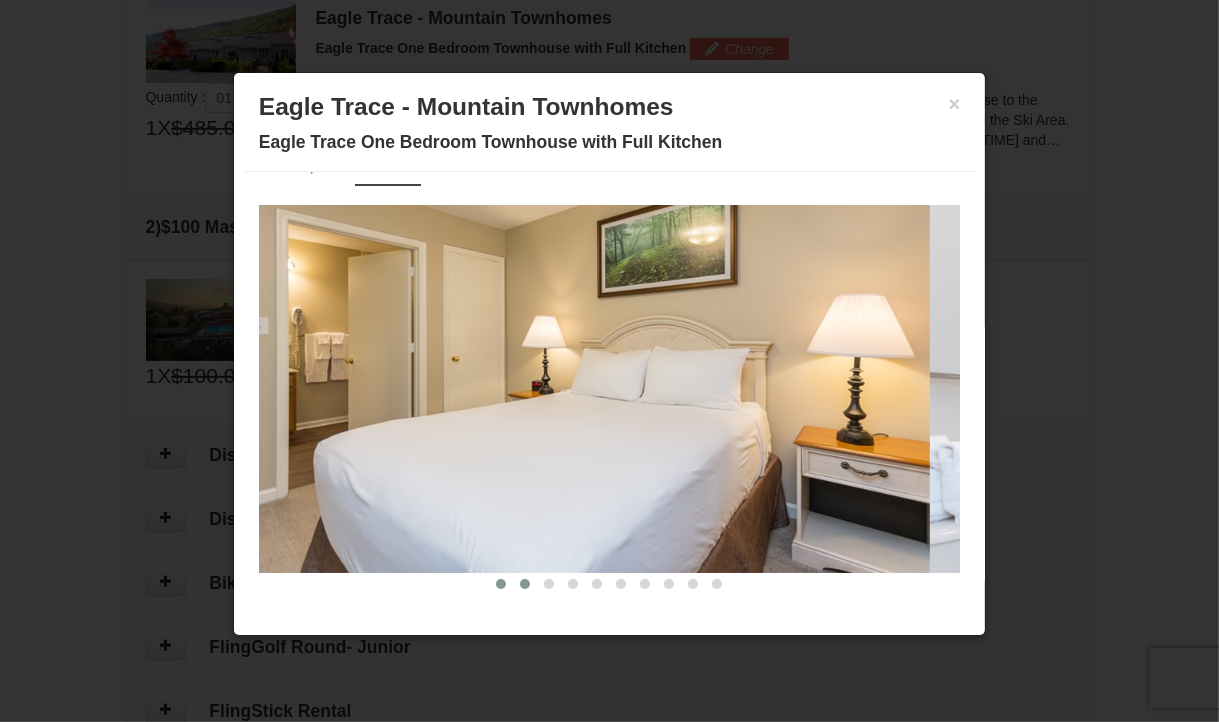 click at bounding box center [501, 584] 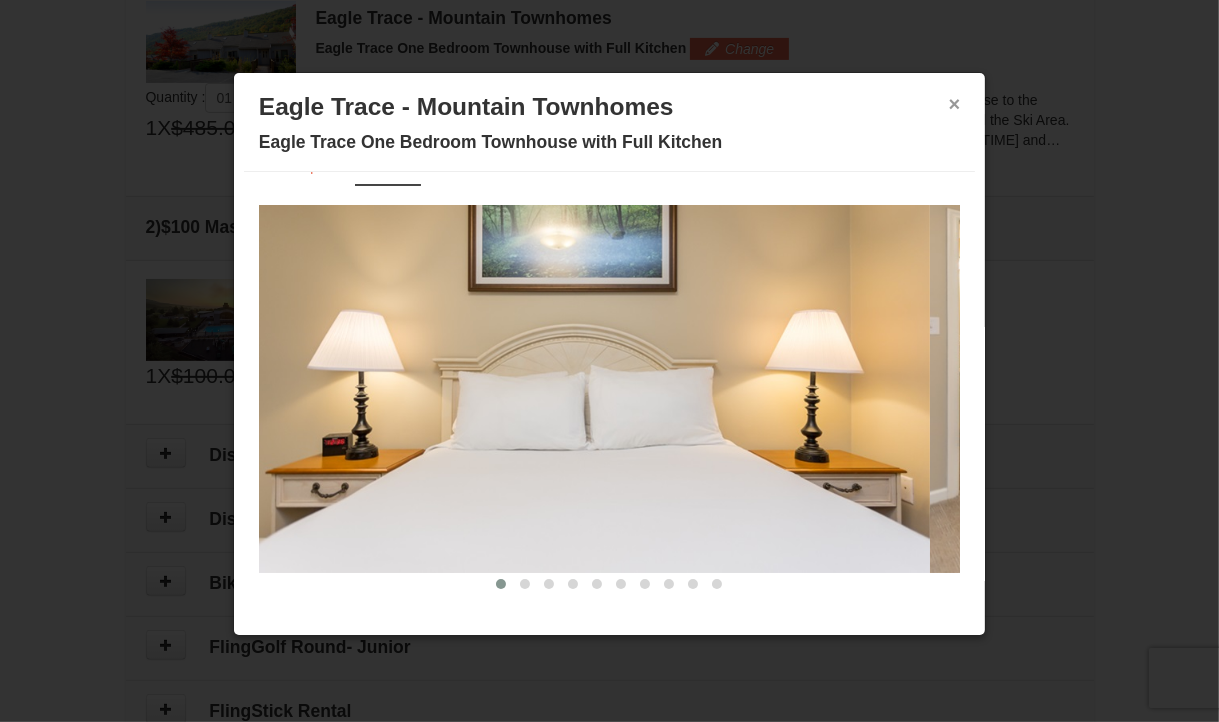 click on "×" at bounding box center [955, 104] 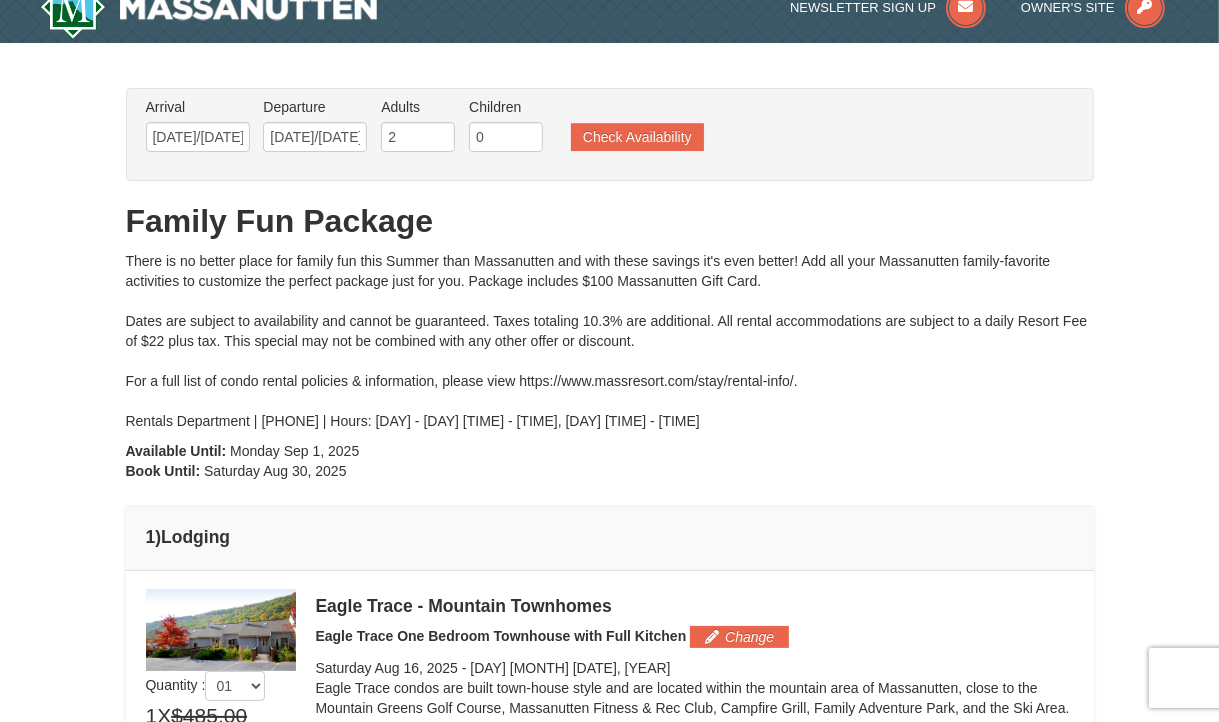 scroll, scrollTop: 0, scrollLeft: 0, axis: both 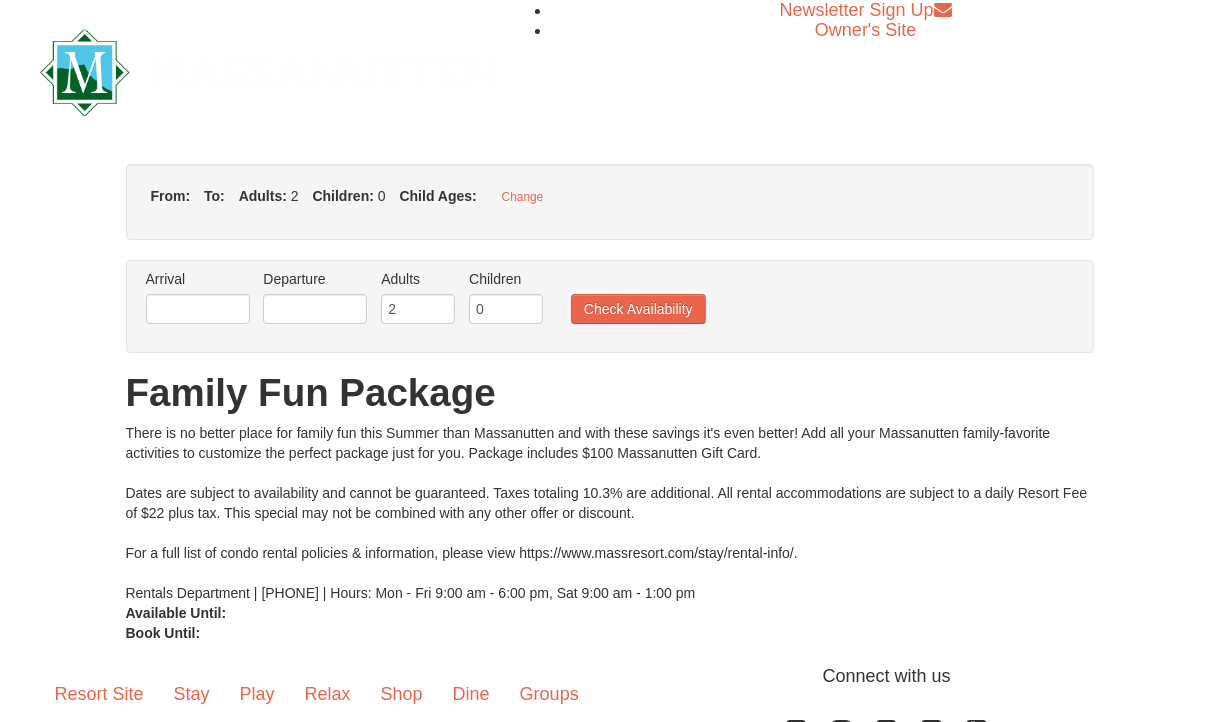 type on "[DATE]" 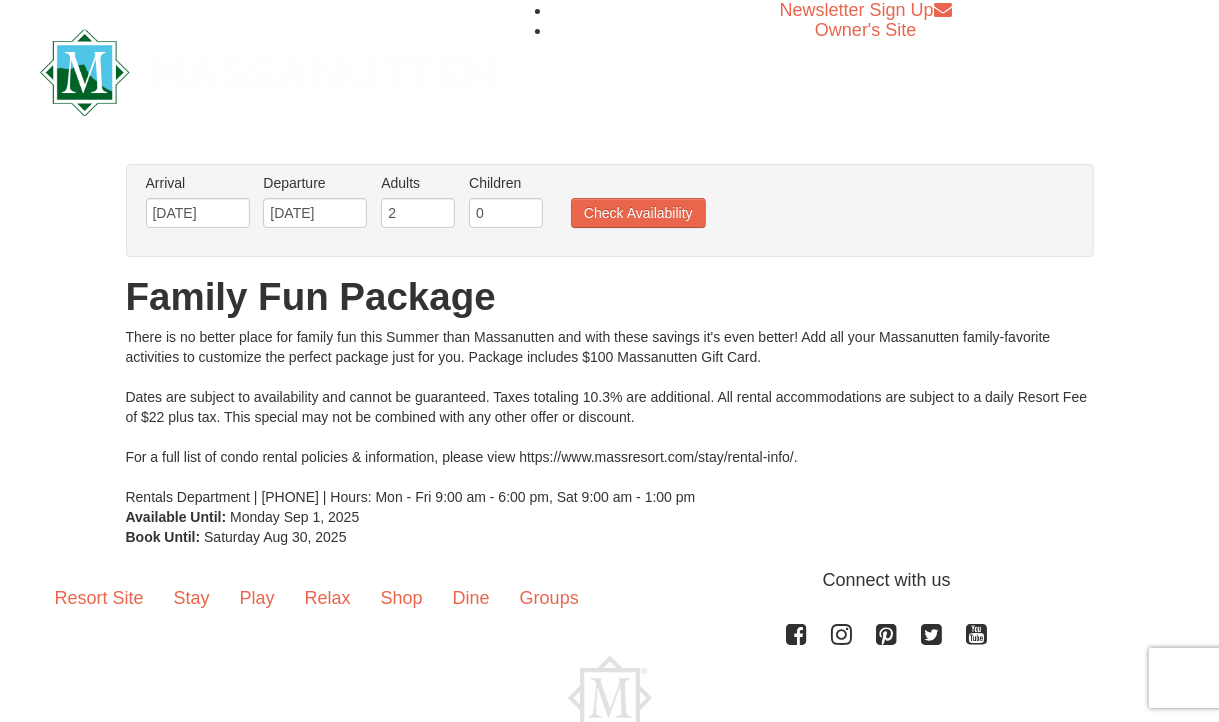 scroll, scrollTop: 0, scrollLeft: 0, axis: both 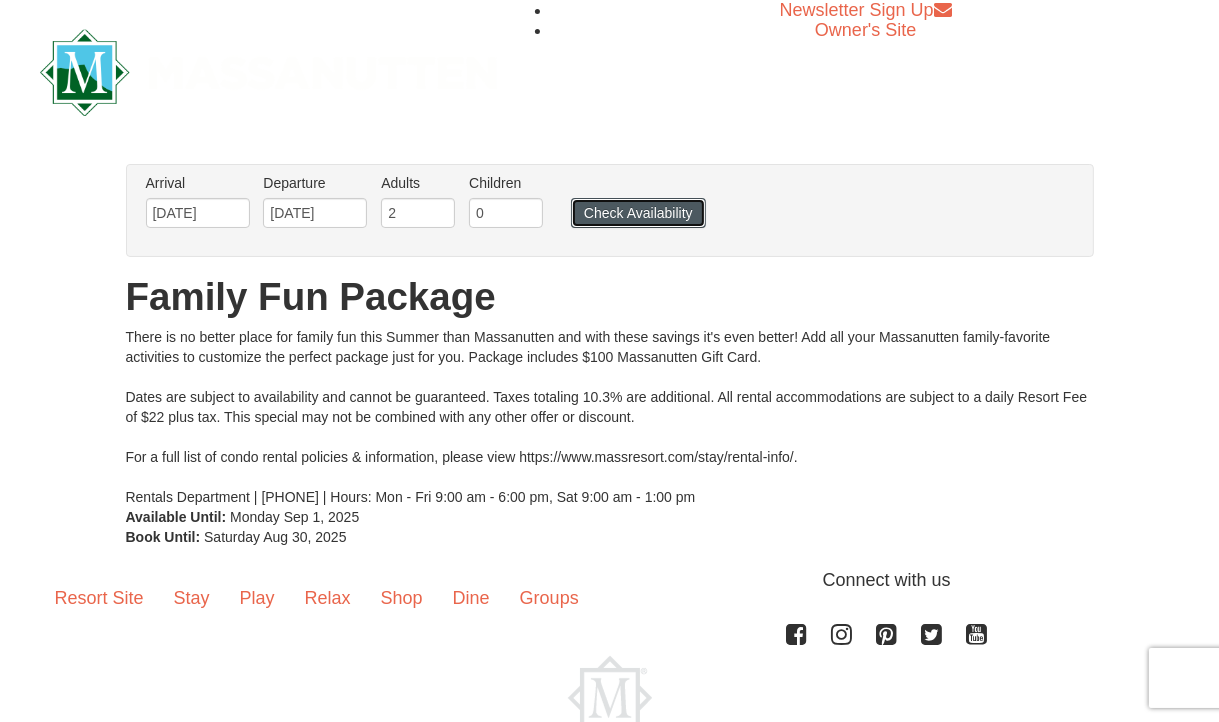 click on "Check Availability" at bounding box center [638, 213] 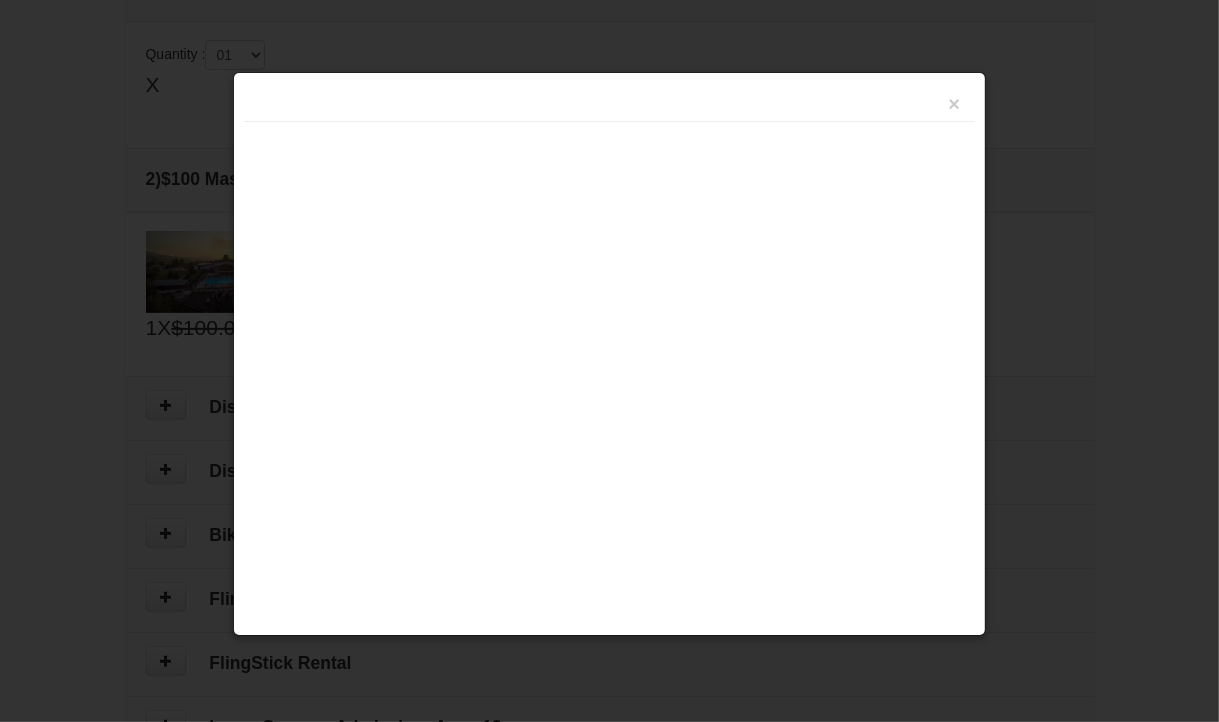 scroll, scrollTop: 611, scrollLeft: 0, axis: vertical 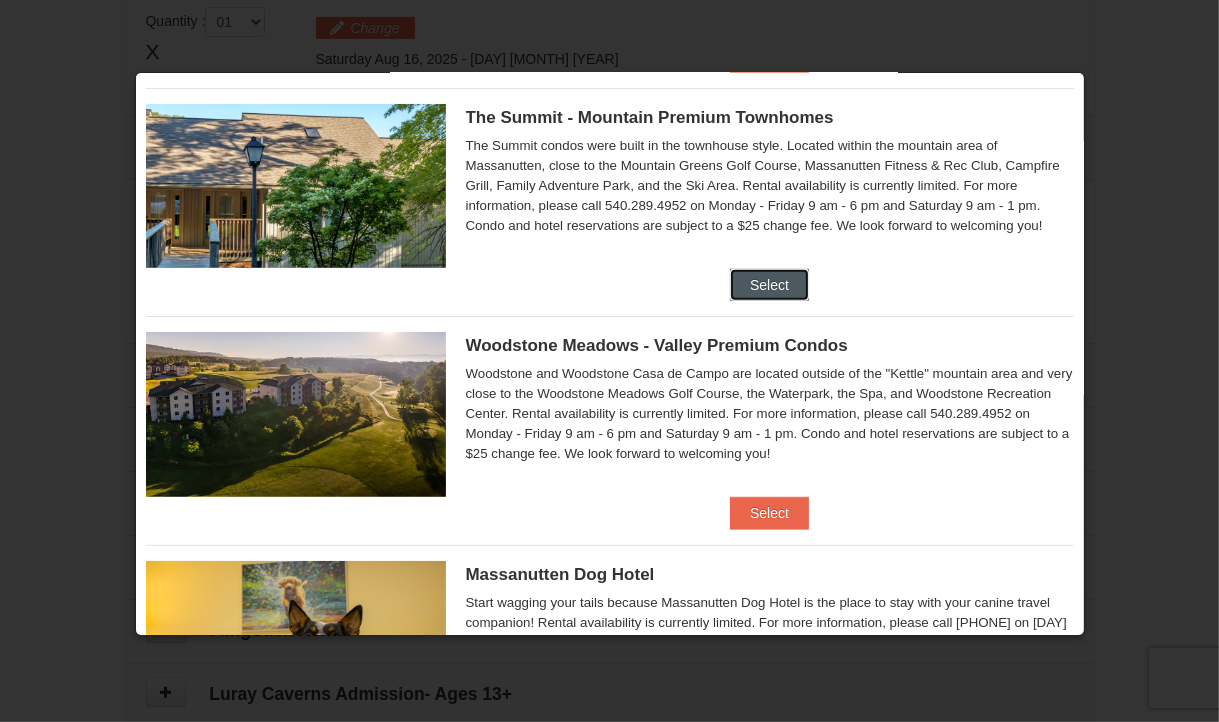 click on "Select" at bounding box center [769, 285] 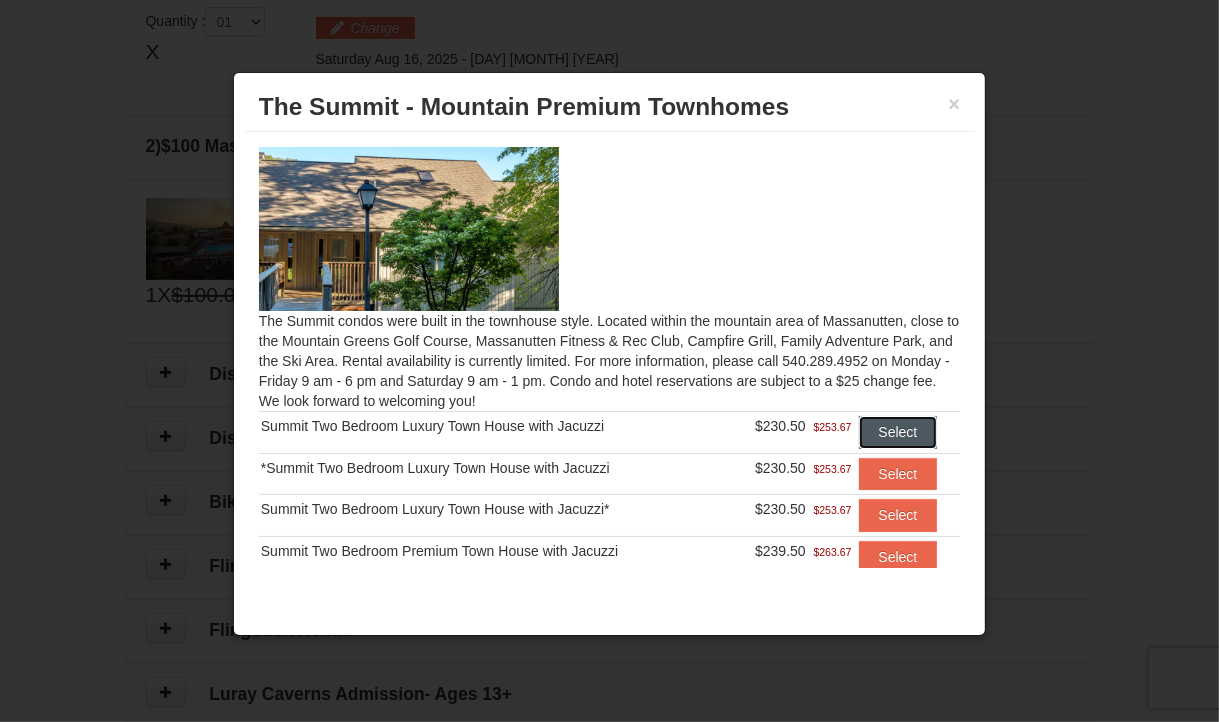 click on "Select" at bounding box center [898, 432] 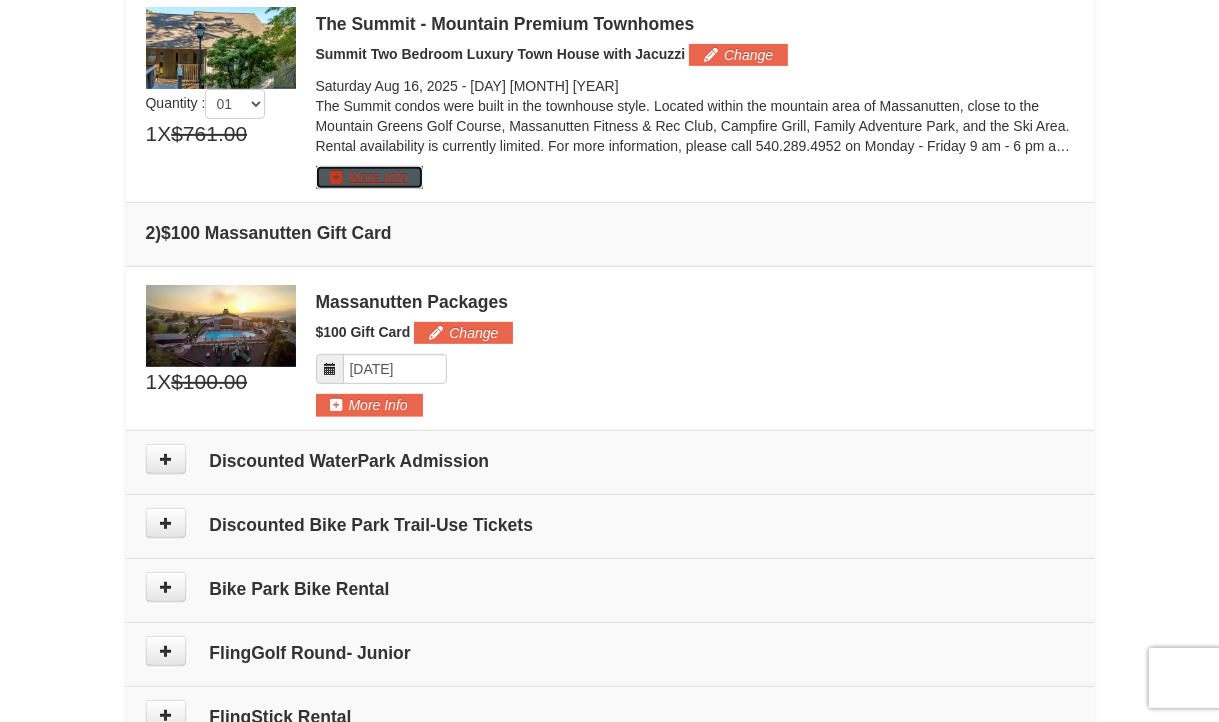 click on "More Info" at bounding box center [369, 177] 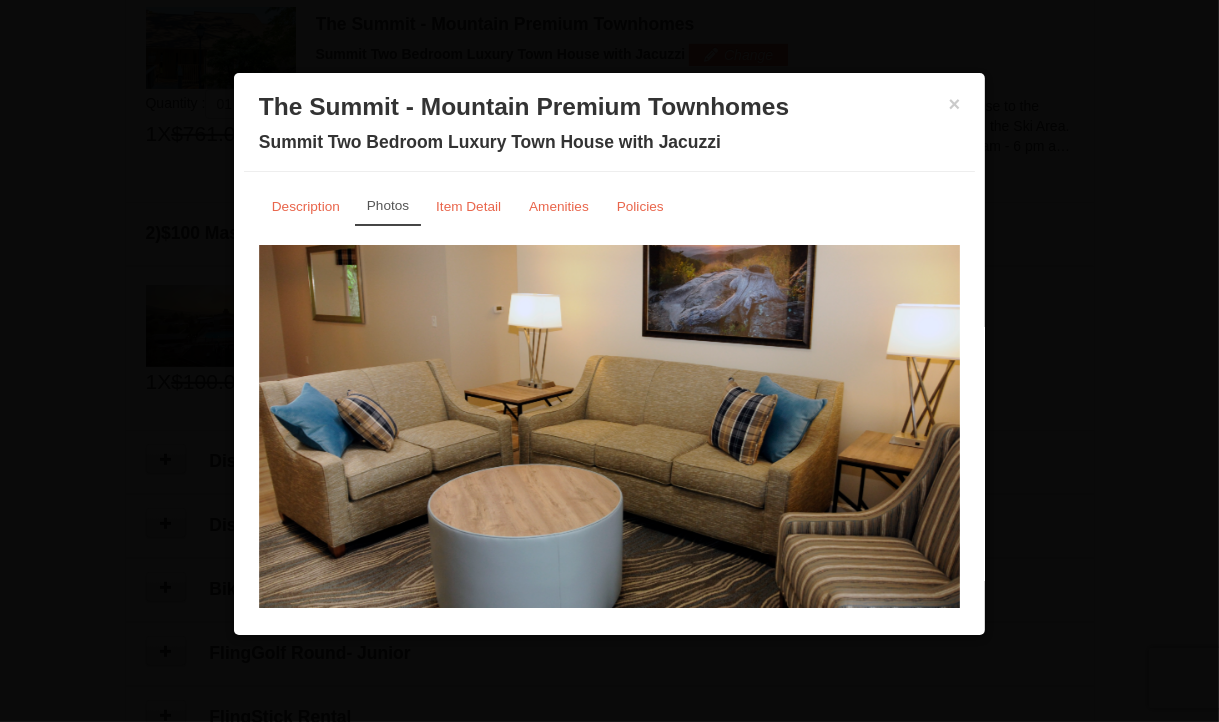 scroll, scrollTop: 612, scrollLeft: 0, axis: vertical 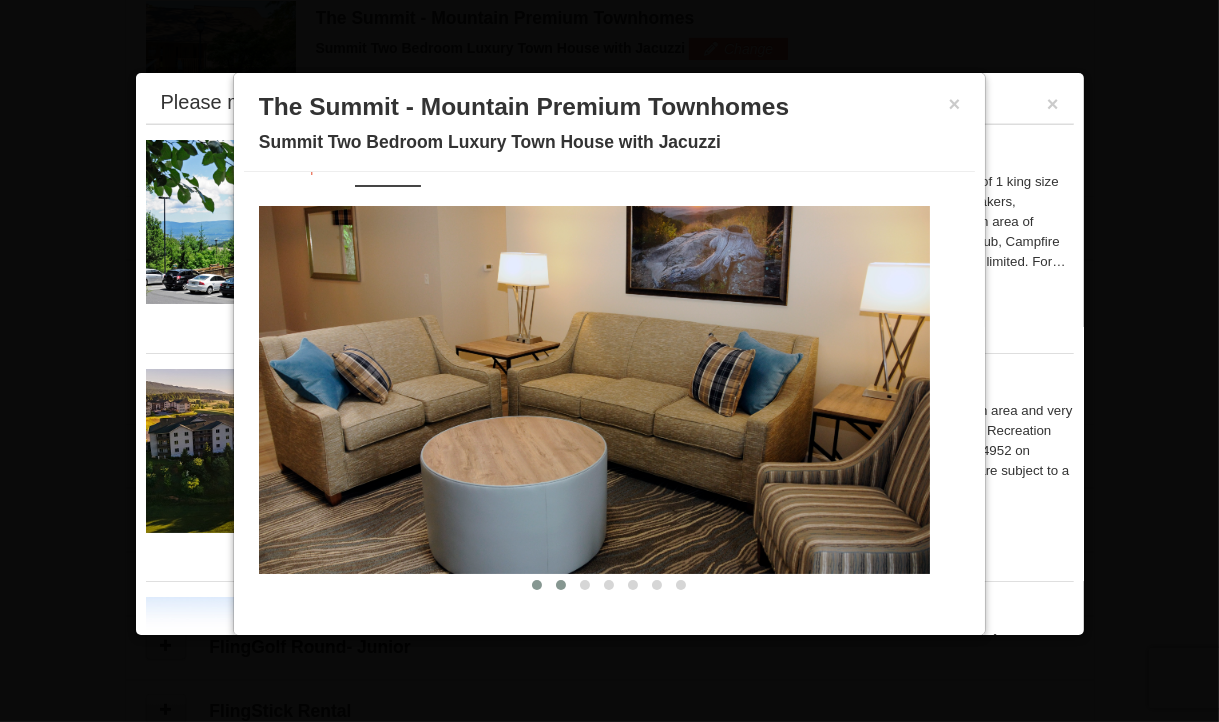 click at bounding box center (561, 585) 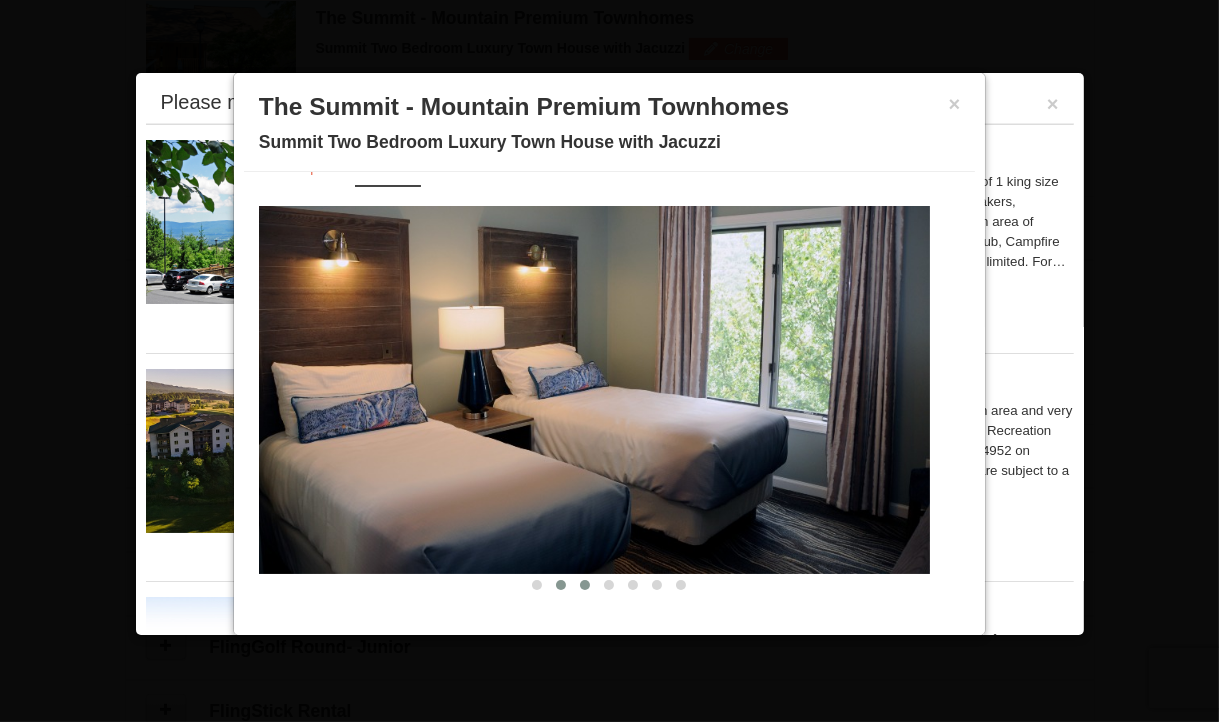 click at bounding box center (585, 585) 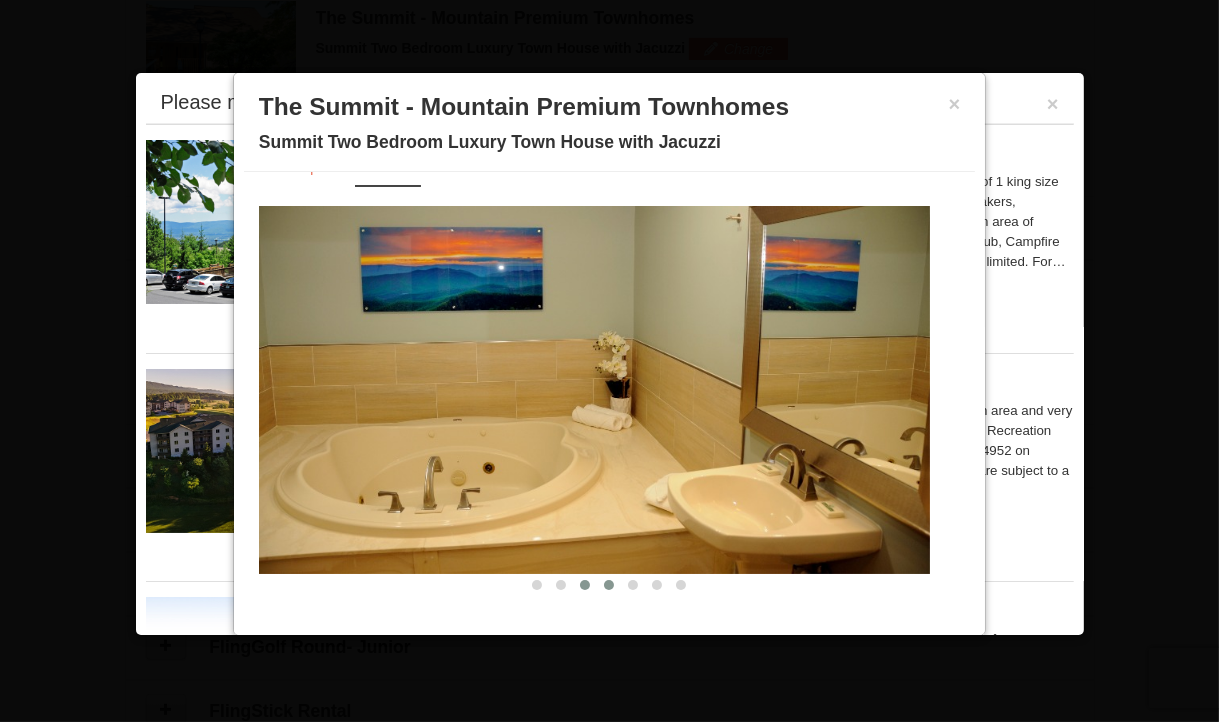 click at bounding box center (609, 585) 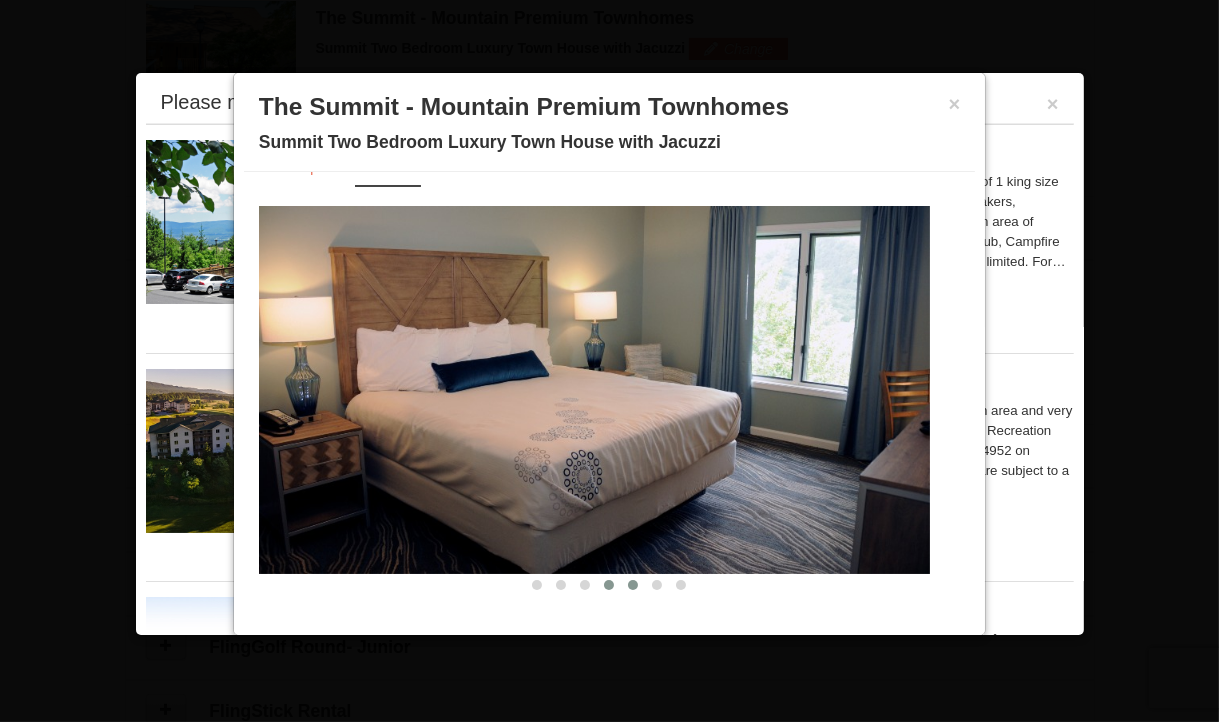 click at bounding box center (633, 585) 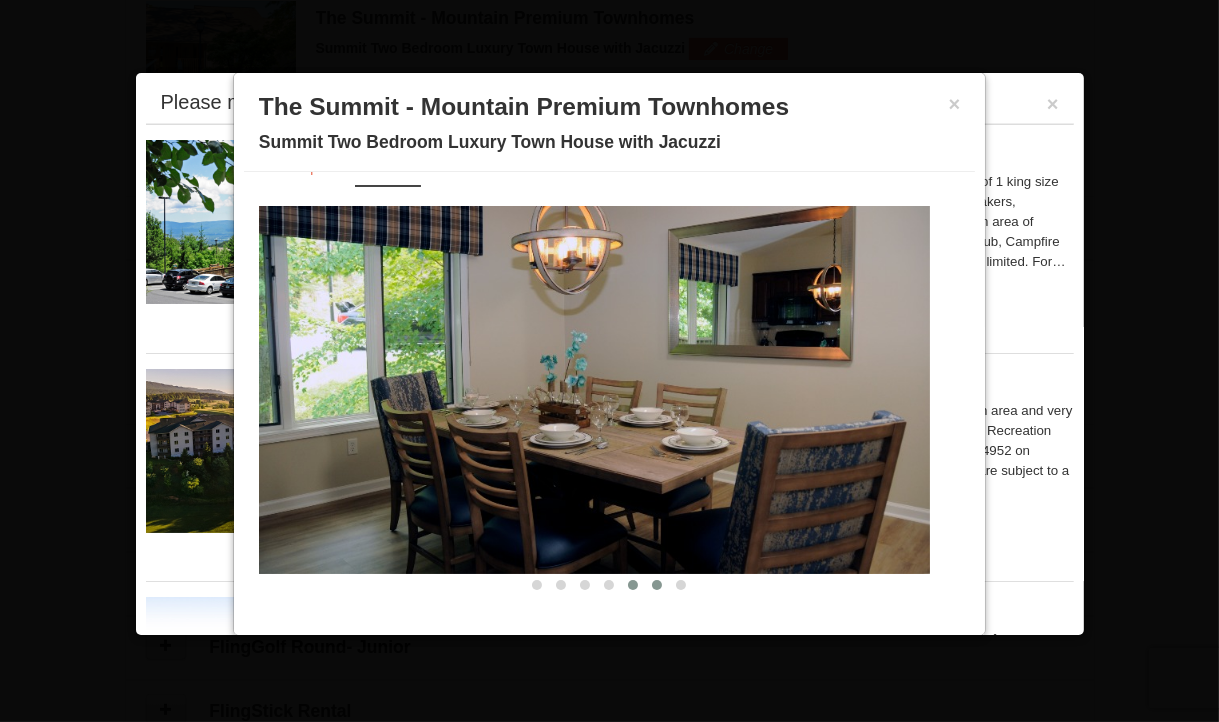 click at bounding box center (657, 585) 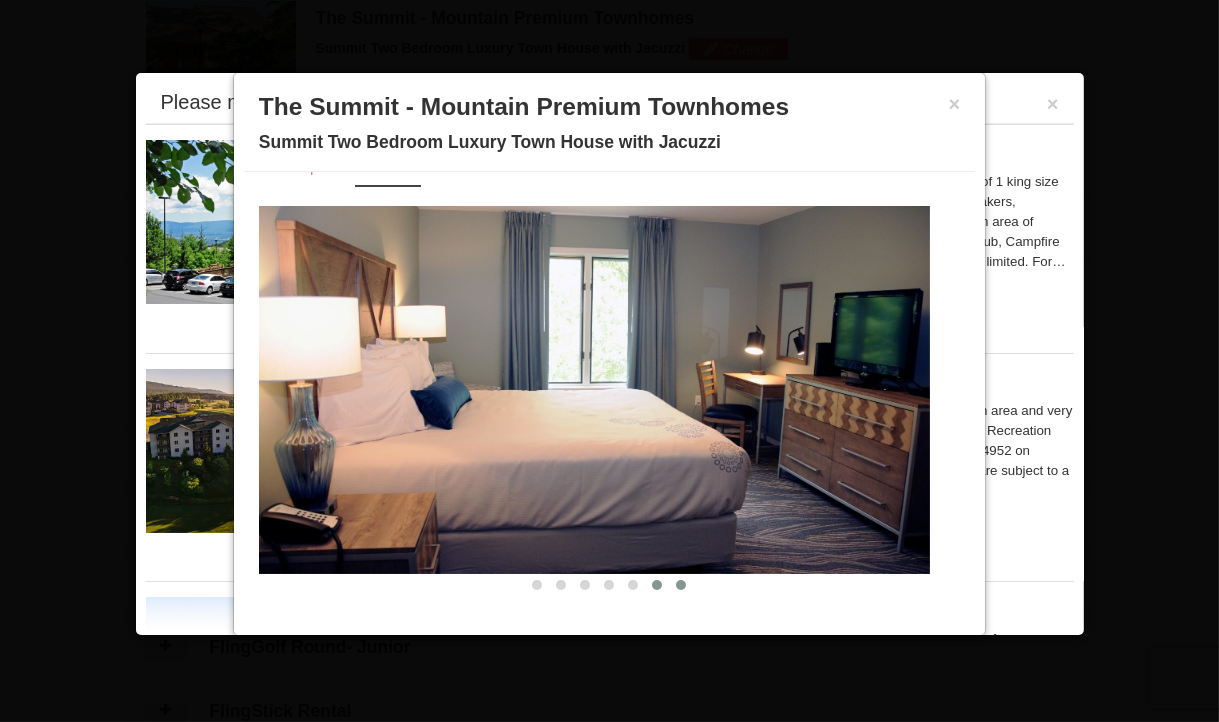 click at bounding box center (681, 585) 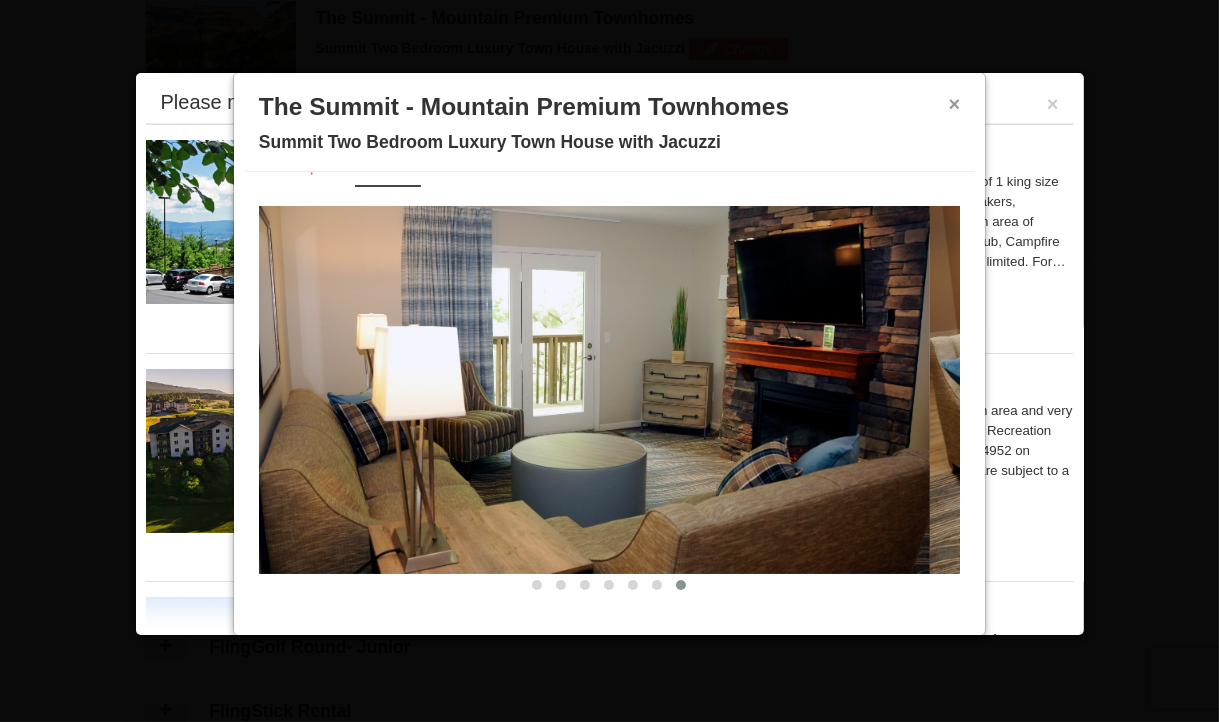 click on "×" at bounding box center [955, 104] 